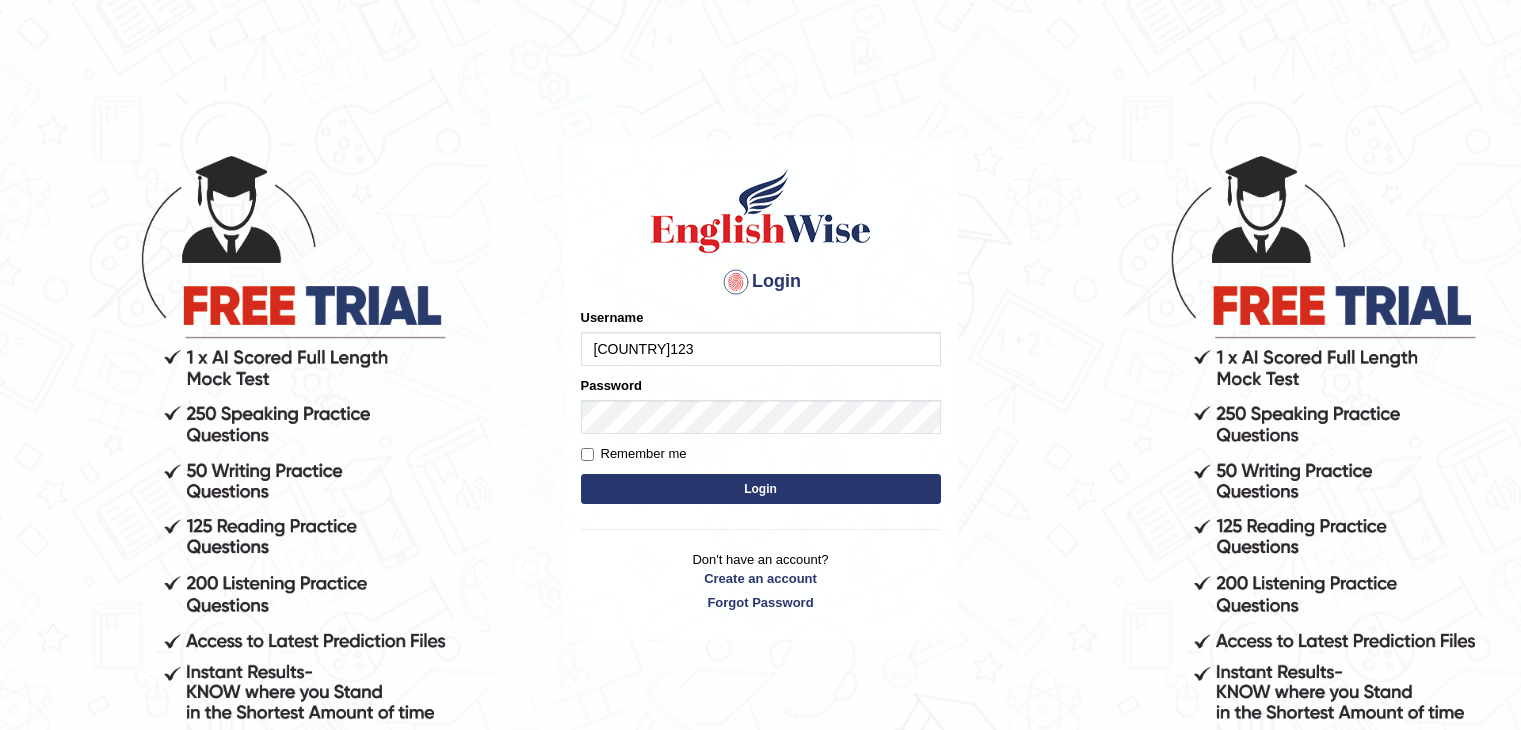 scroll, scrollTop: 0, scrollLeft: 0, axis: both 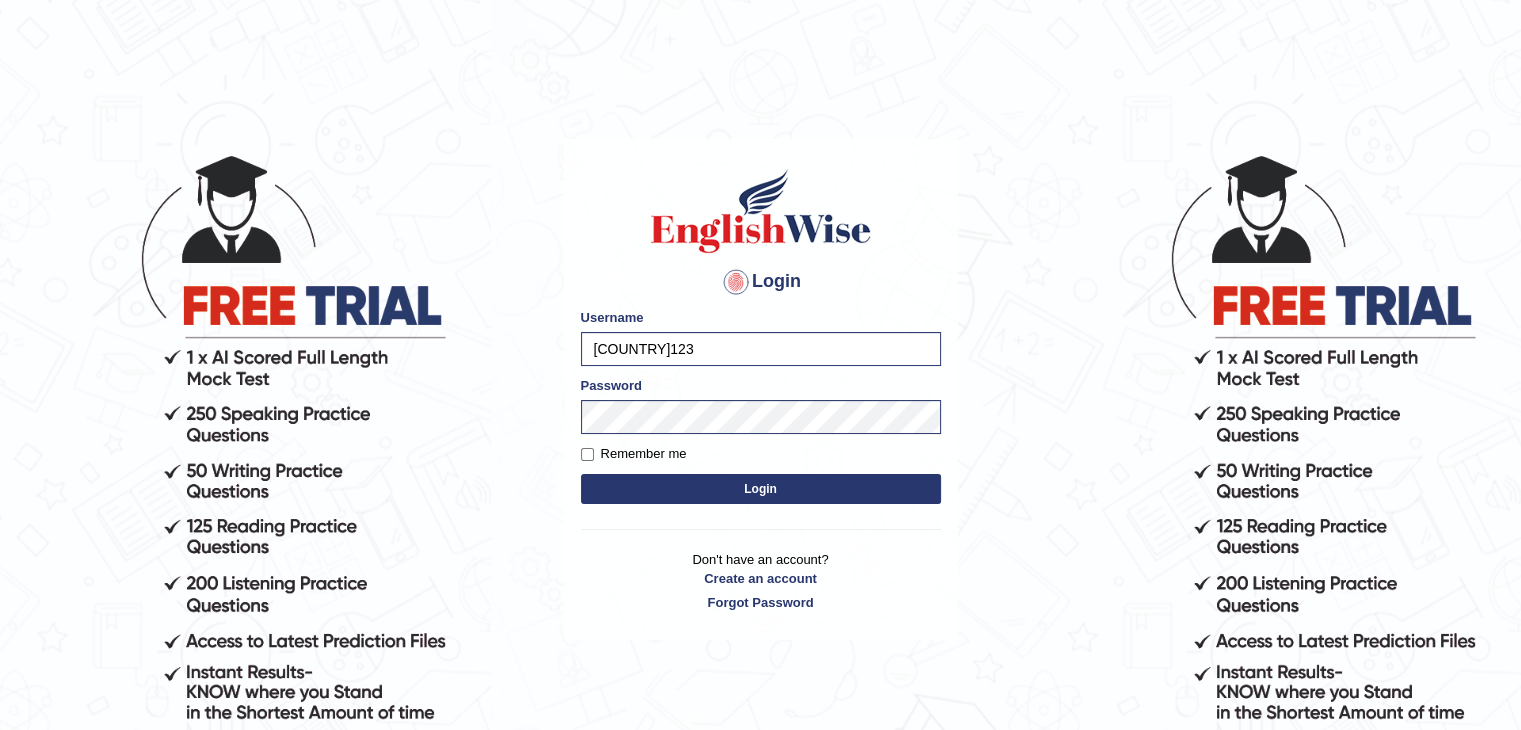 click on "Login" at bounding box center (761, 489) 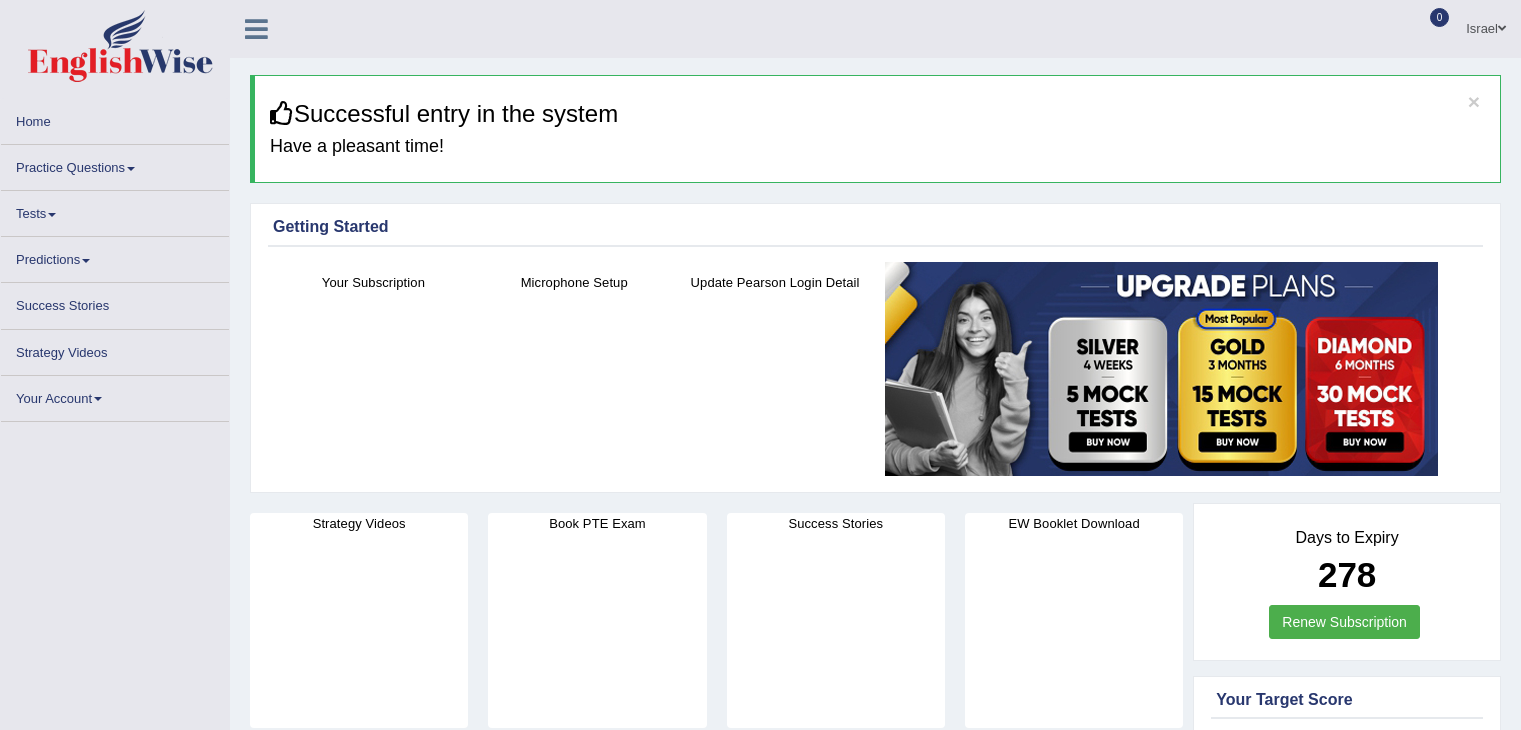 scroll, scrollTop: 0, scrollLeft: 0, axis: both 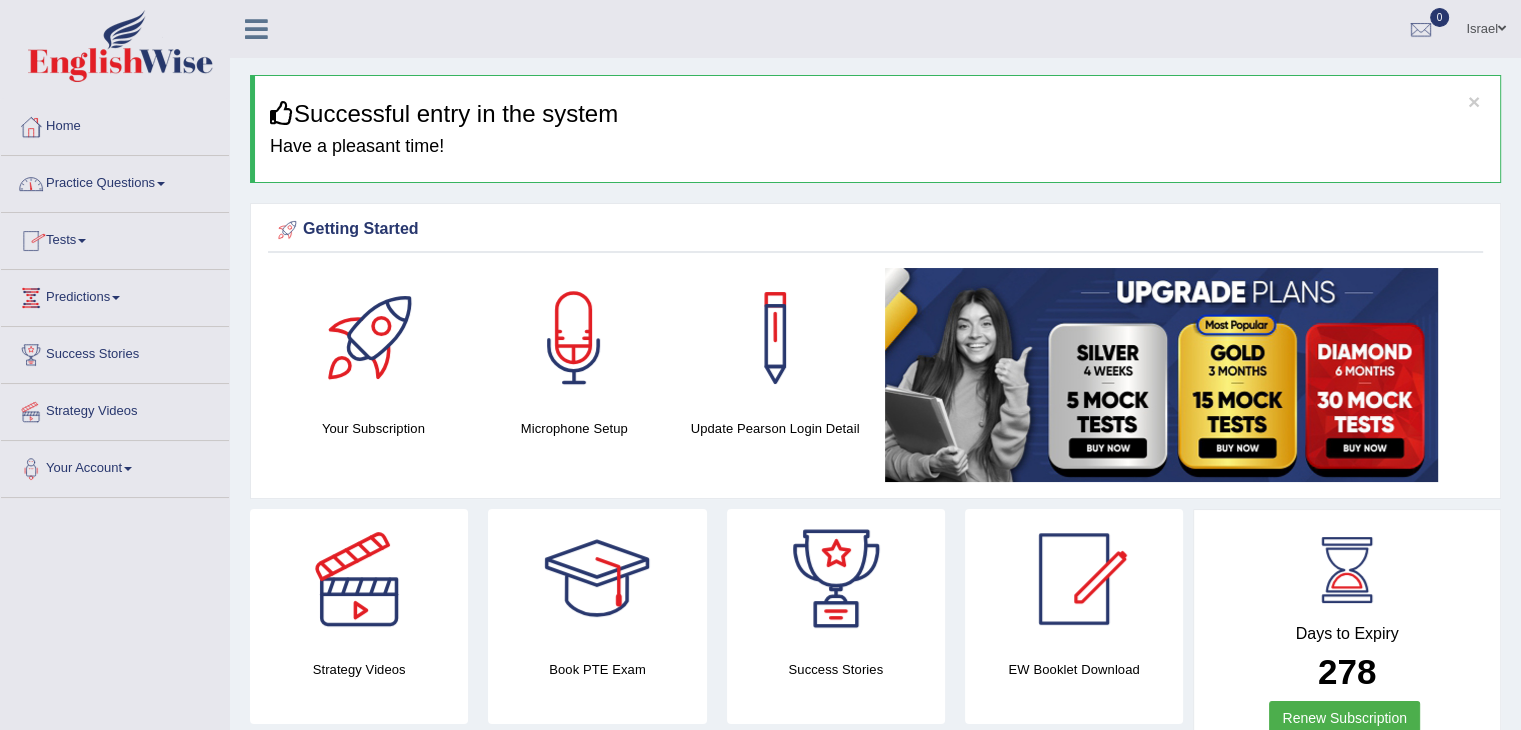 click on "Practice Questions" at bounding box center [115, 181] 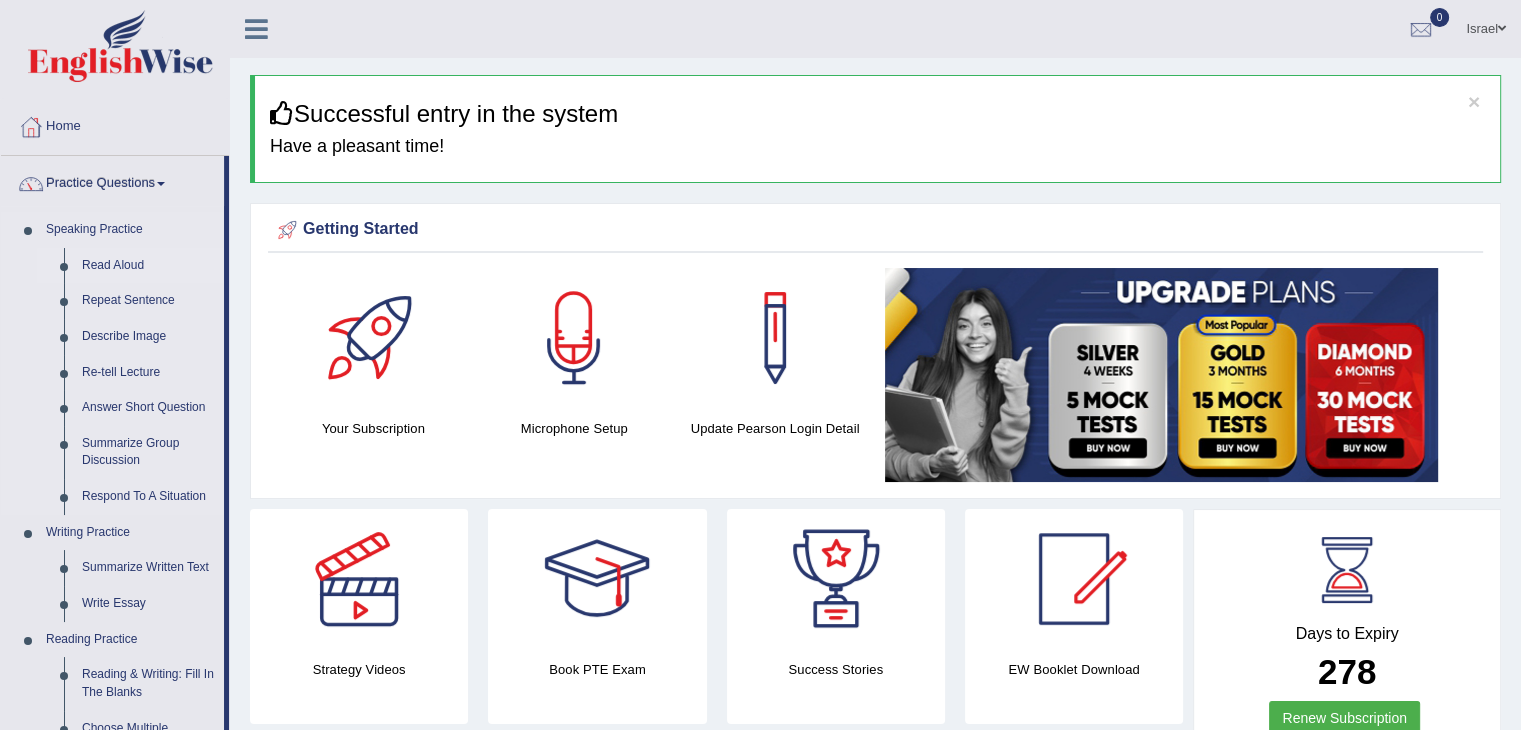 click on "Read Aloud" at bounding box center (148, 266) 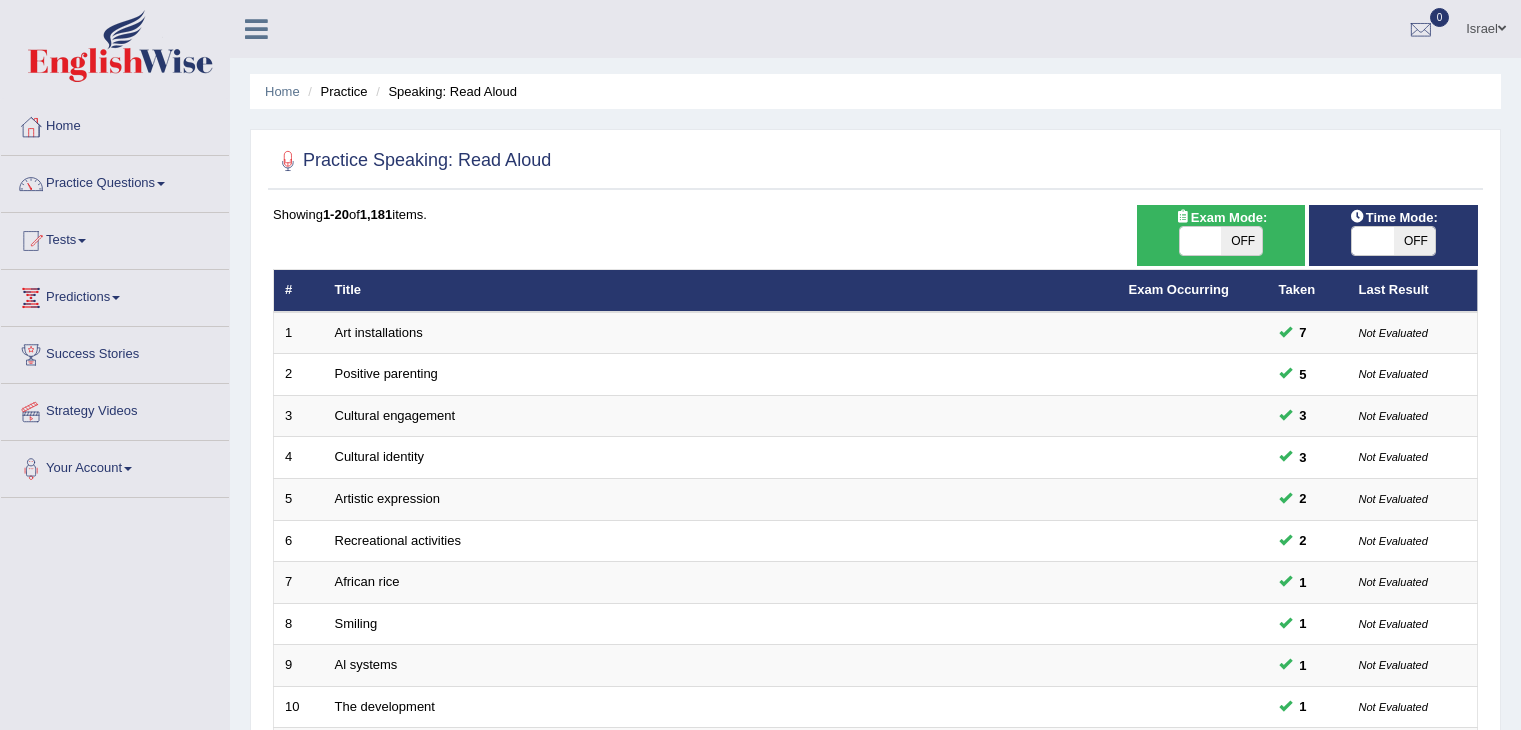 scroll, scrollTop: 0, scrollLeft: 0, axis: both 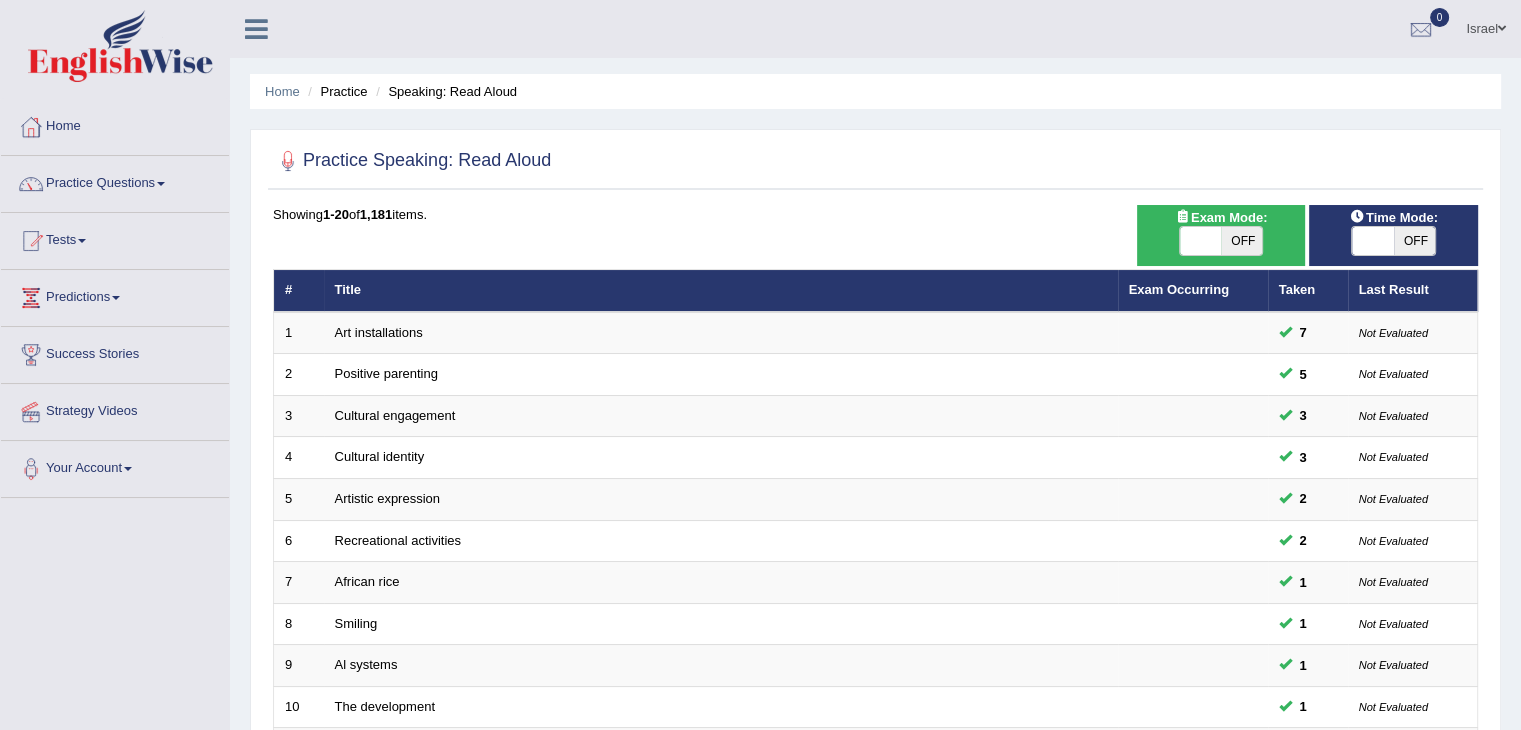 click on "Practice Speaking: Read Aloud
Time Mode:
ON   OFF
Exam Mode:
ON   OFF
Showing  1-20  of  1,181  items.
# Title Exam Occurring Taken Last Result
1 Art installations 7 Not Evaluated
2 Positive parenting 5 Not Evaluated
3 Cultural engagement 3 Not Evaluated
4 Cultural identity 3 Not Evaluated
5 Artistic expression 2 Not Evaluated
6 Recreational activities 2 Not Evaluated
7 African rice 1 Not Evaluated
8 Smiling 1 Not Evaluated
9 Al systems 1 Not Evaluated
10 The development 1 Not Evaluated
11 Neuroscience No –
12 Online shopping environments No –
13 Objectification No –
14 Lenient parenting No –
15 The financial pressure No –
16 Green No –
17 Effective time management No –
18 Binoculars No –
19 Space exploration No –" at bounding box center (875, 694) 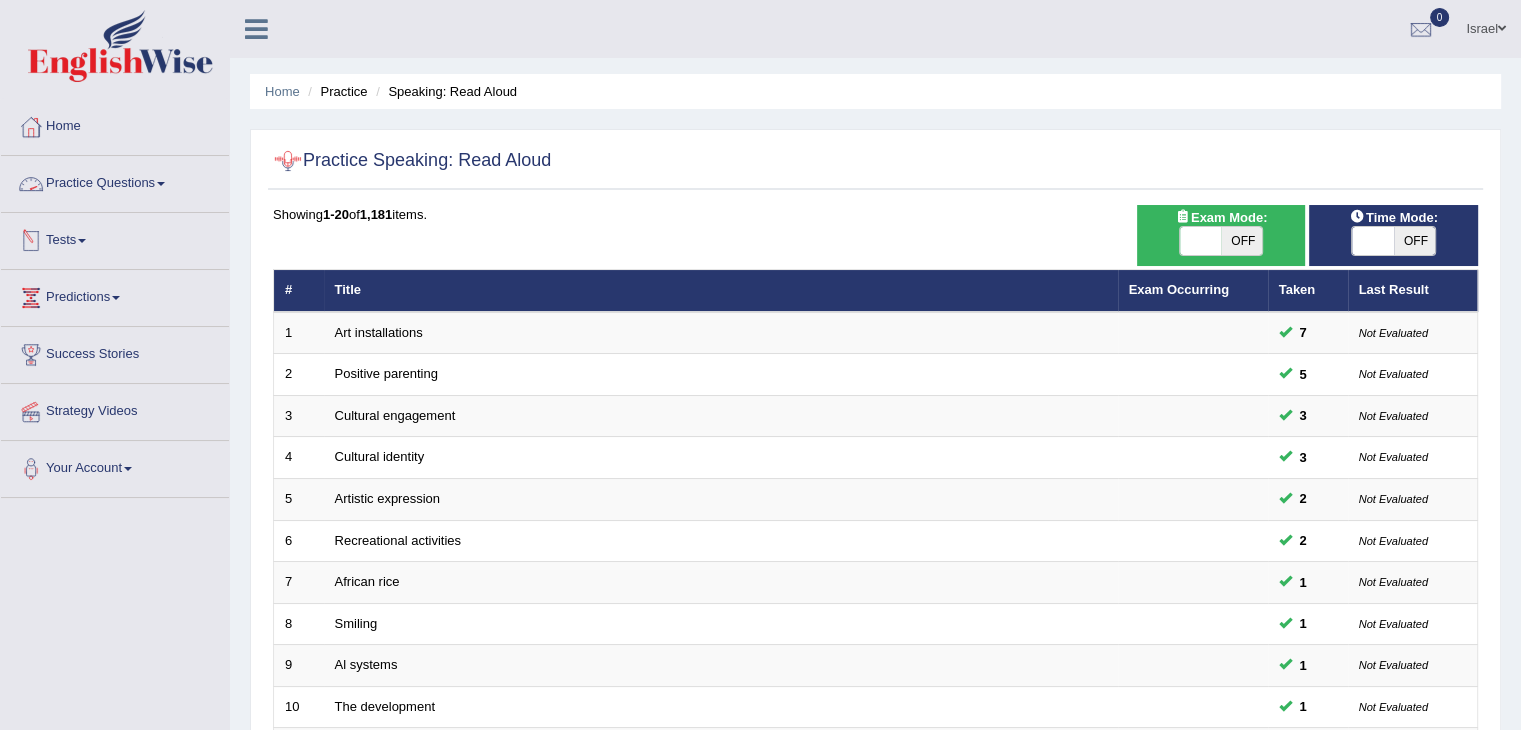 click on "Practice Questions" at bounding box center [115, 181] 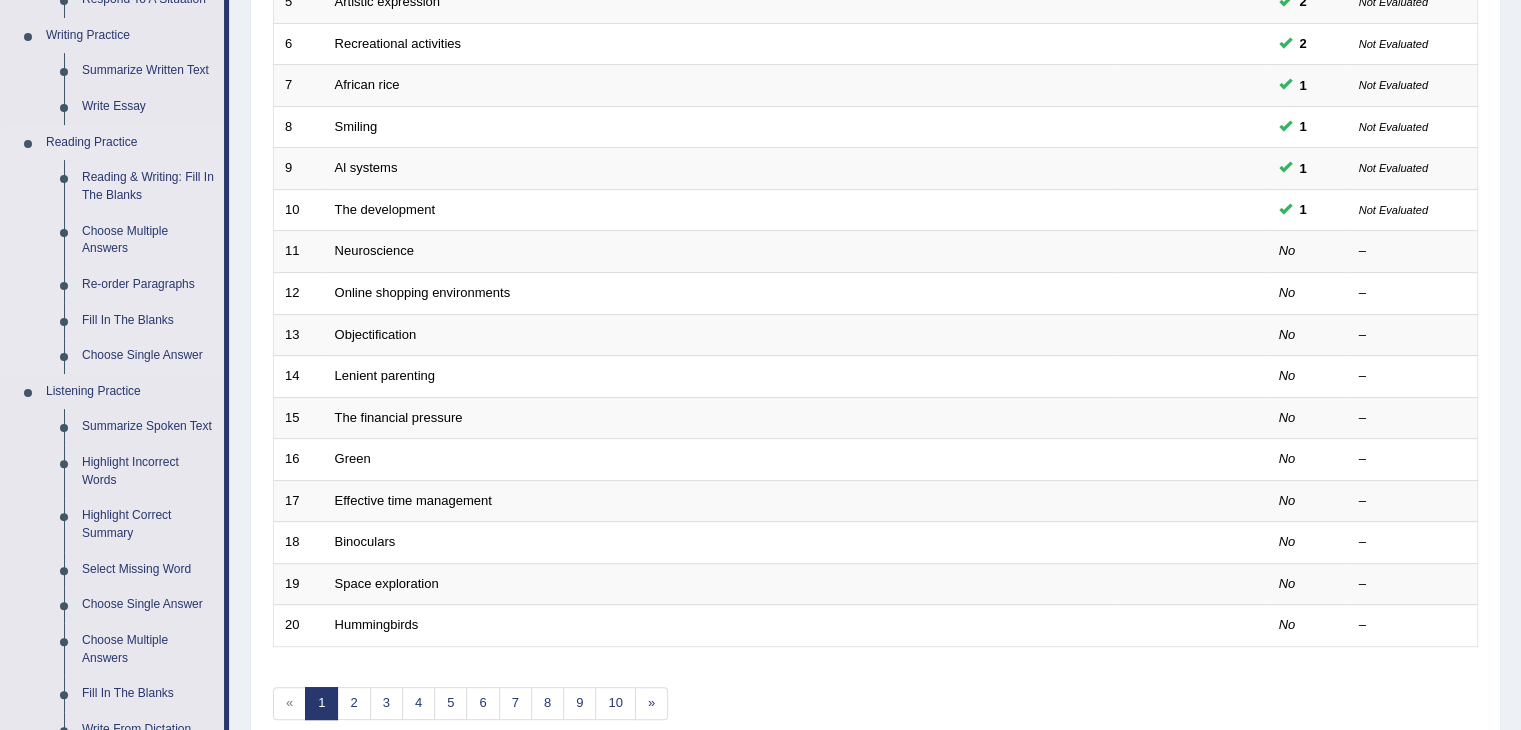 scroll, scrollTop: 500, scrollLeft: 0, axis: vertical 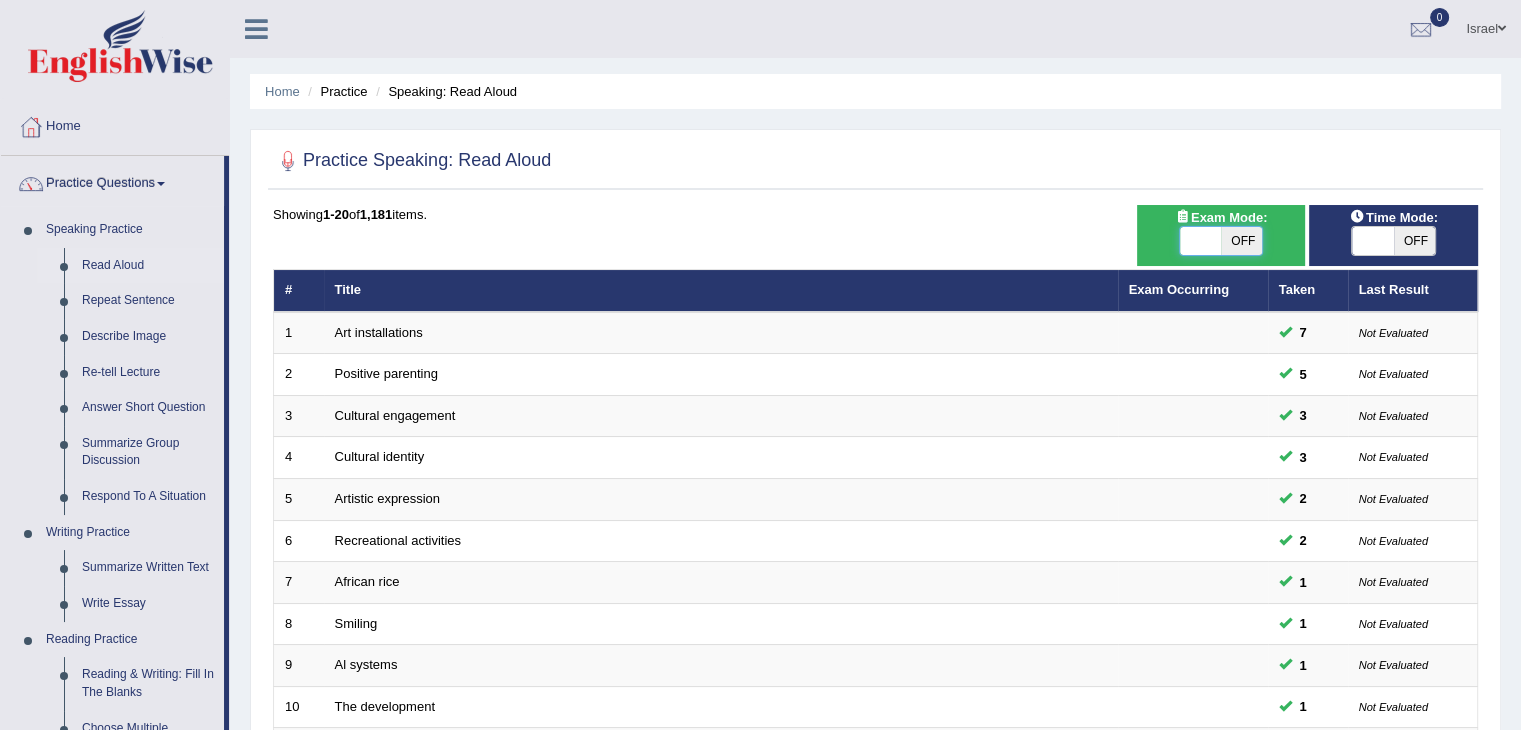 click at bounding box center [1201, 241] 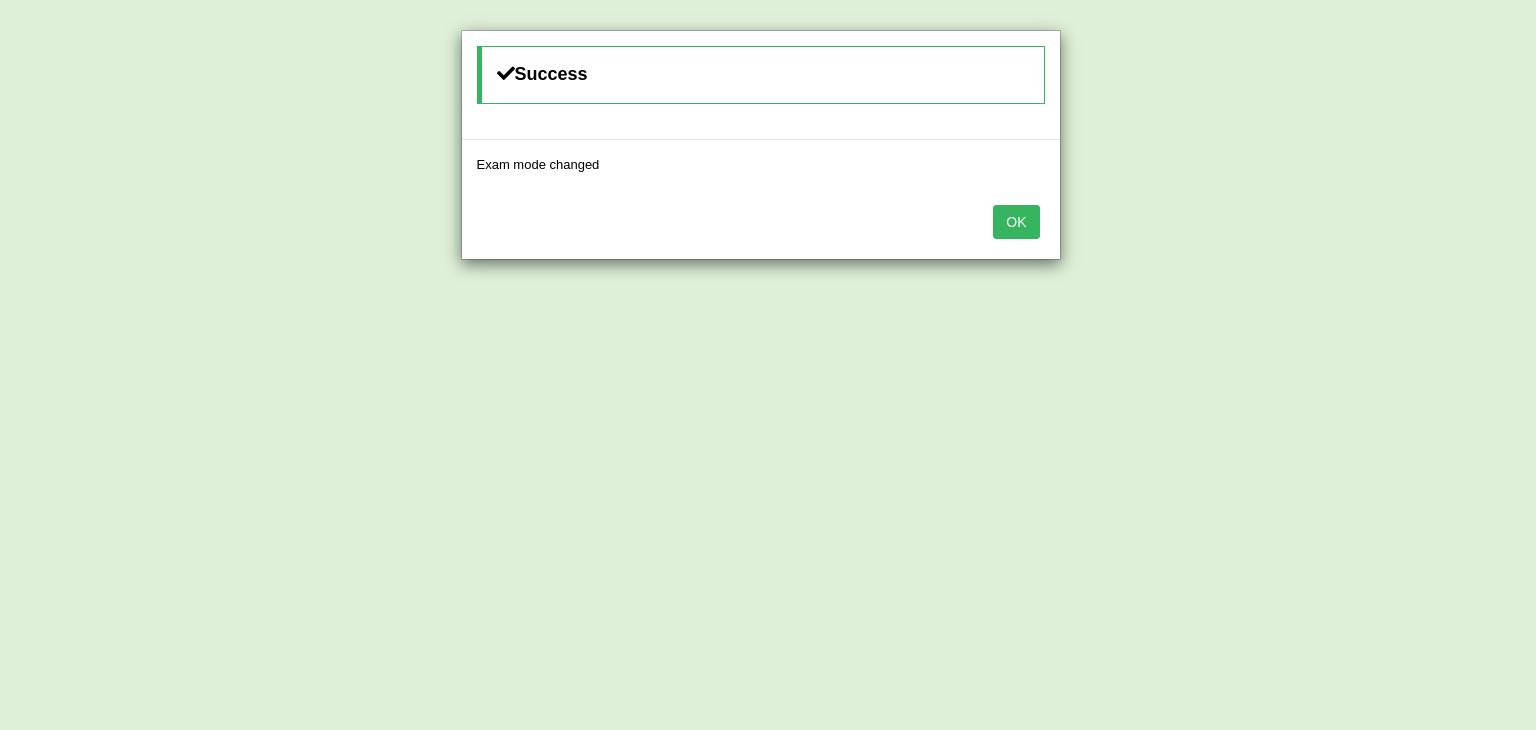 click on "OK" at bounding box center (1016, 222) 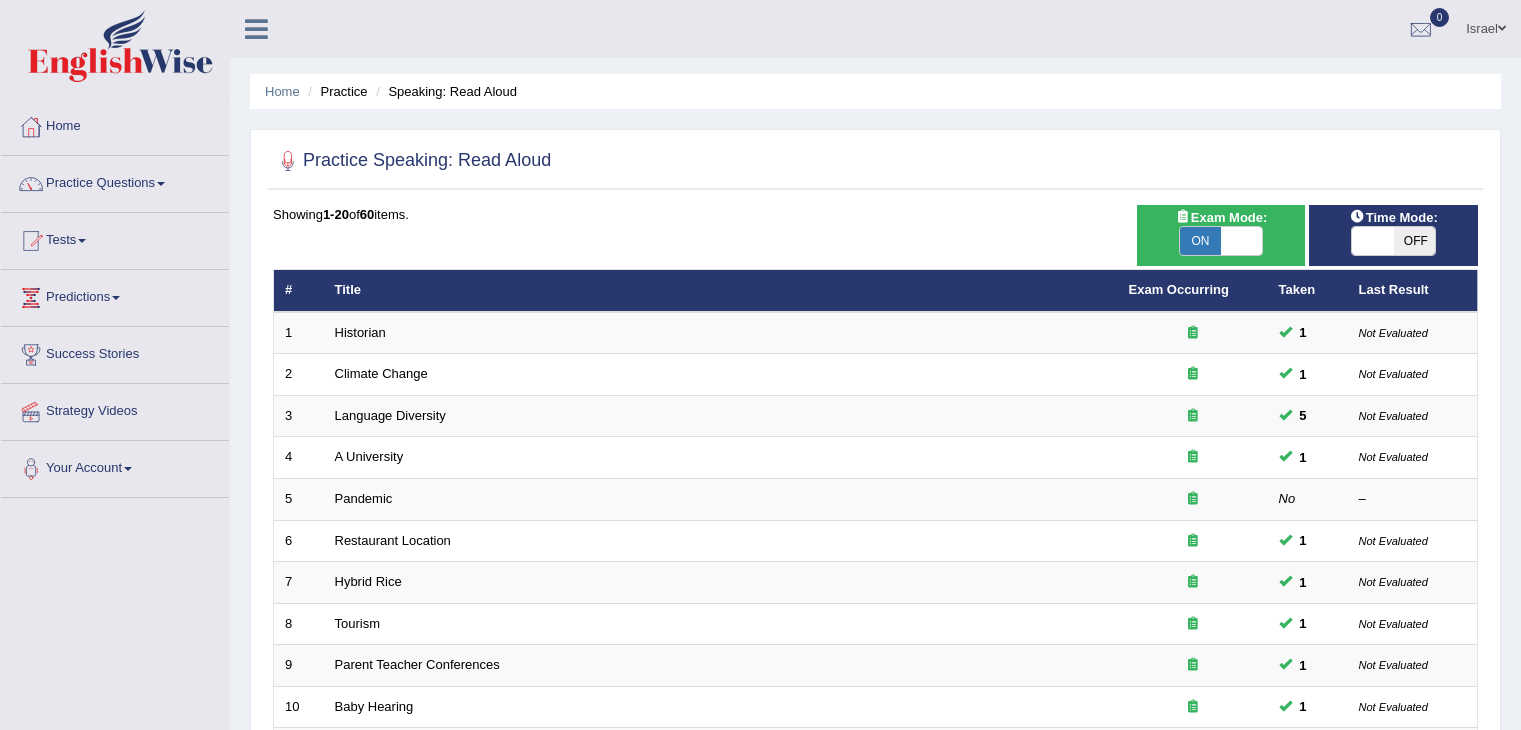 scroll, scrollTop: 0, scrollLeft: 0, axis: both 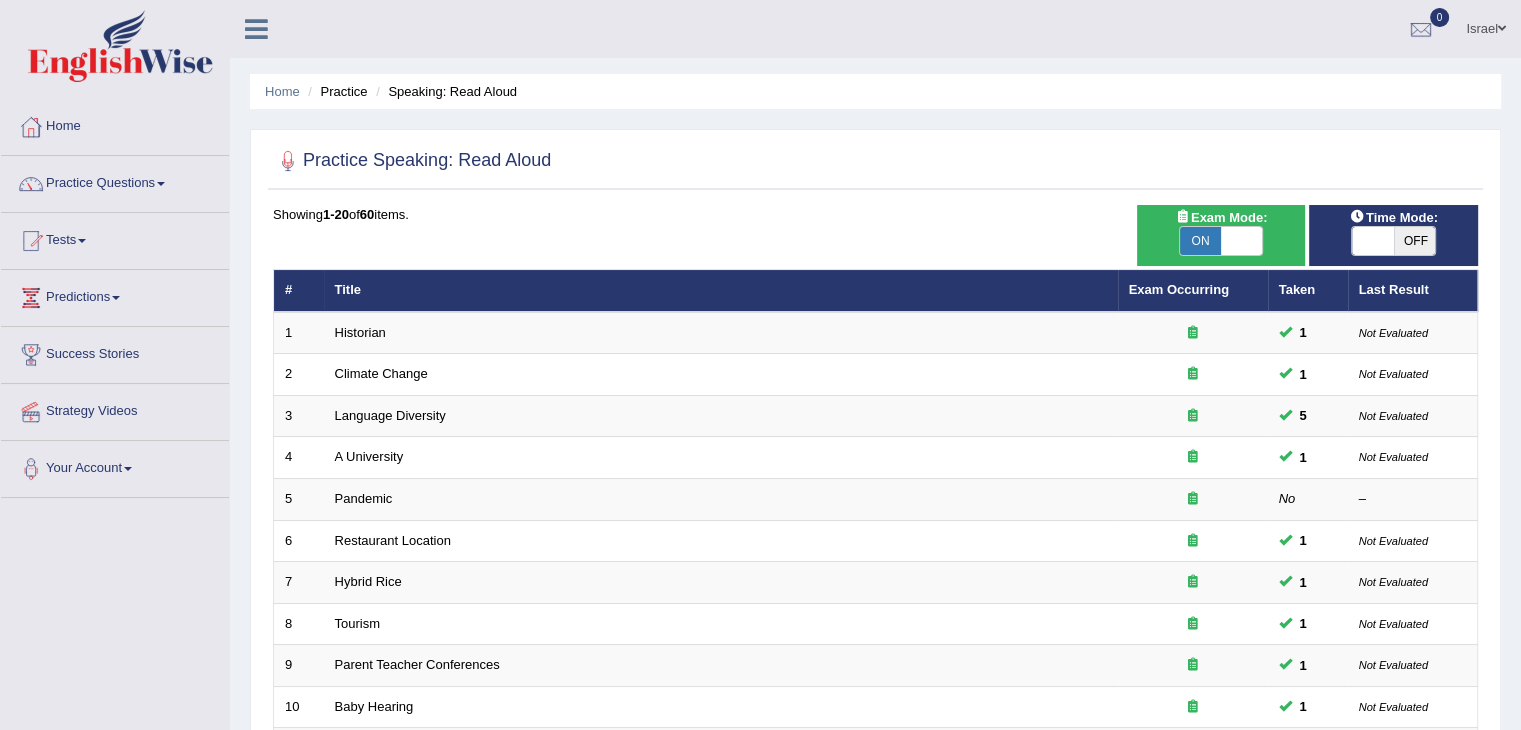 click at bounding box center (1373, 241) 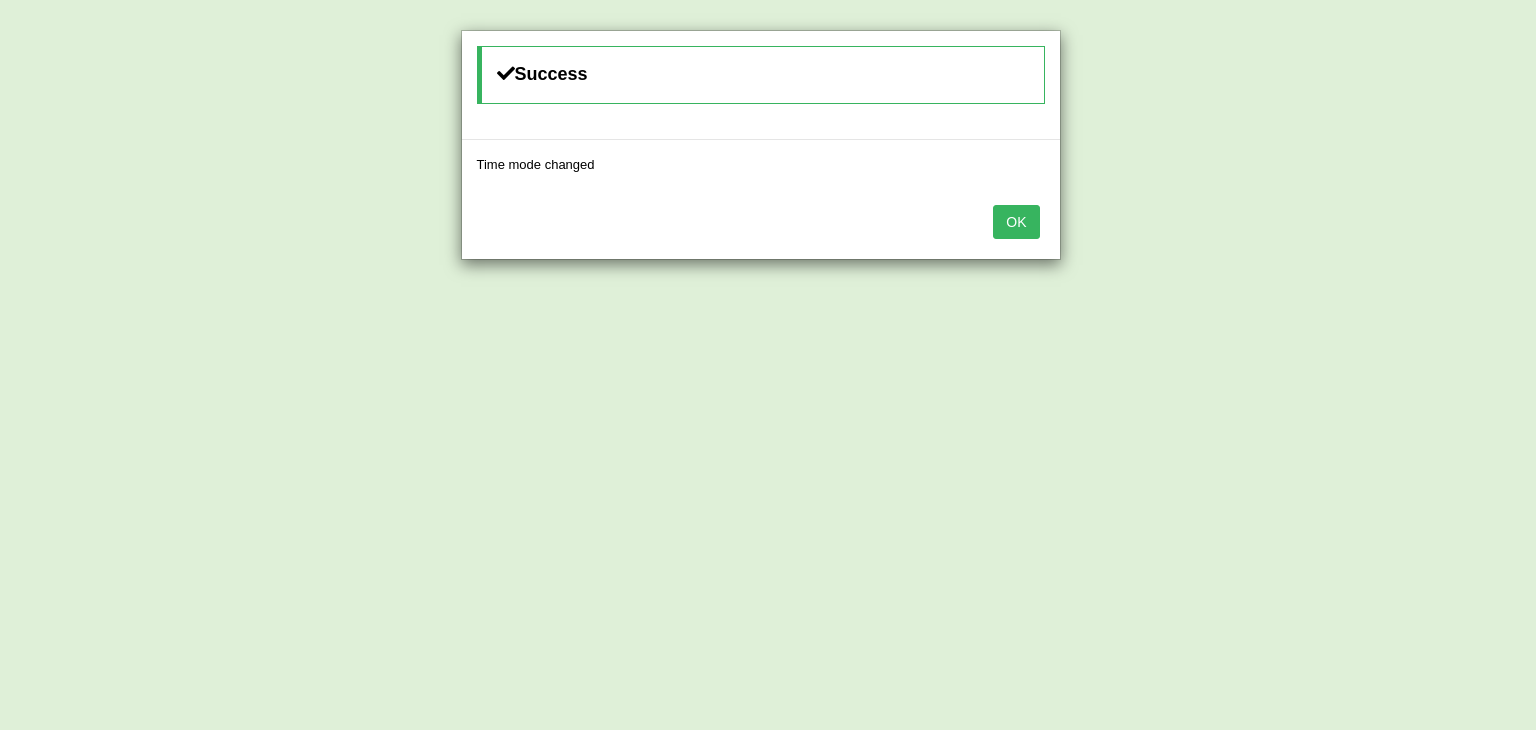 click on "OK" at bounding box center (1016, 222) 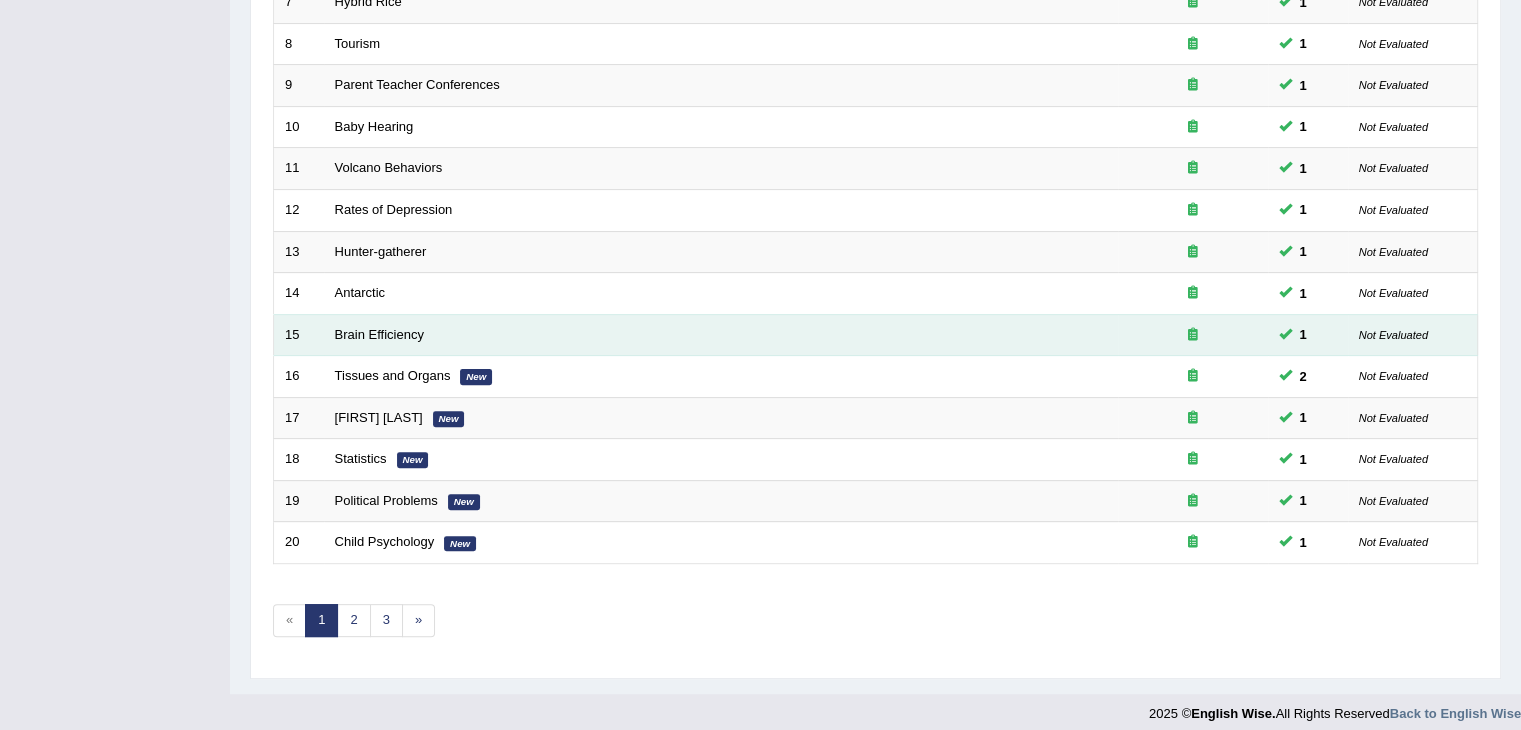 scroll, scrollTop: 588, scrollLeft: 0, axis: vertical 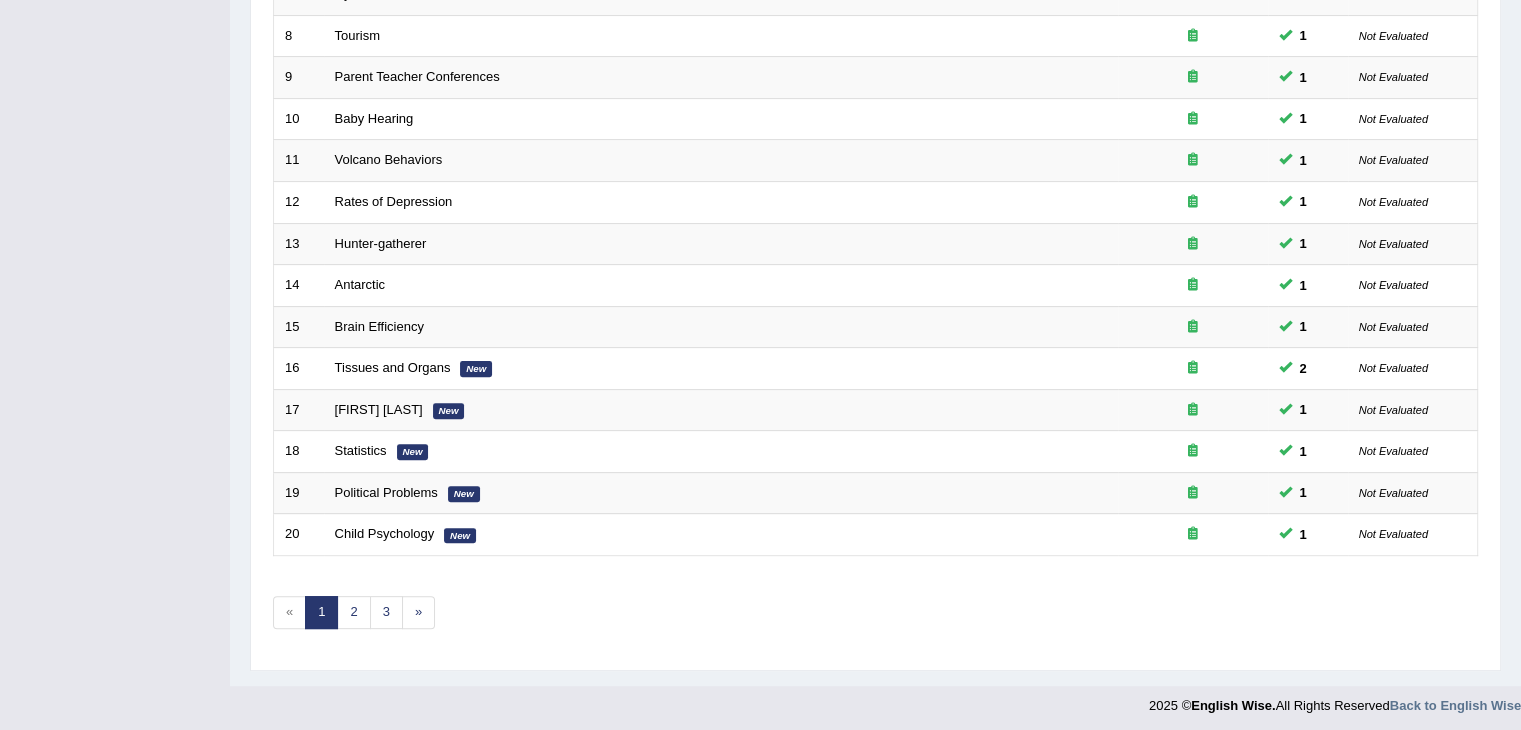 click on "Showing  1-20  of  60  items.
# Title Exam Occurring Taken Last Result
1 Historian 1 Not Evaluated
2 Climate Change 1 Not Evaluated
3 Language Diversity 5 Not Evaluated
4 A University 1 Not Evaluated
5 Pandemic No –
6 Restaurant Location 1 Not Evaluated
7 Hybrid Rice 1 Not Evaluated
8 Tourism 1 Not Evaluated
9 Parent Teacher Conferences 1 Not Evaluated
10 Baby Hearing 1 Not Evaluated
11 Volcano Behaviors 1 Not Evaluated
12 Rates of Depression 1 Not Evaluated
13 Hunter-gatherer 1 Not Evaluated
14 Antarctic 1 Not Evaluated
15 Brain Efficiency 1 Not Evaluated
16 Tissues and Organs New 2 Not Evaluated
17 William  Shakespeare New 1 Not Evaluated
18 Statistics New 1 Not Evaluated
19 Political Problems New 1 Not Evaluated
20 Child Psychology New 1 Not Evaluated
«
1
2
3
»" at bounding box center (875, 135) 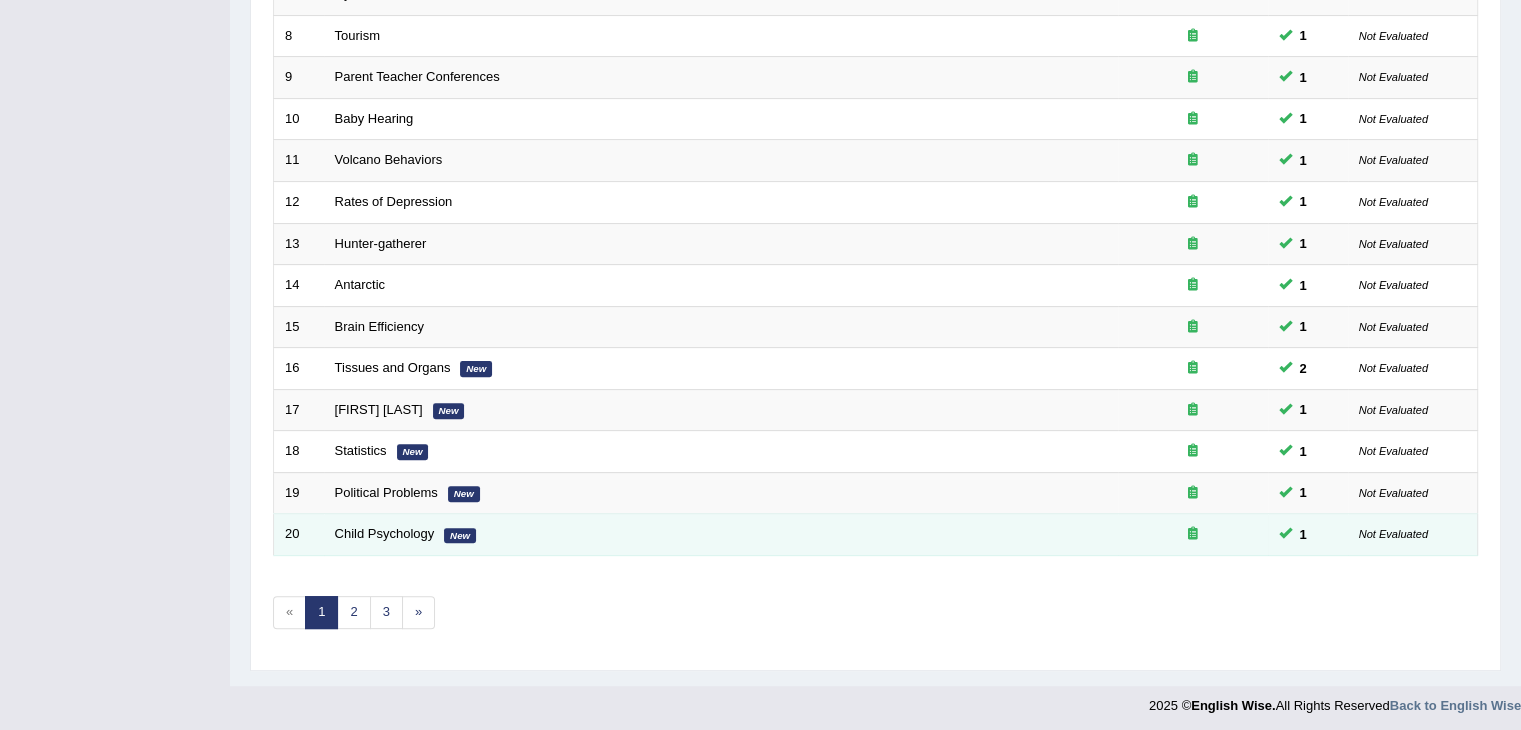 click on "Showing  1-20  of  60  items.
# Title Exam Occurring Taken Last Result
1 Historian 1 Not Evaluated
2 Climate Change 1 Not Evaluated
3 Language Diversity 5 Not Evaluated
4 A University 1 Not Evaluated
5 Pandemic No –
6 Restaurant Location 1 Not Evaluated
7 Hybrid Rice 1 Not Evaluated
8 Tourism 1 Not Evaluated
9 Parent Teacher Conferences 1 Not Evaluated
10 Baby Hearing 1 Not Evaluated
11 Volcano Behaviors 1 Not Evaluated
12 Rates of Depression 1 Not Evaluated
13 Hunter-gatherer 1 Not Evaluated
14 Antarctic 1 Not Evaluated
15 Brain Efficiency 1 Not Evaluated
16 Tissues and Organs New 2 Not Evaluated
17 William  Shakespeare New 1 Not Evaluated
18 Statistics New 1 Not Evaluated
19 Political Problems New 1 Not Evaluated
20 Child Psychology New 1 Not Evaluated
«
1
2
3
»" at bounding box center (875, 135) 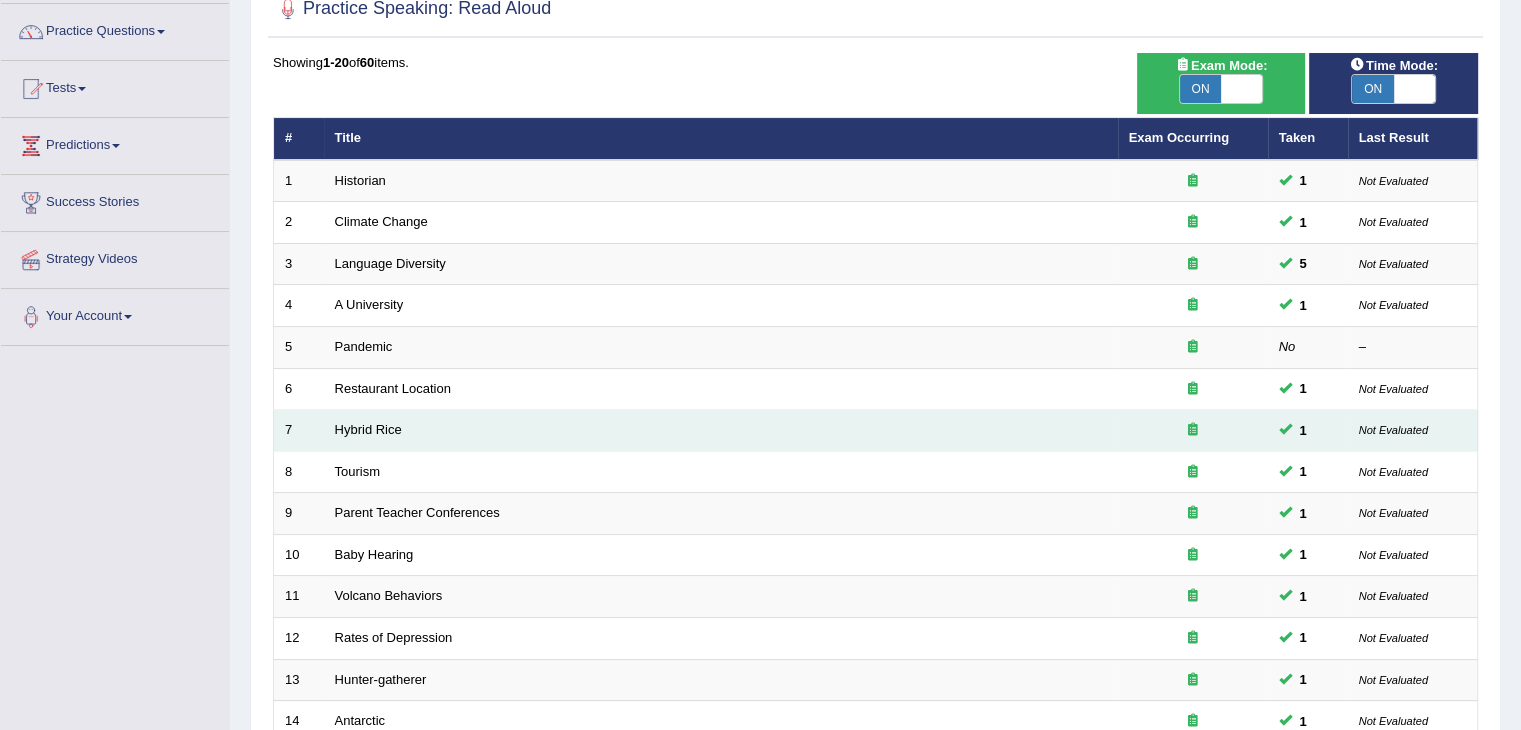 scroll, scrollTop: 0, scrollLeft: 0, axis: both 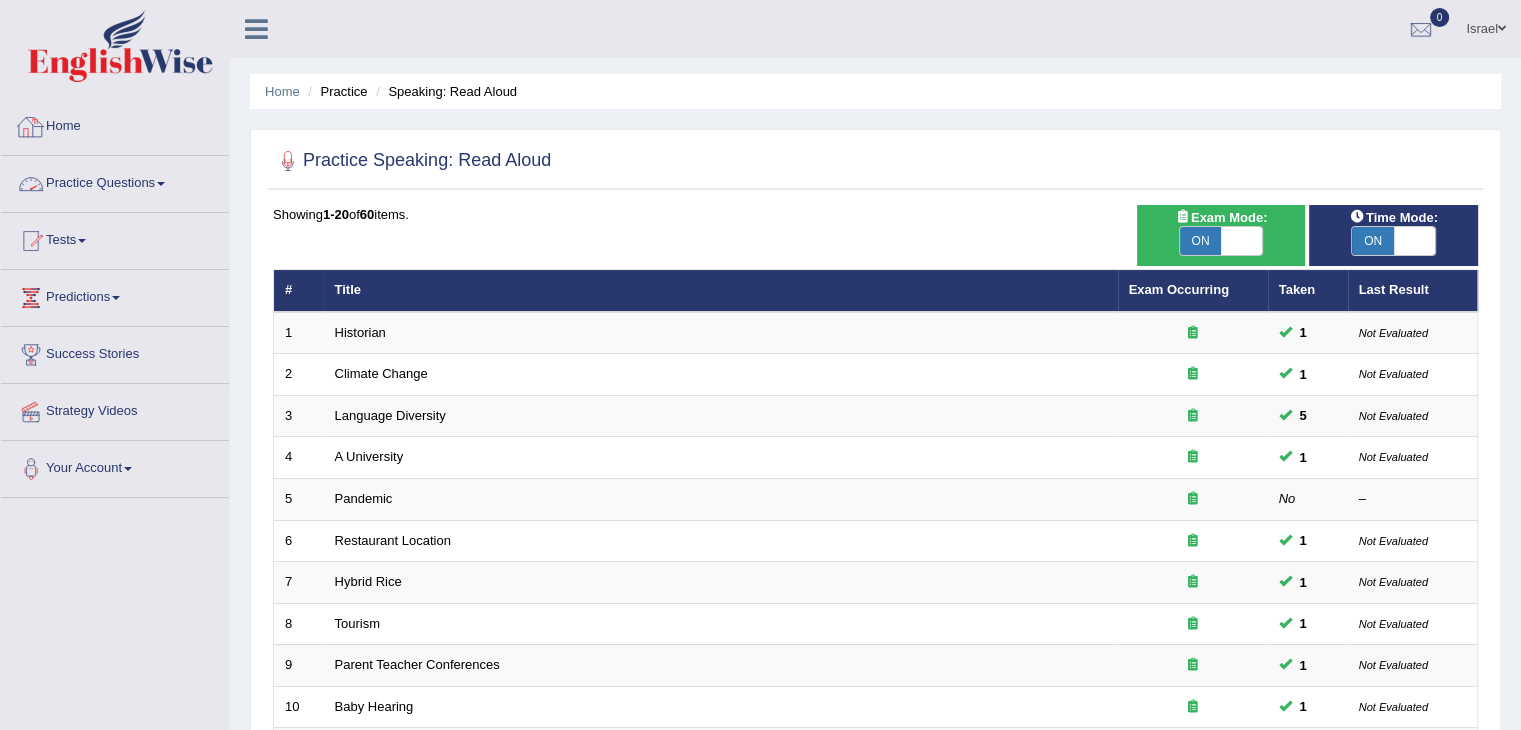 click on "Home" at bounding box center (115, 124) 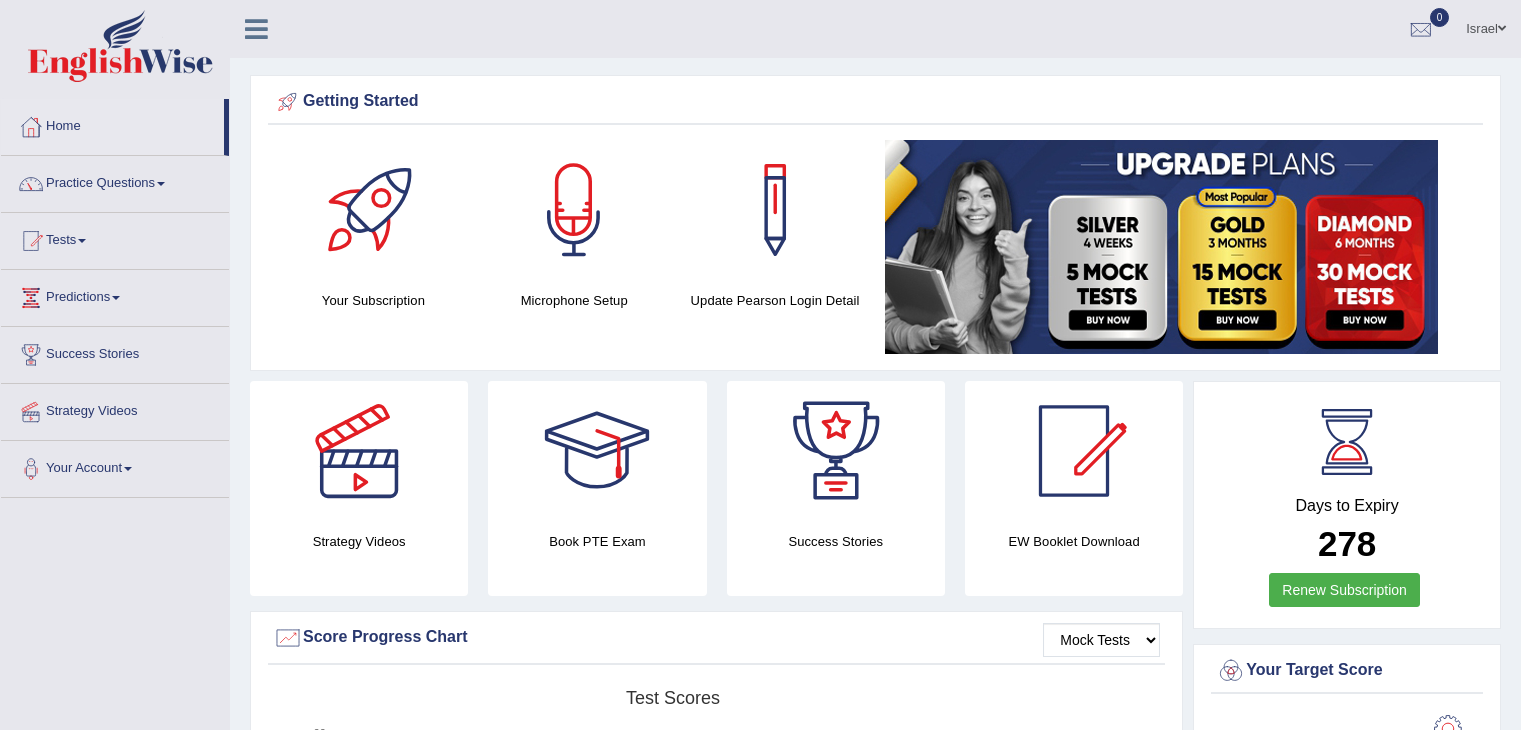scroll, scrollTop: 0, scrollLeft: 0, axis: both 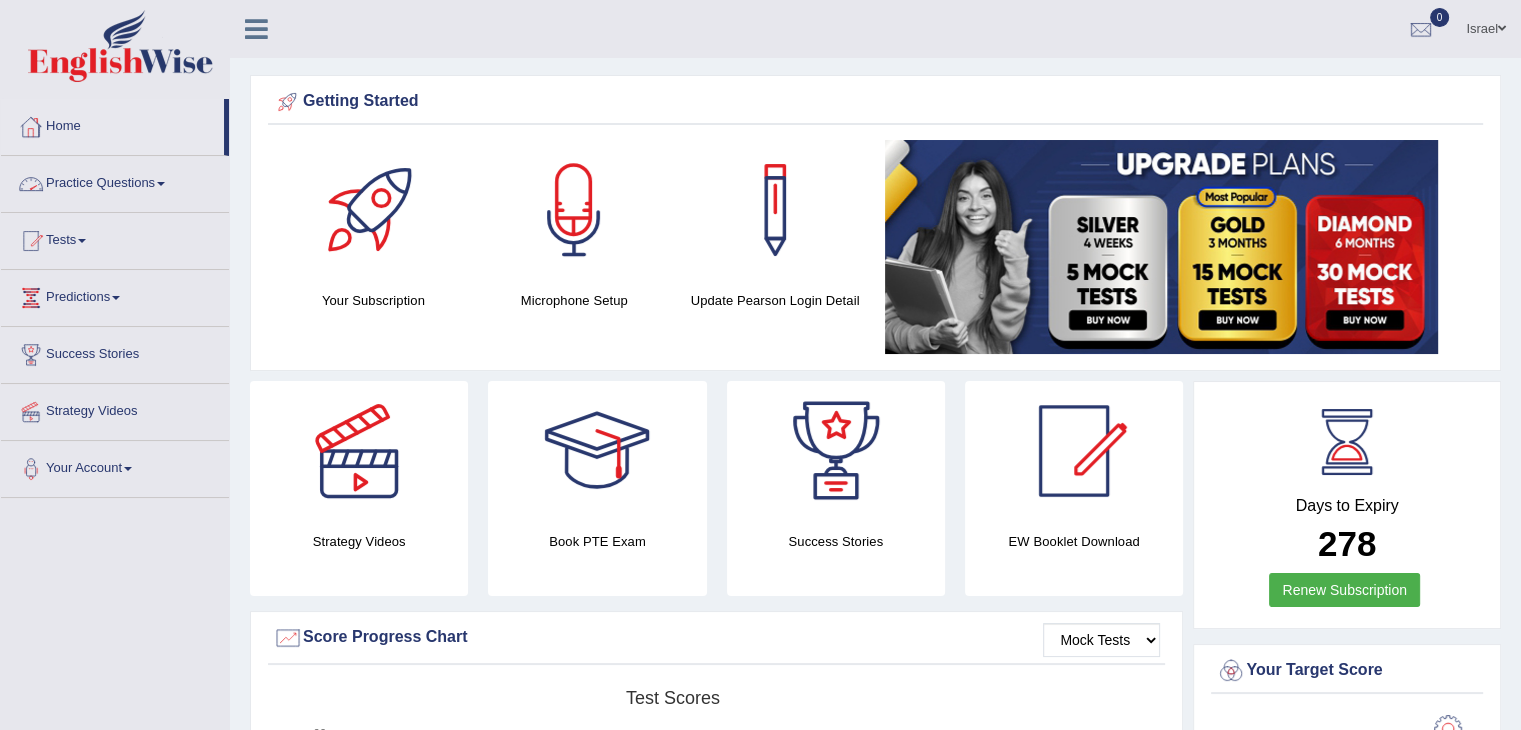 click on "Practice Questions" at bounding box center (115, 181) 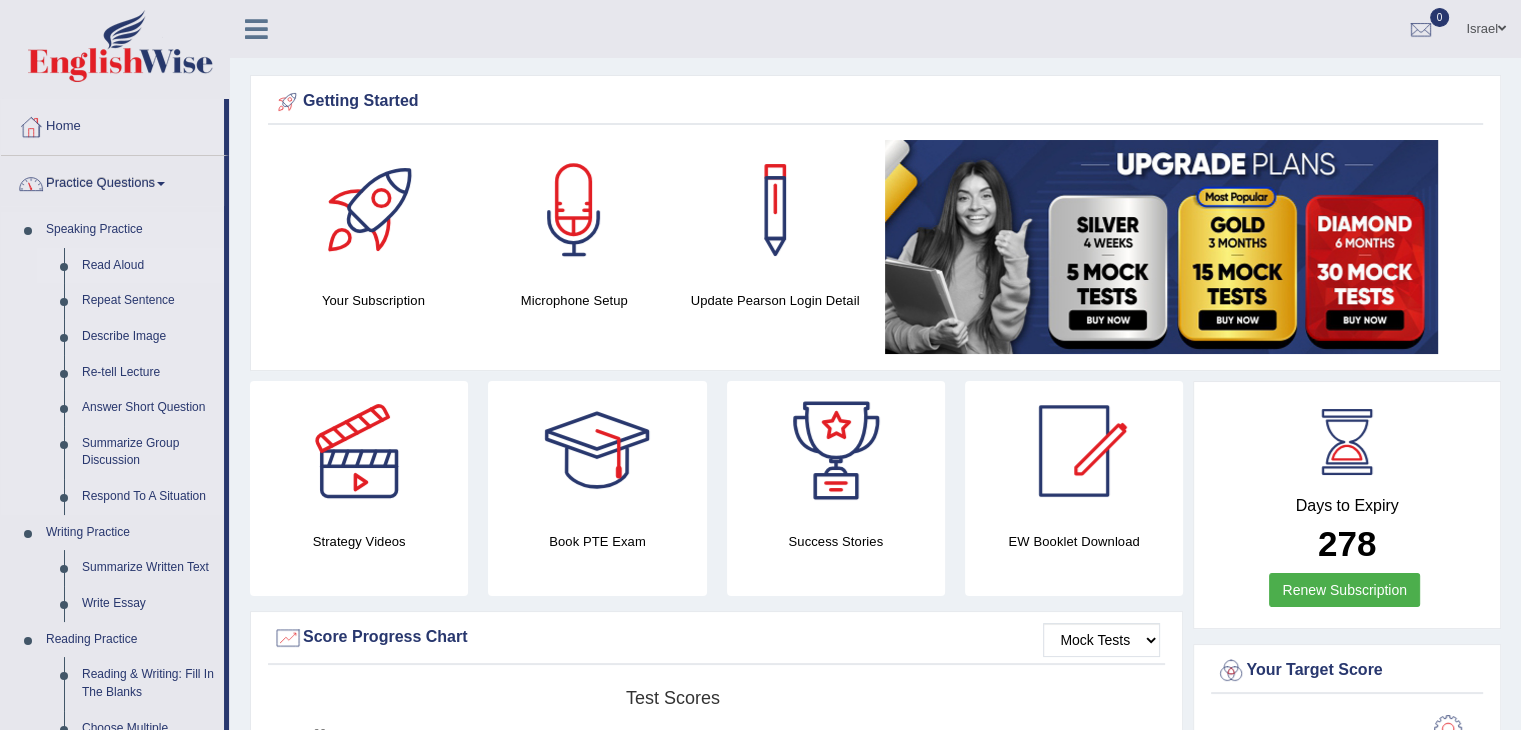 click on "Read Aloud" at bounding box center (148, 266) 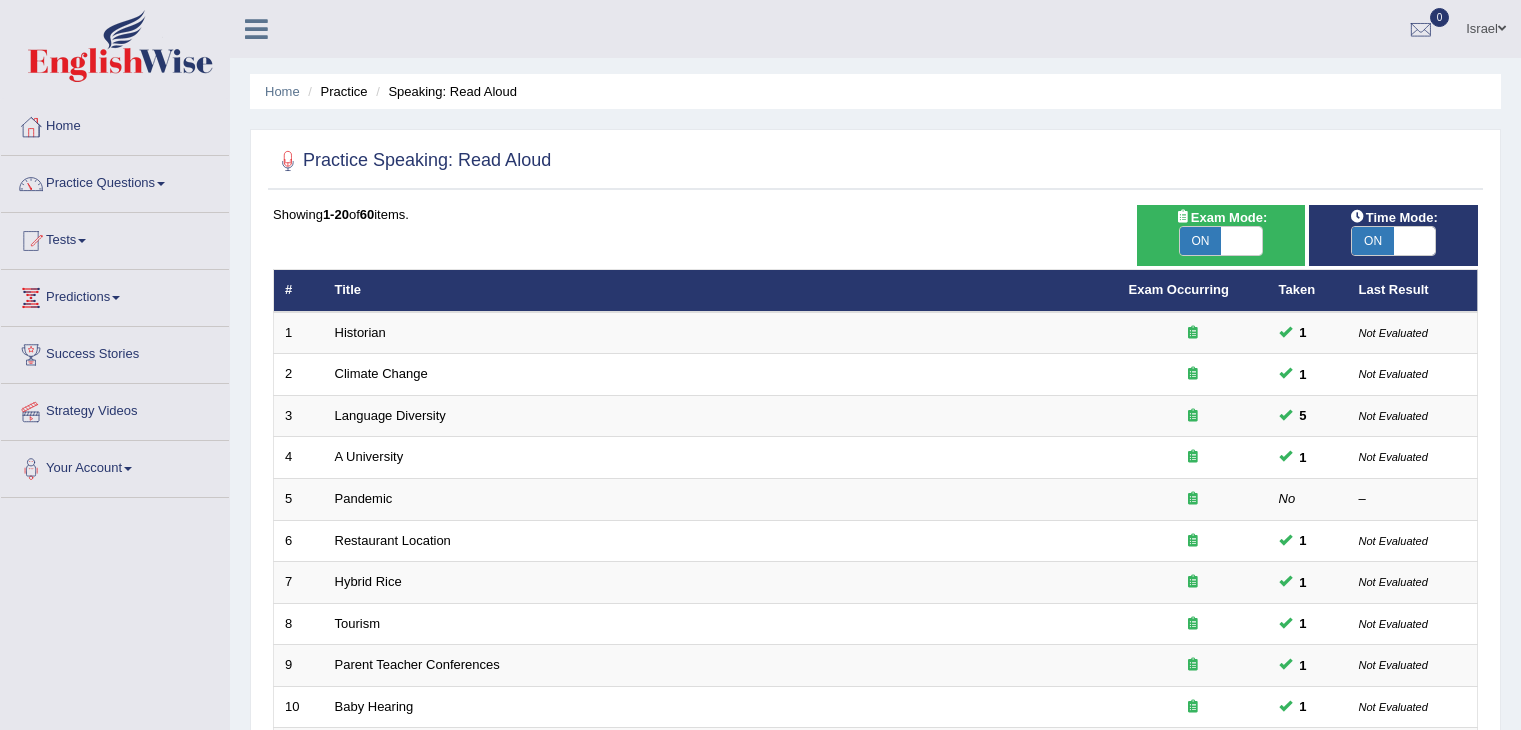 scroll, scrollTop: 0, scrollLeft: 0, axis: both 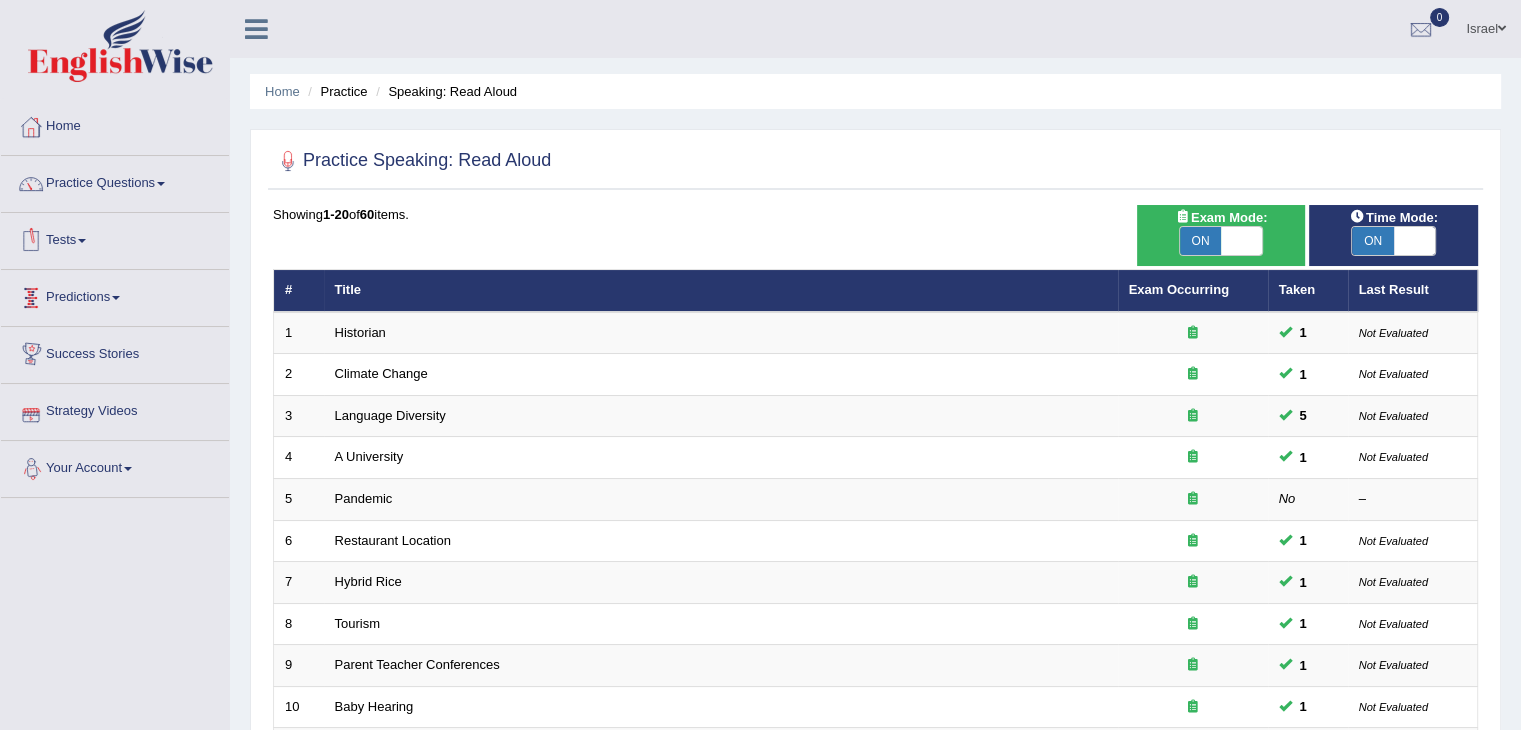 click on "Showing  1-20  of  60  items." at bounding box center (875, 214) 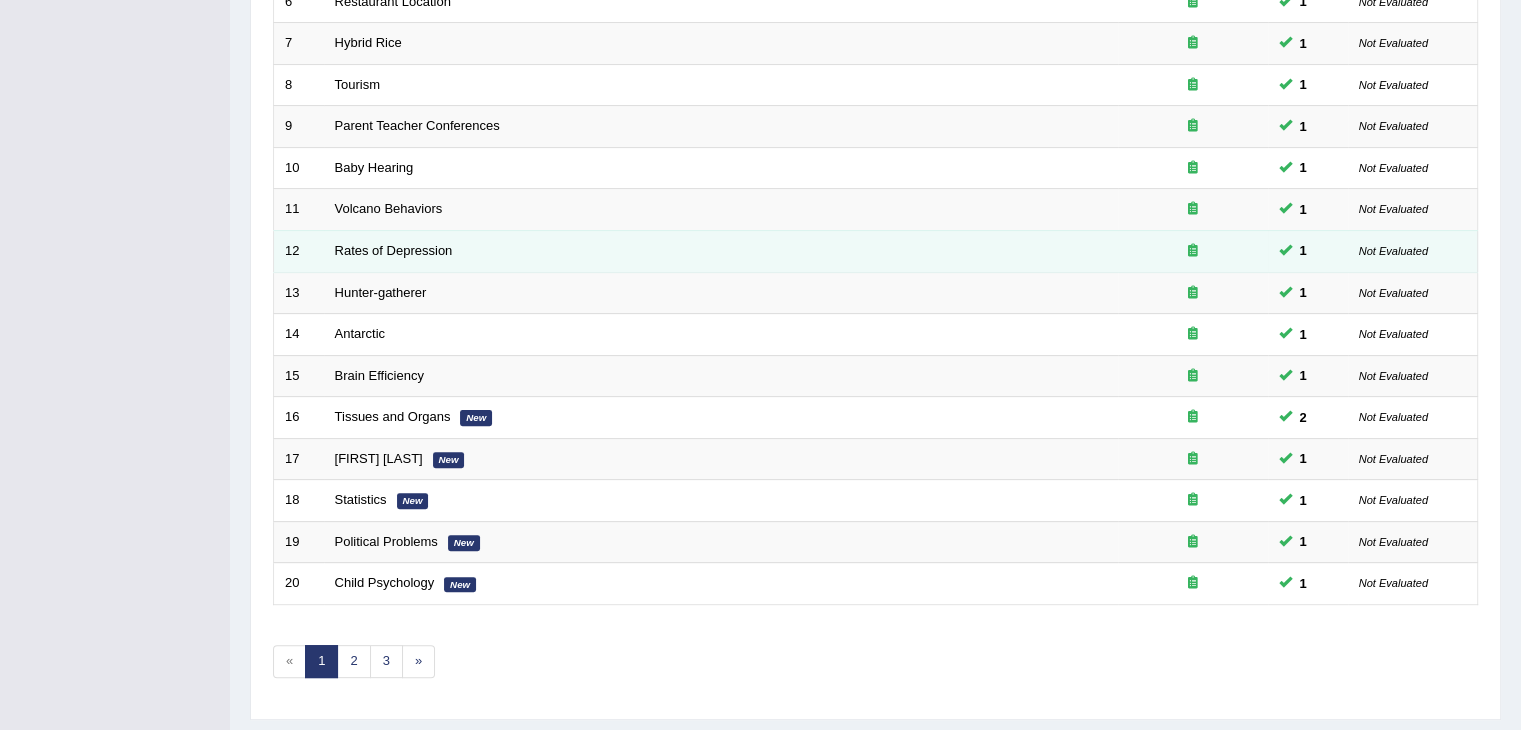 scroll, scrollTop: 588, scrollLeft: 0, axis: vertical 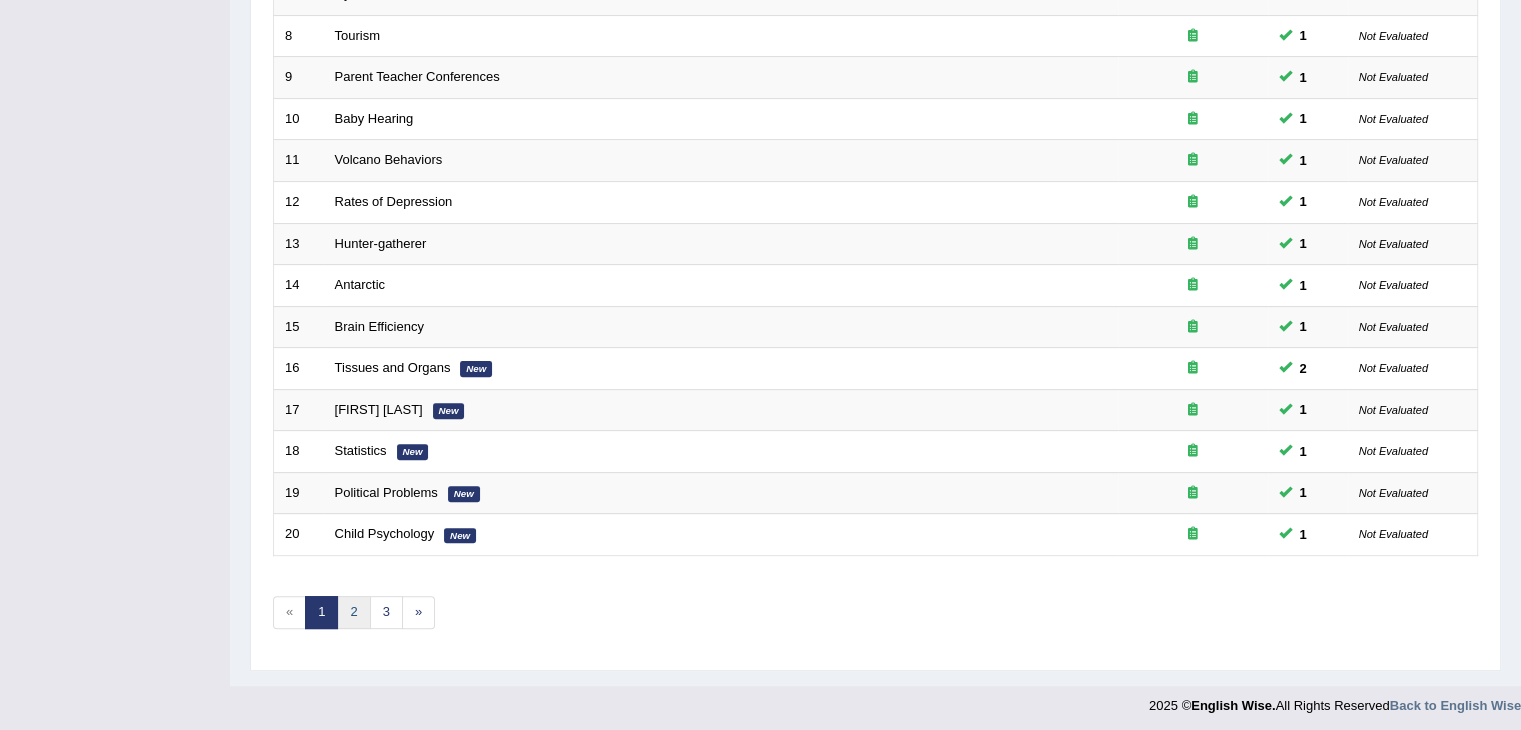 click on "2" at bounding box center (353, 612) 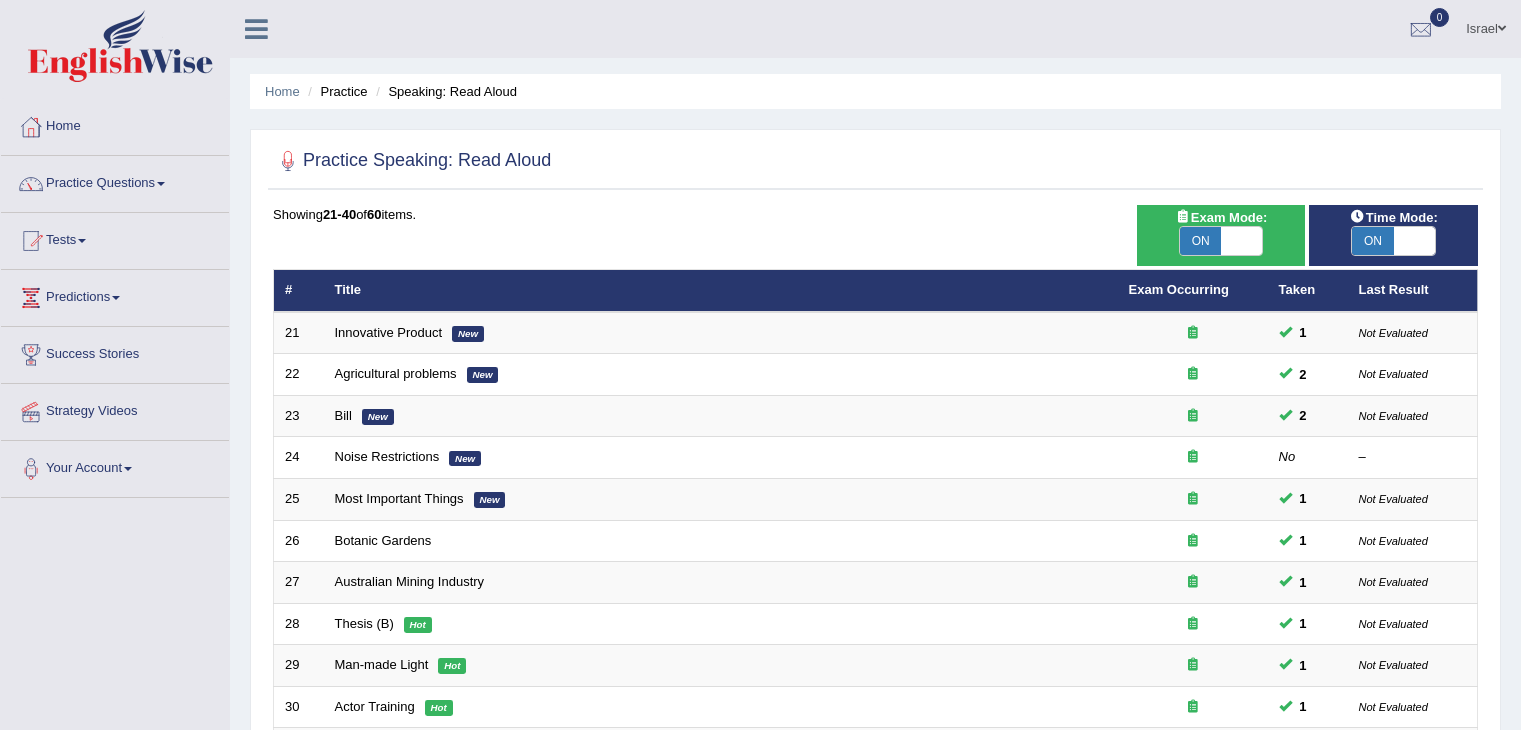 scroll, scrollTop: 0, scrollLeft: 0, axis: both 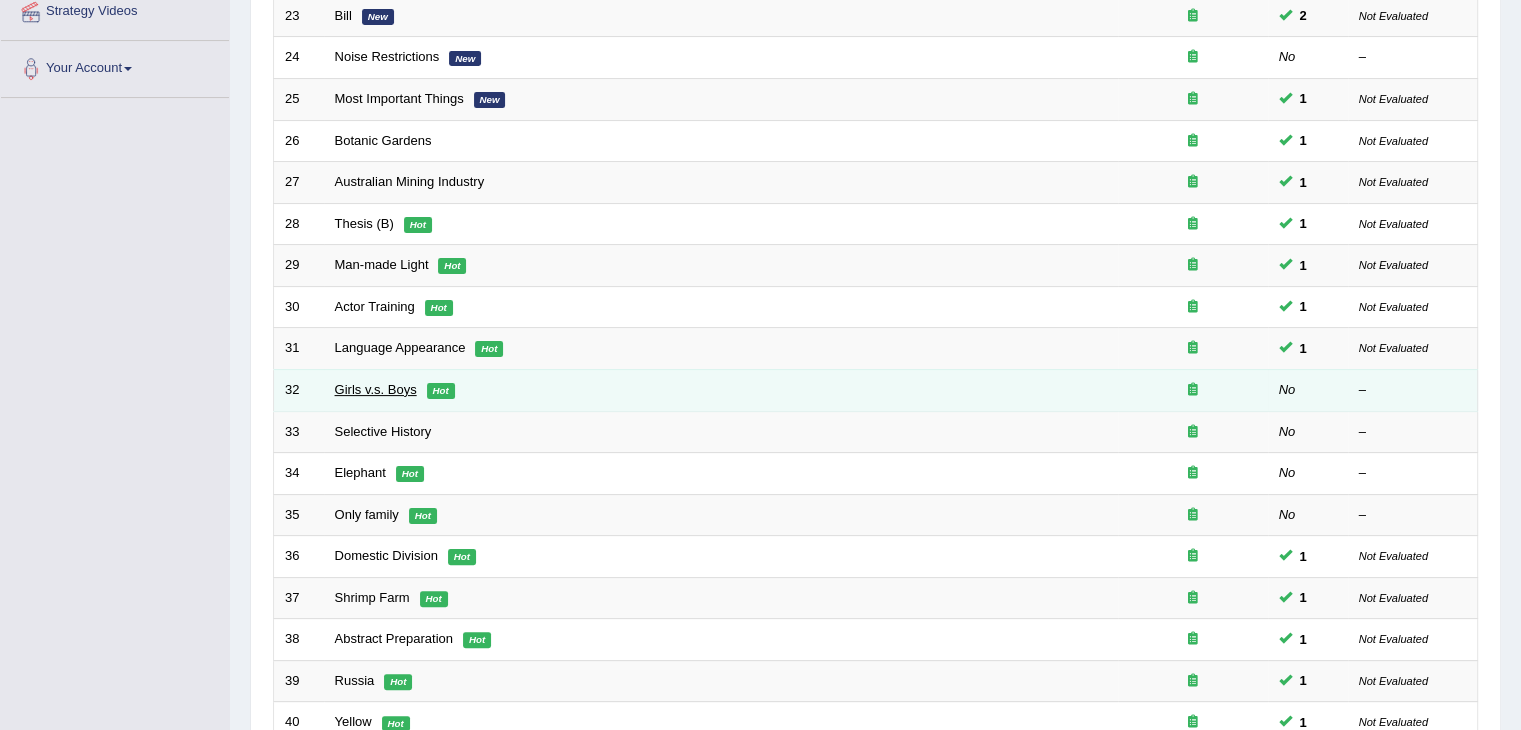 click on "Girls v.s. Boys" at bounding box center (376, 389) 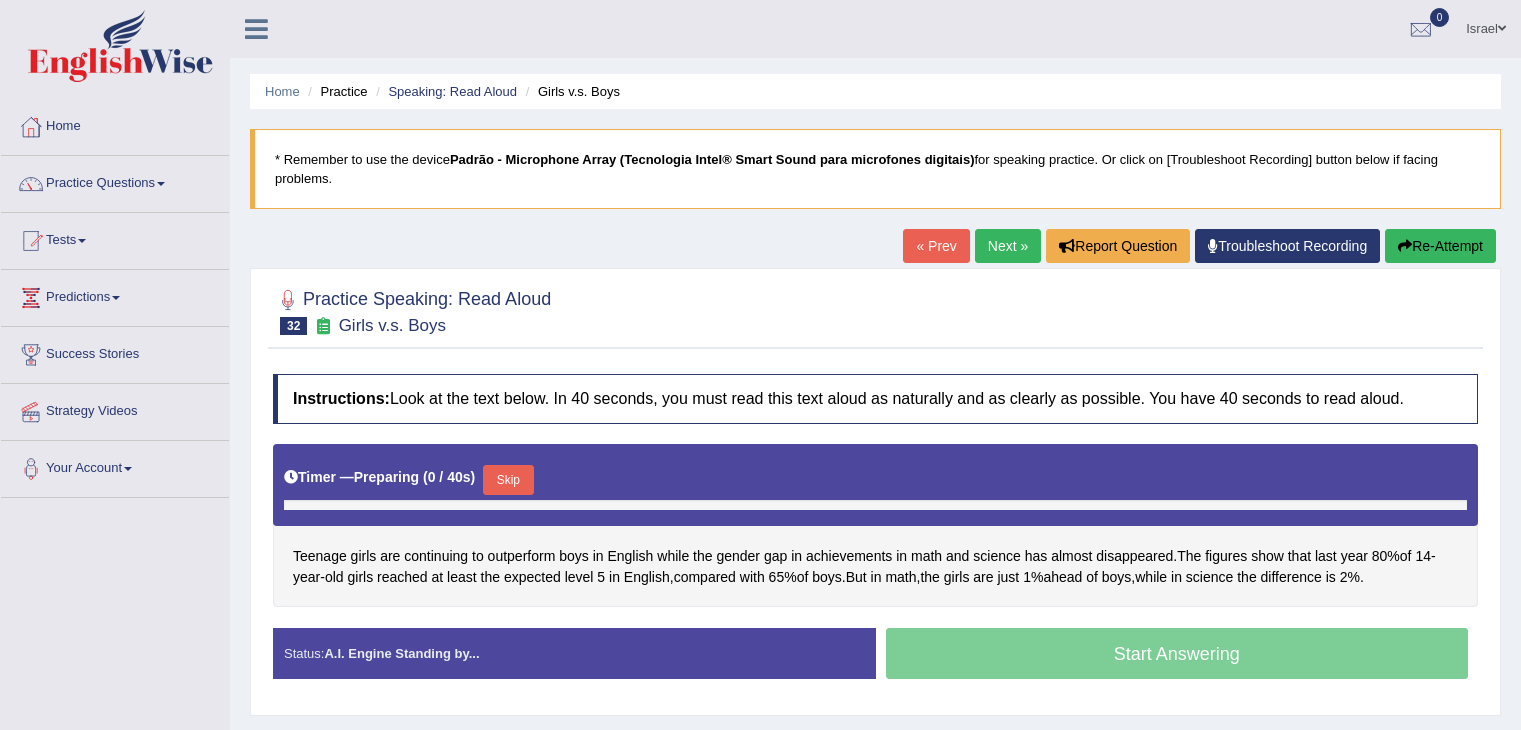 scroll, scrollTop: 0, scrollLeft: 0, axis: both 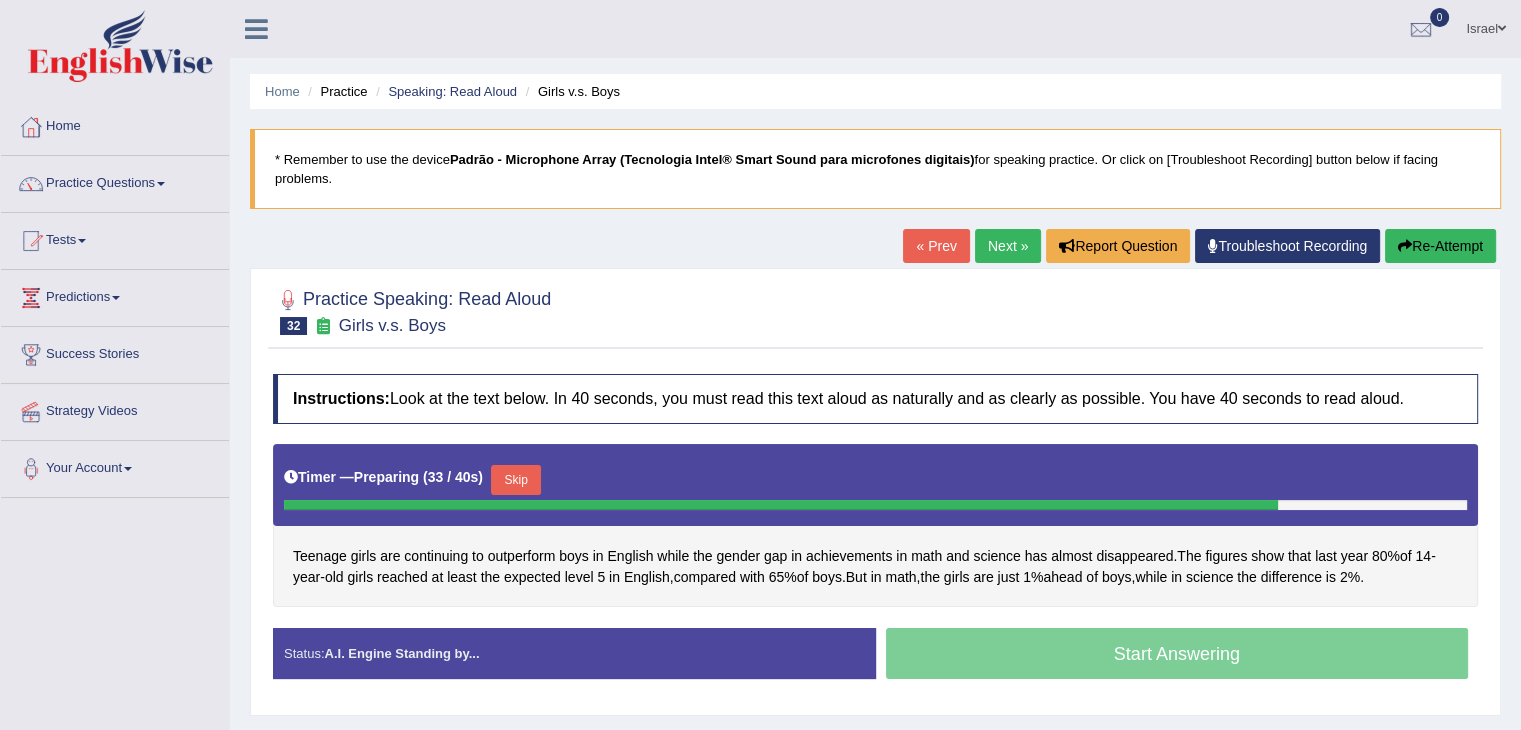 click on "Skip" at bounding box center (516, 480) 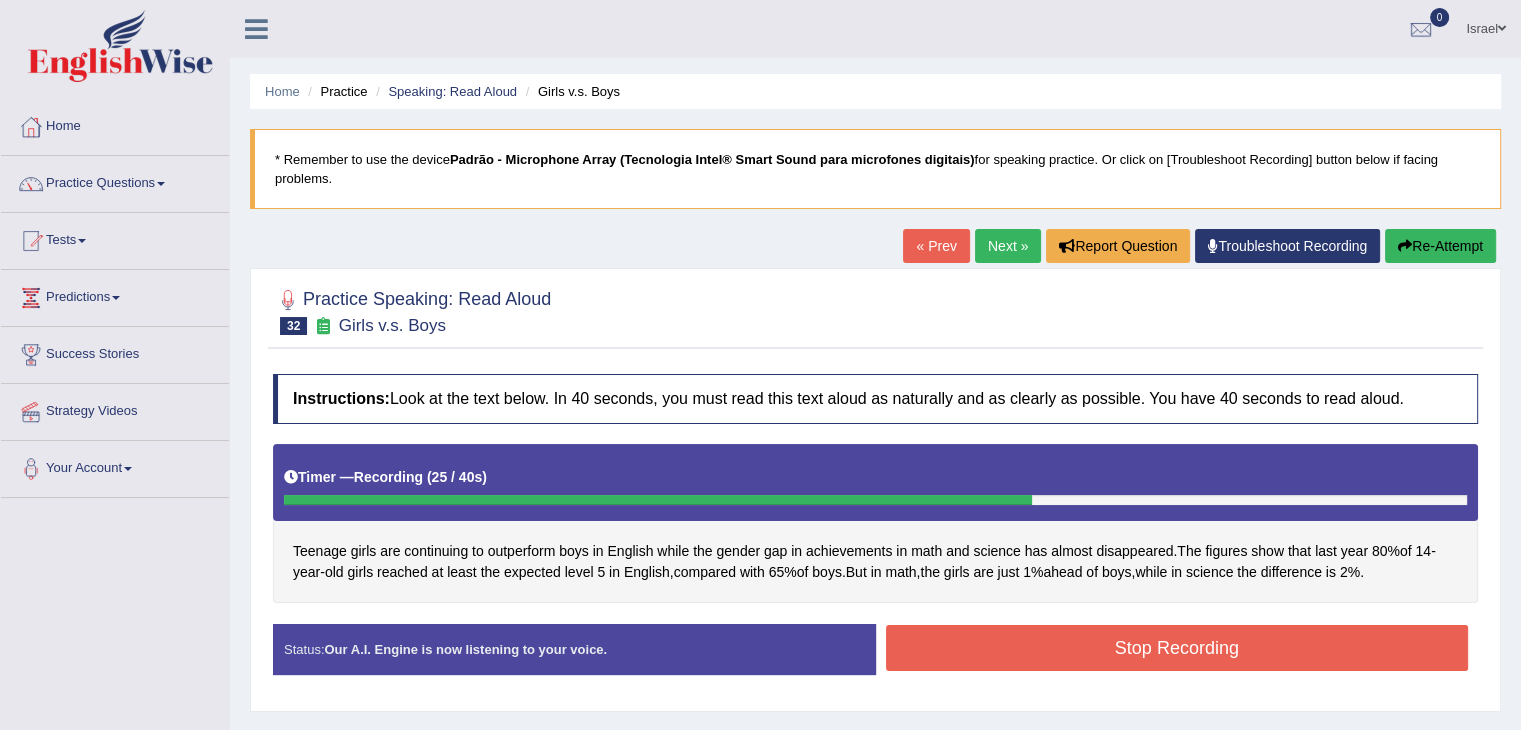 click on "Stop Recording" at bounding box center [1177, 648] 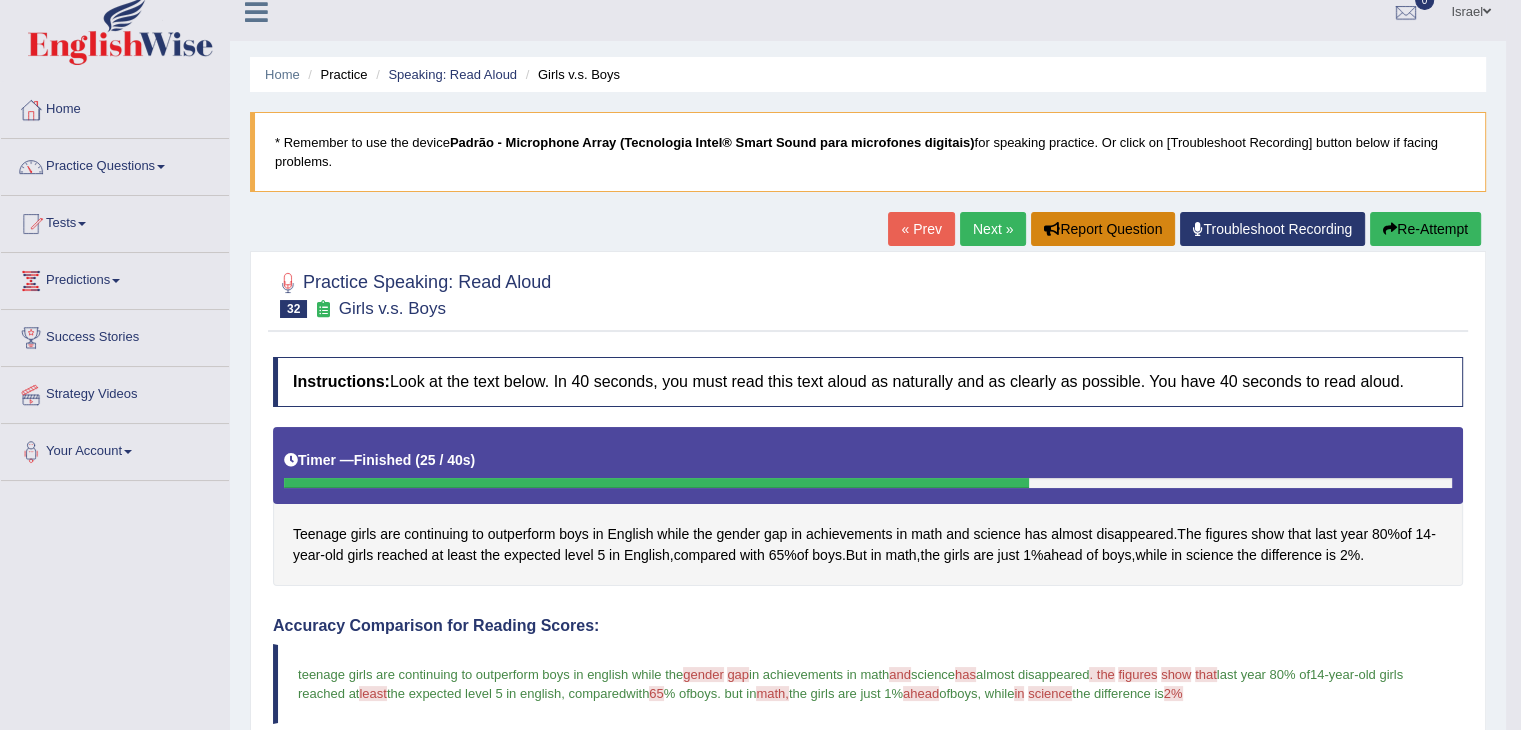 scroll, scrollTop: 0, scrollLeft: 0, axis: both 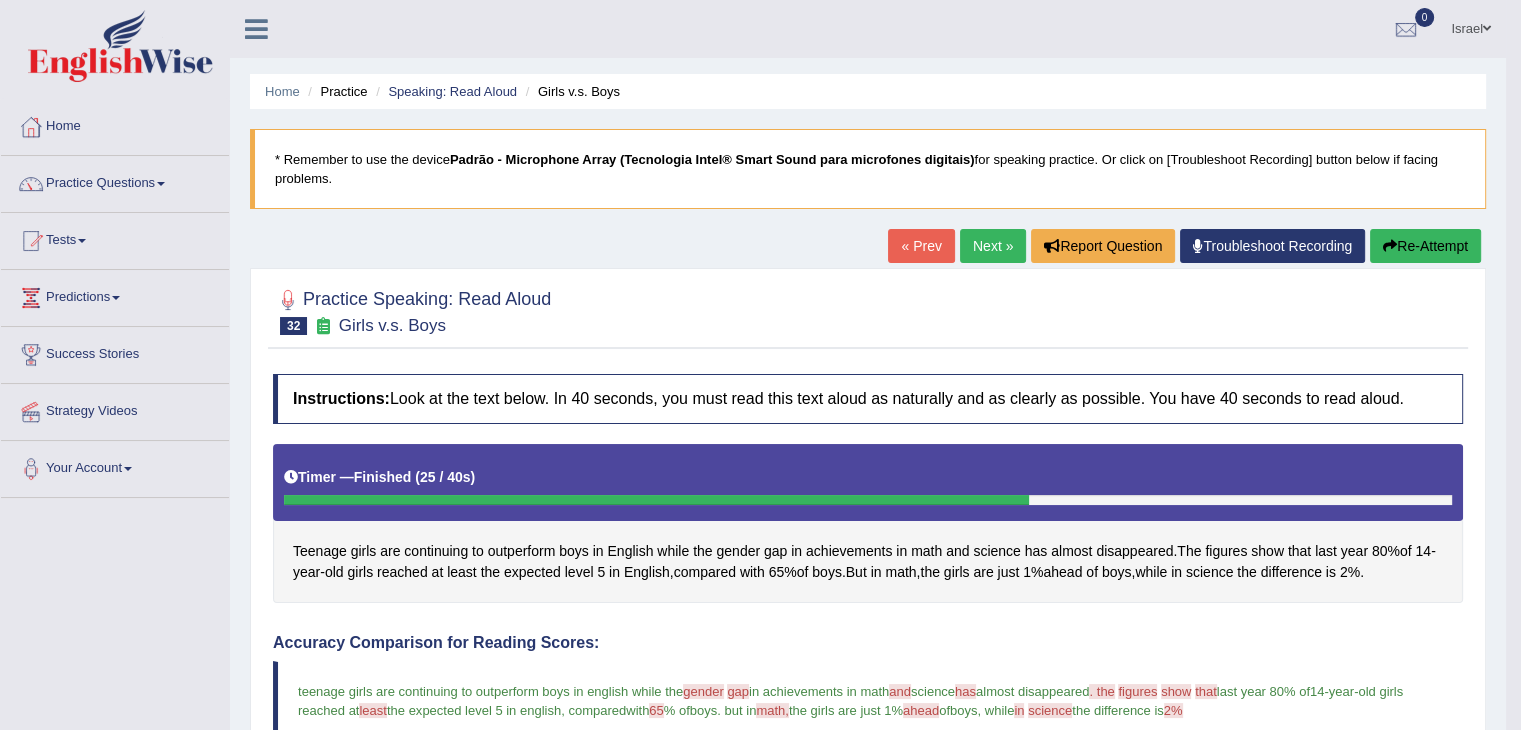 click on "Next »" at bounding box center (993, 246) 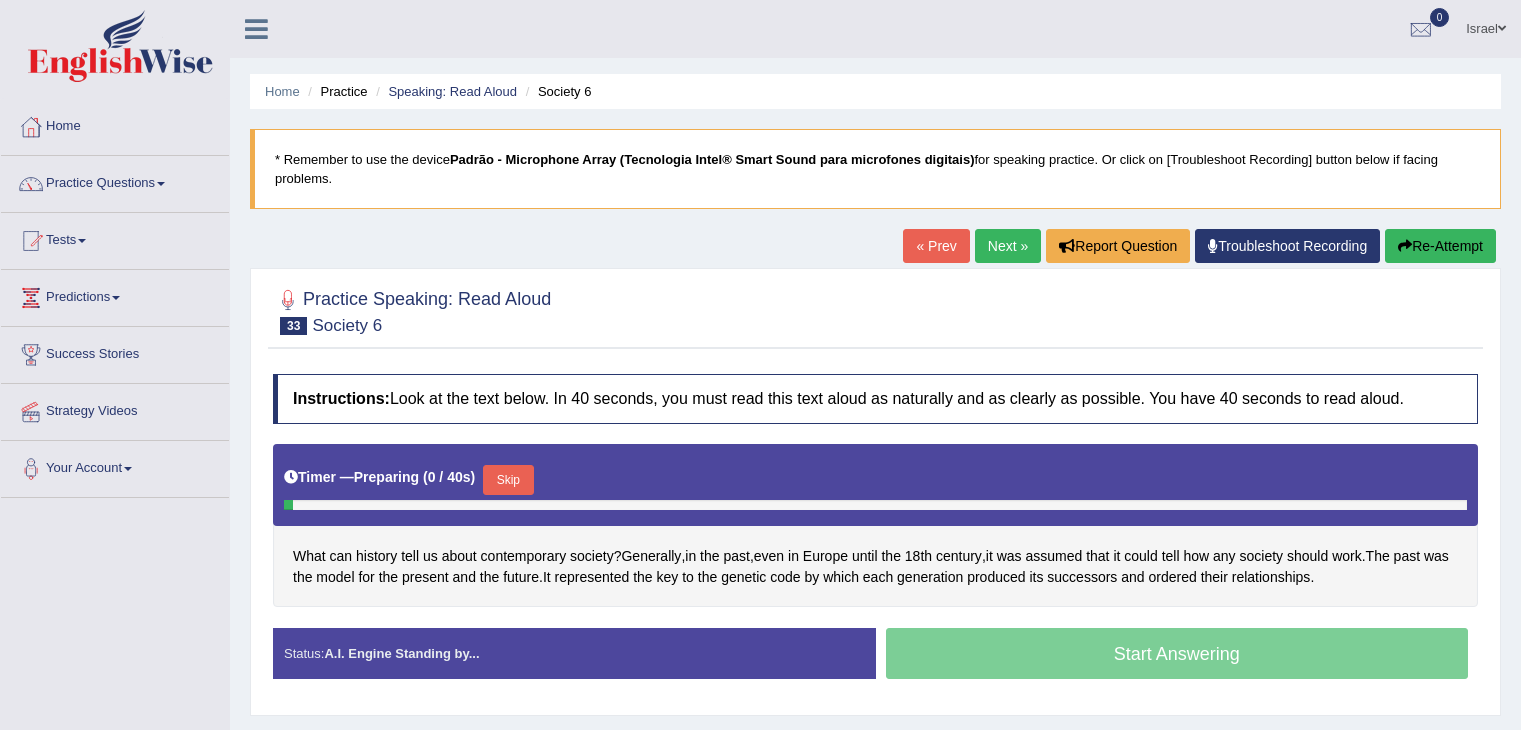 scroll, scrollTop: 0, scrollLeft: 0, axis: both 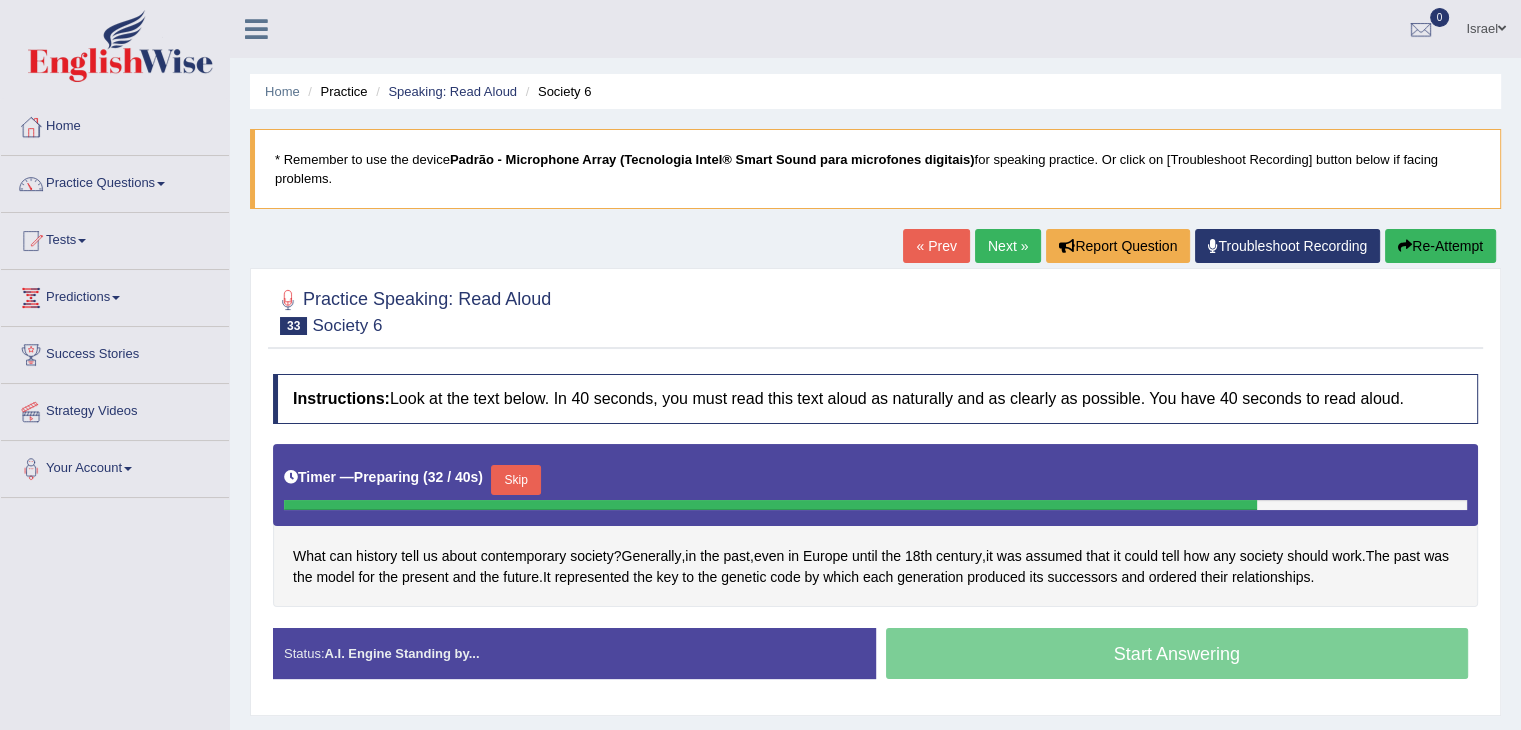 click on "Skip" at bounding box center [516, 480] 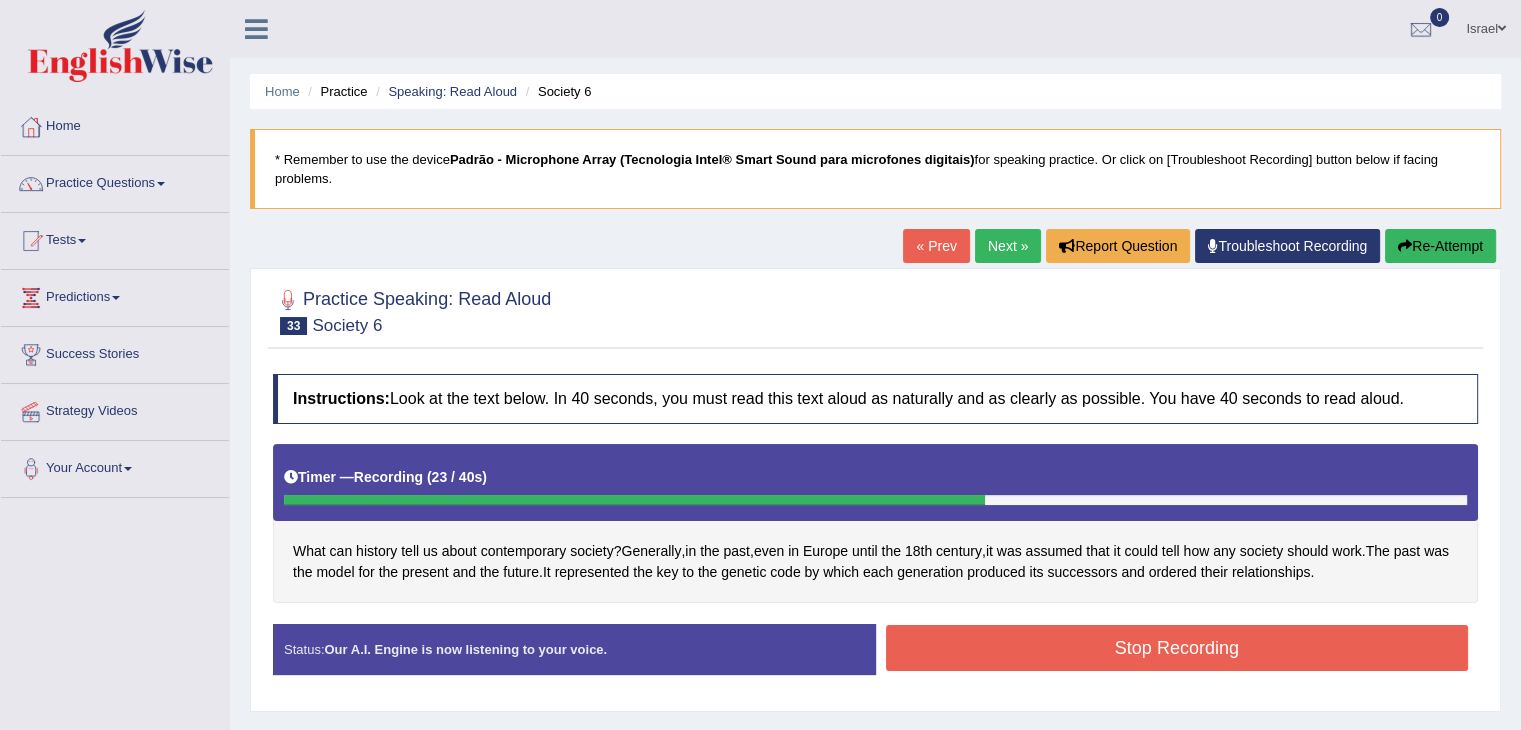 click on "Stop Recording" at bounding box center [1177, 648] 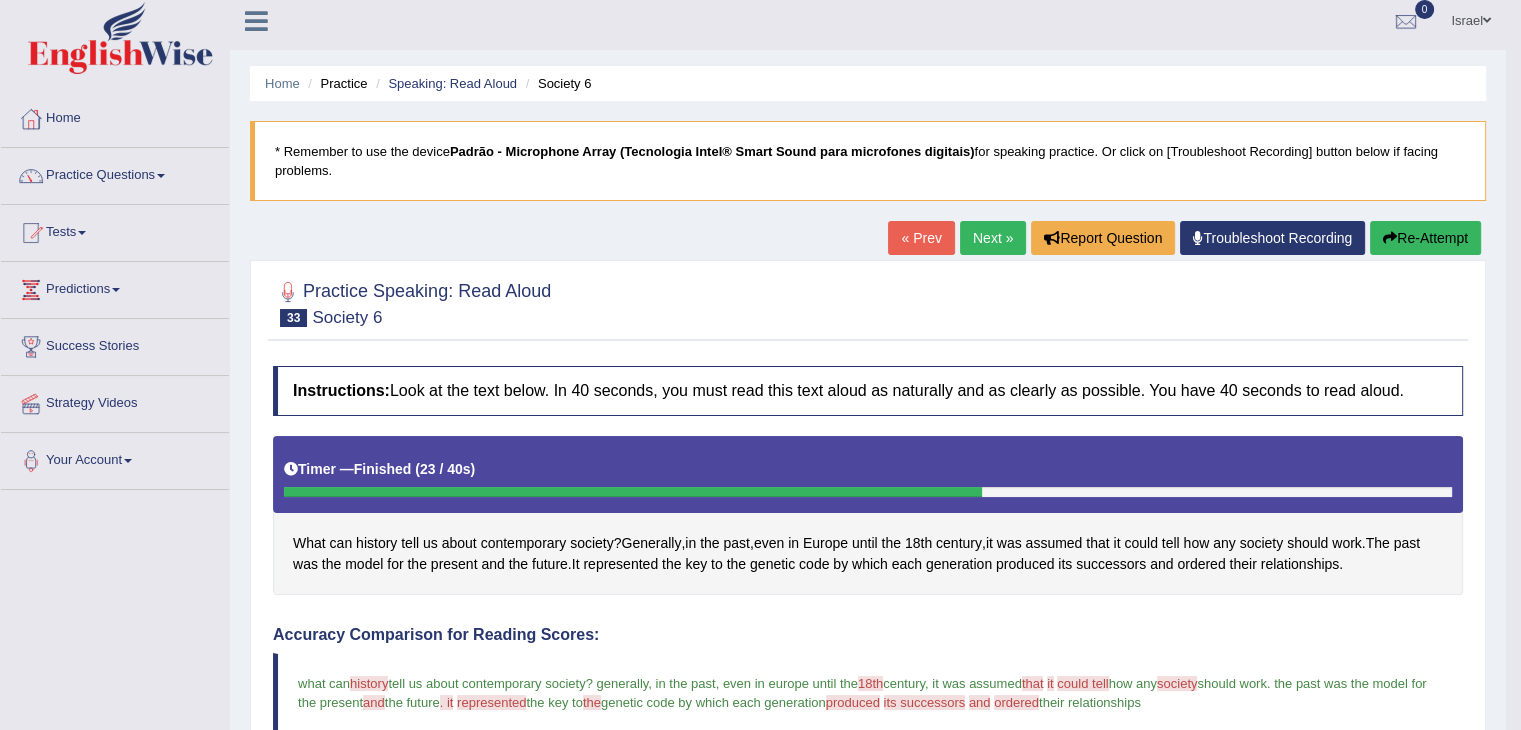scroll, scrollTop: 0, scrollLeft: 0, axis: both 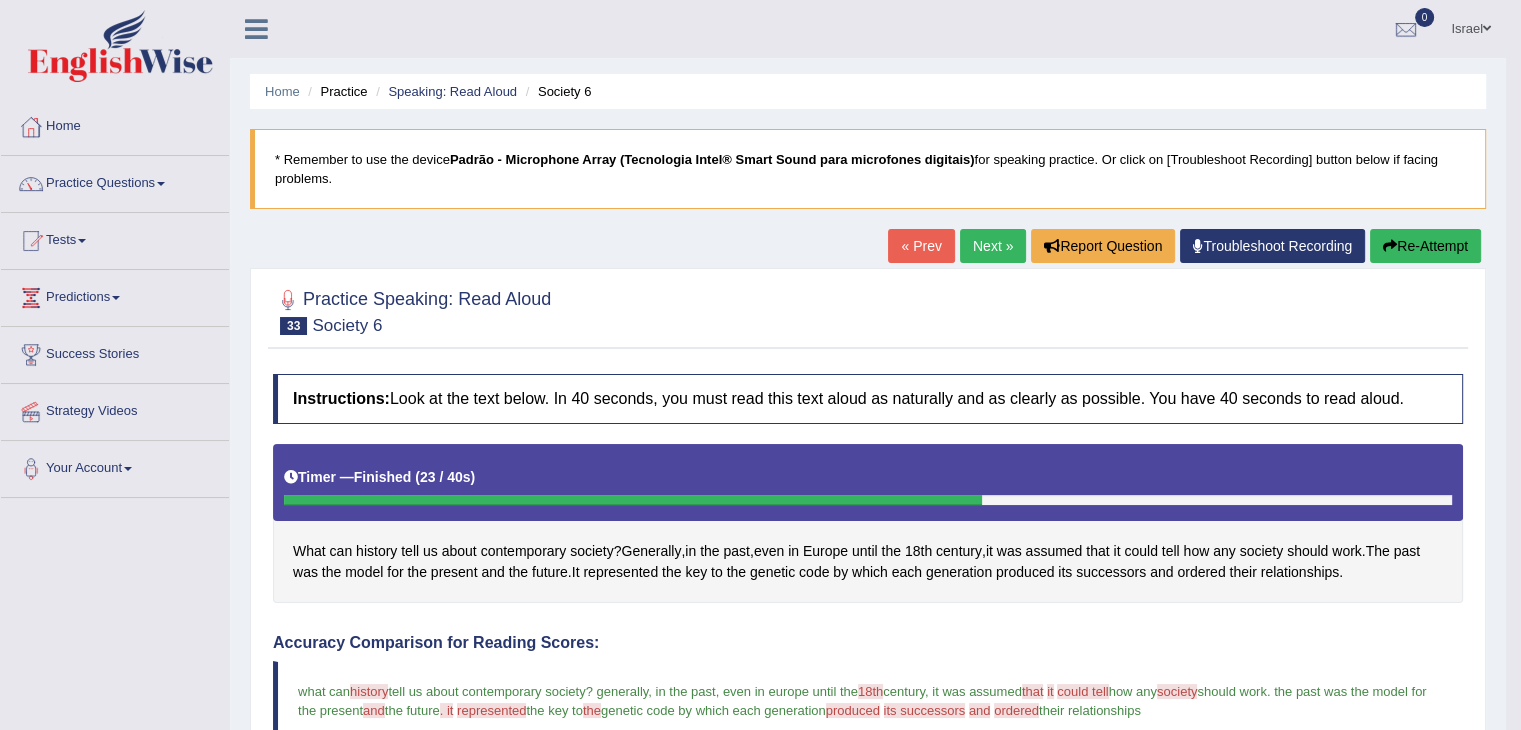 click on "Next »" at bounding box center [993, 246] 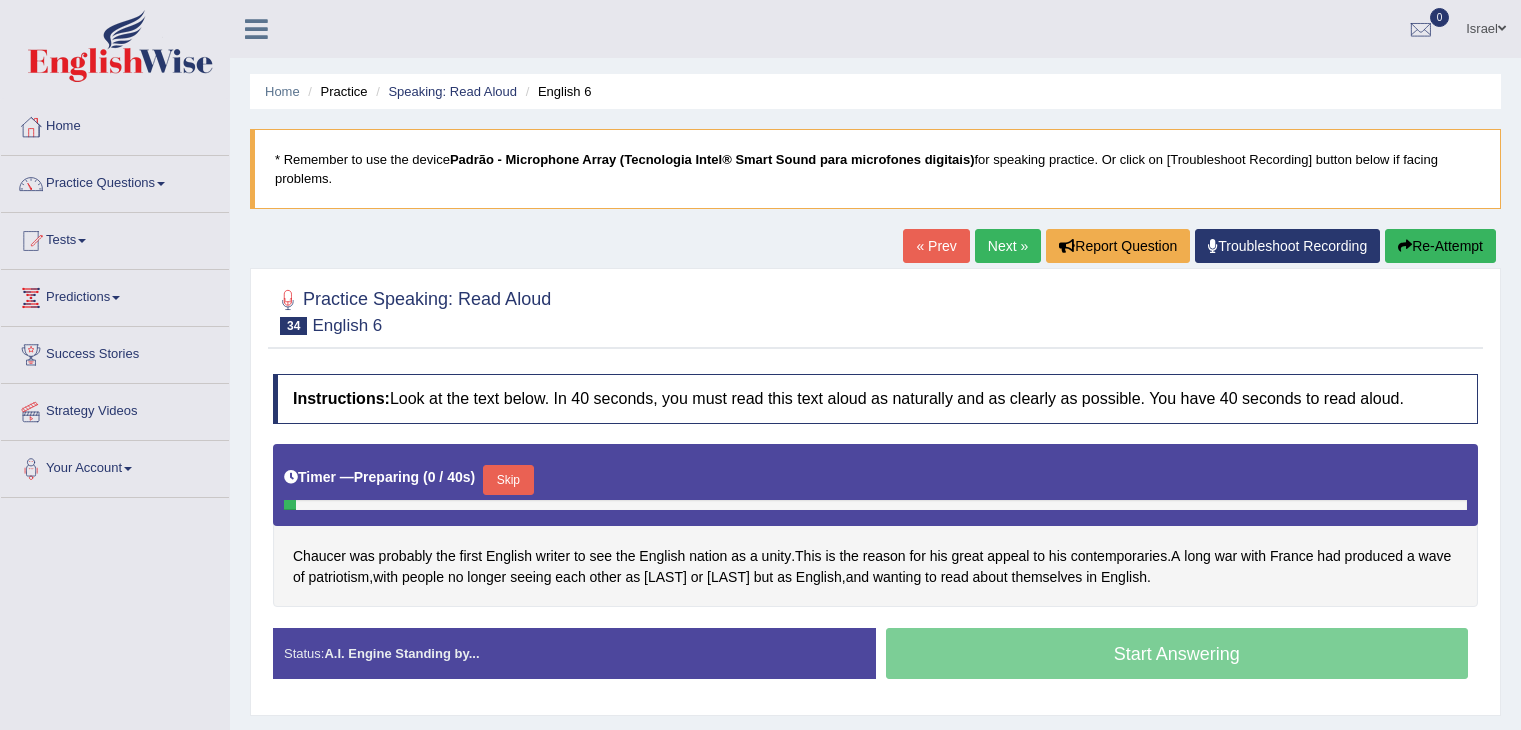 scroll, scrollTop: 0, scrollLeft: 0, axis: both 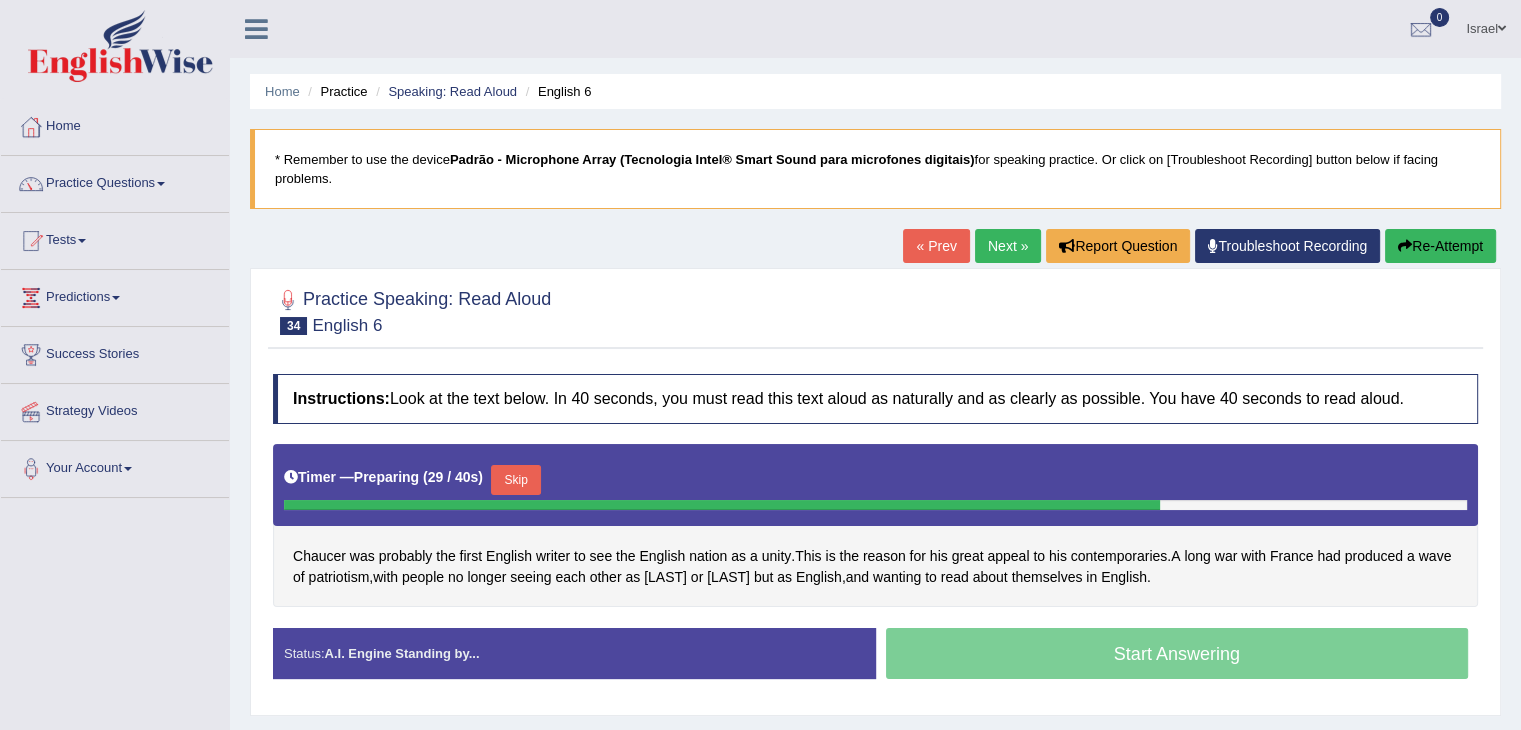 click on "Skip" at bounding box center (516, 480) 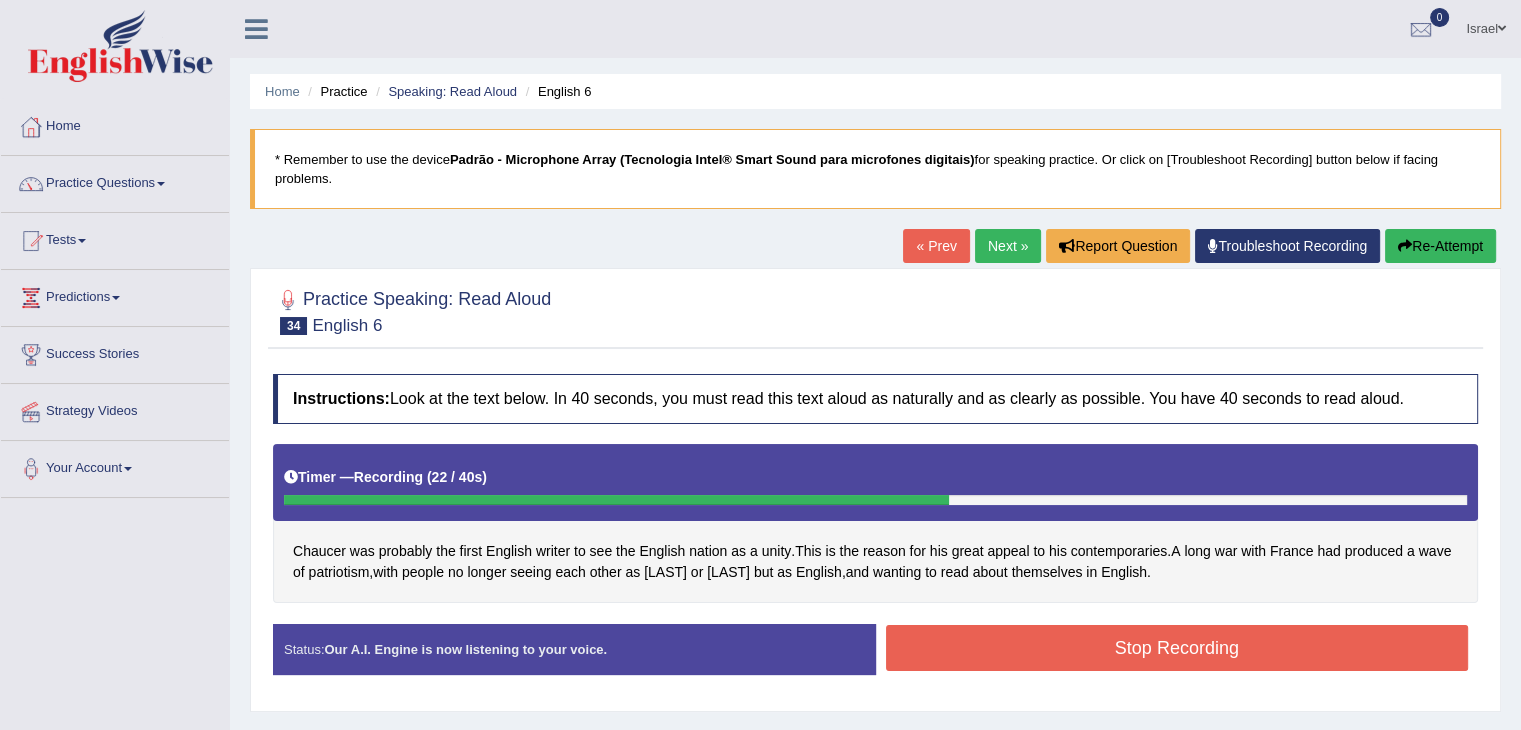 click on "Stop Recording" at bounding box center [1177, 648] 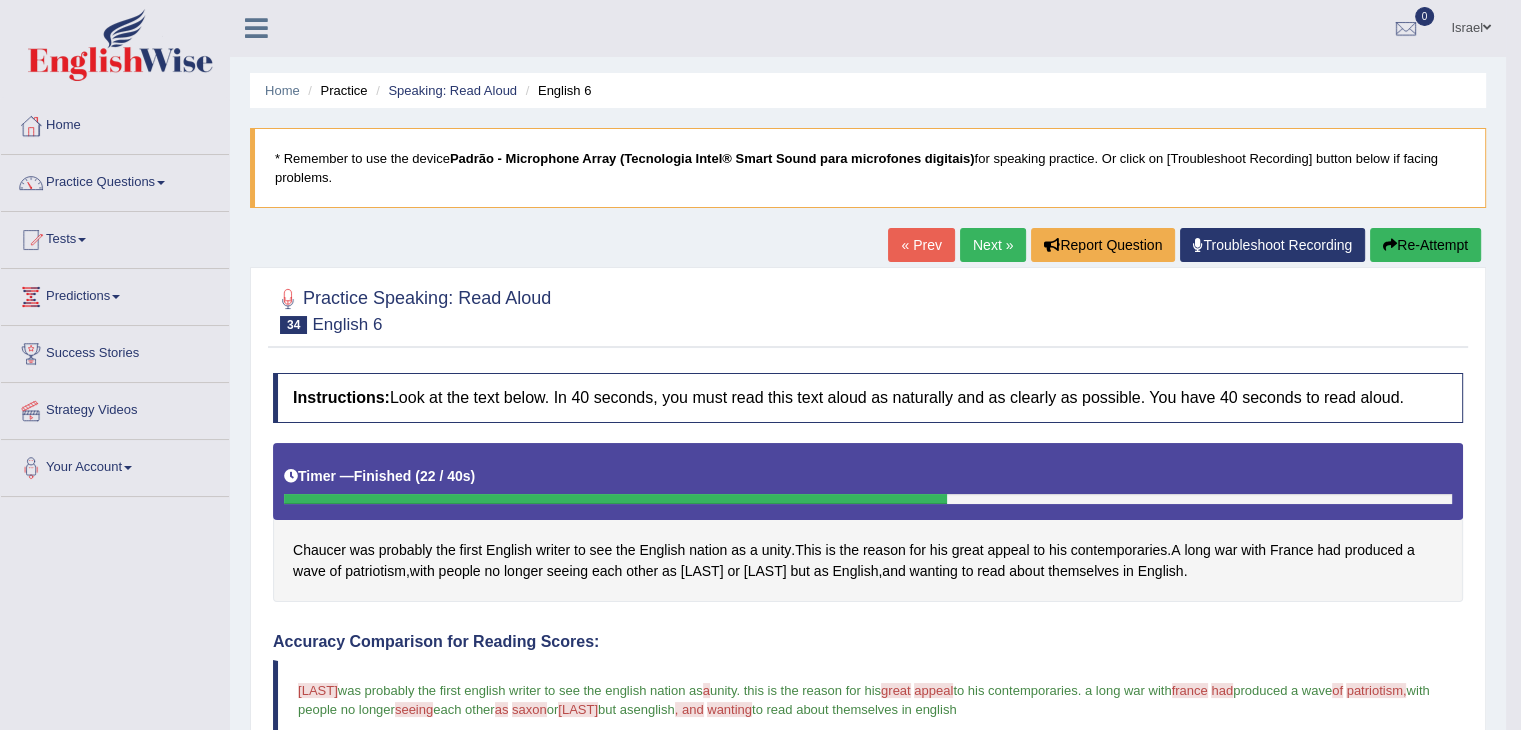scroll, scrollTop: 0, scrollLeft: 0, axis: both 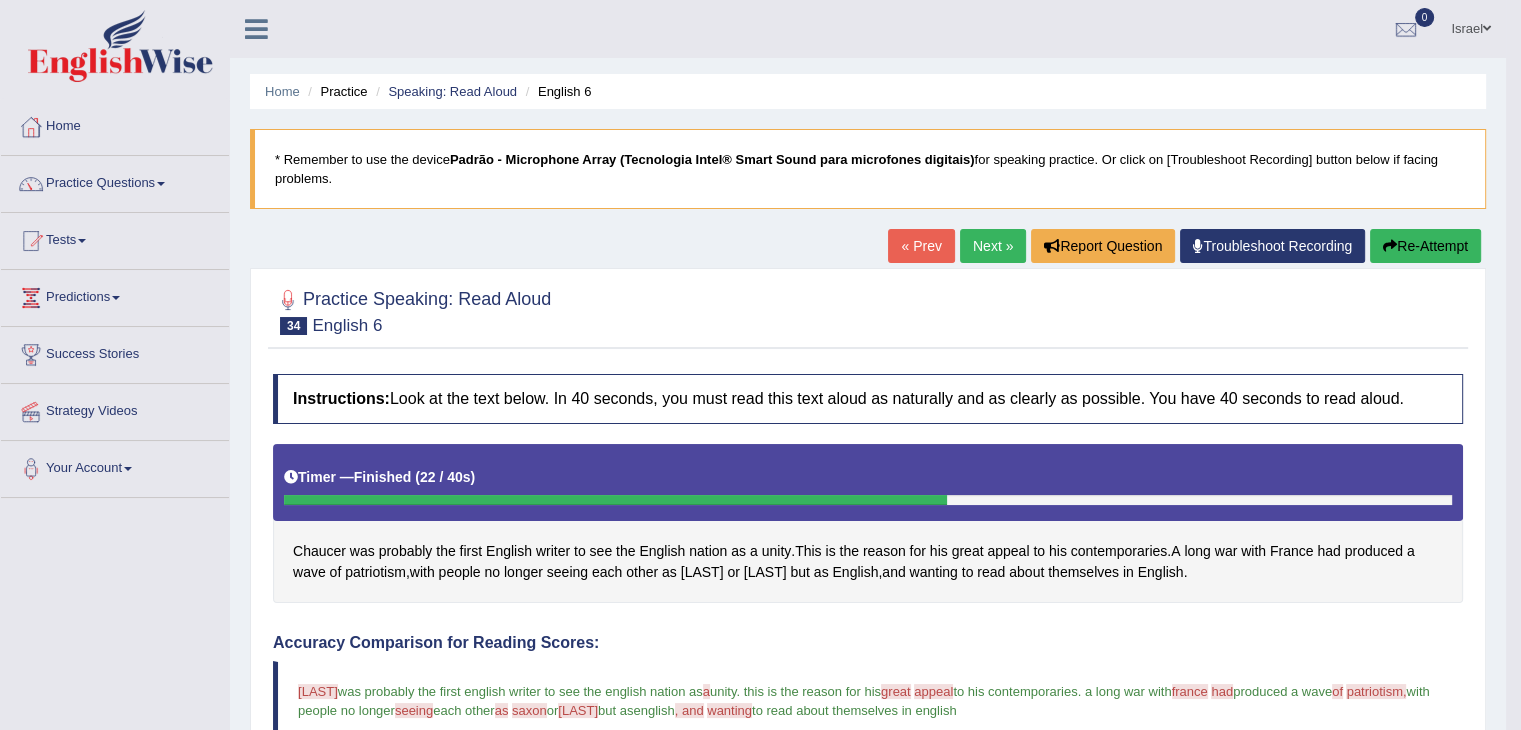 click on "Next »" at bounding box center (993, 246) 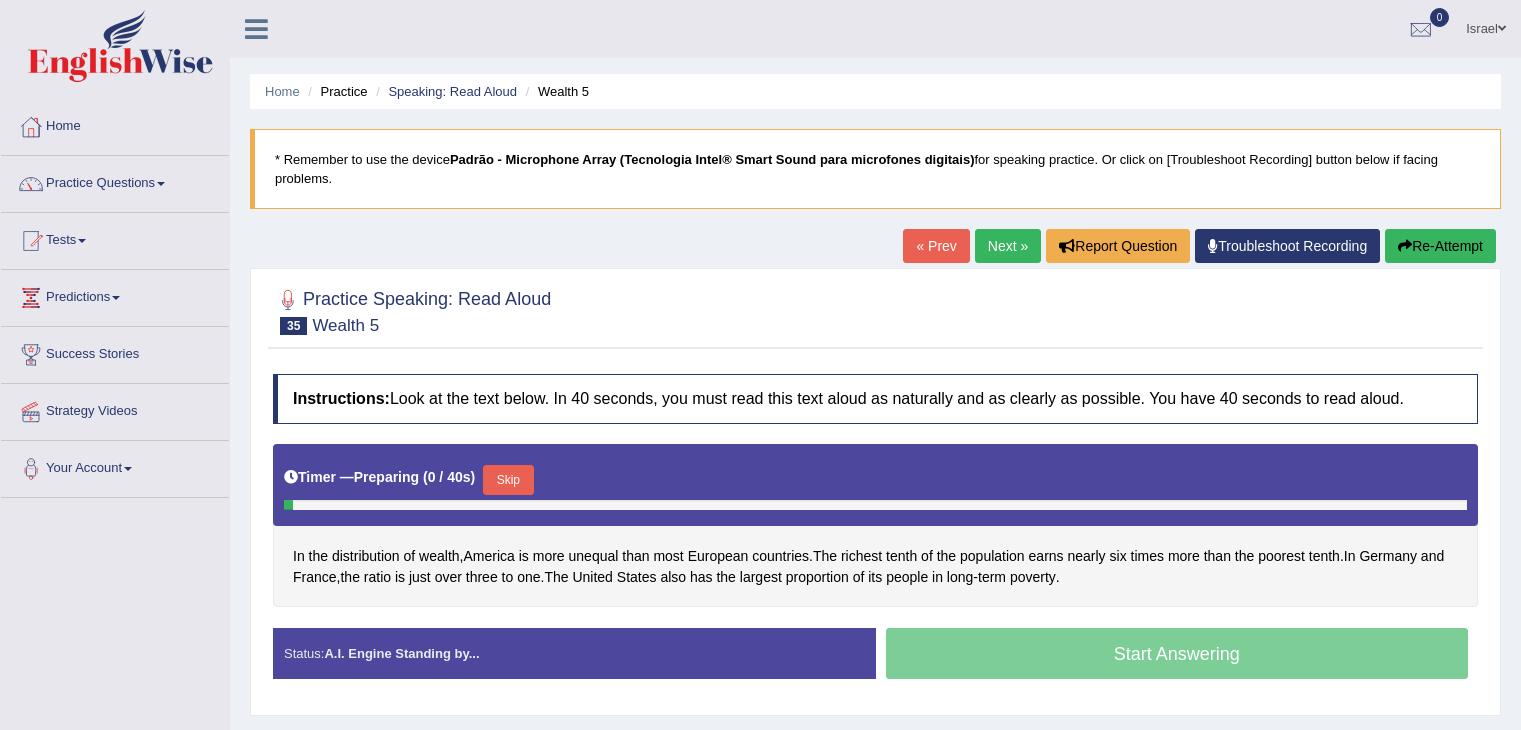 scroll, scrollTop: 0, scrollLeft: 0, axis: both 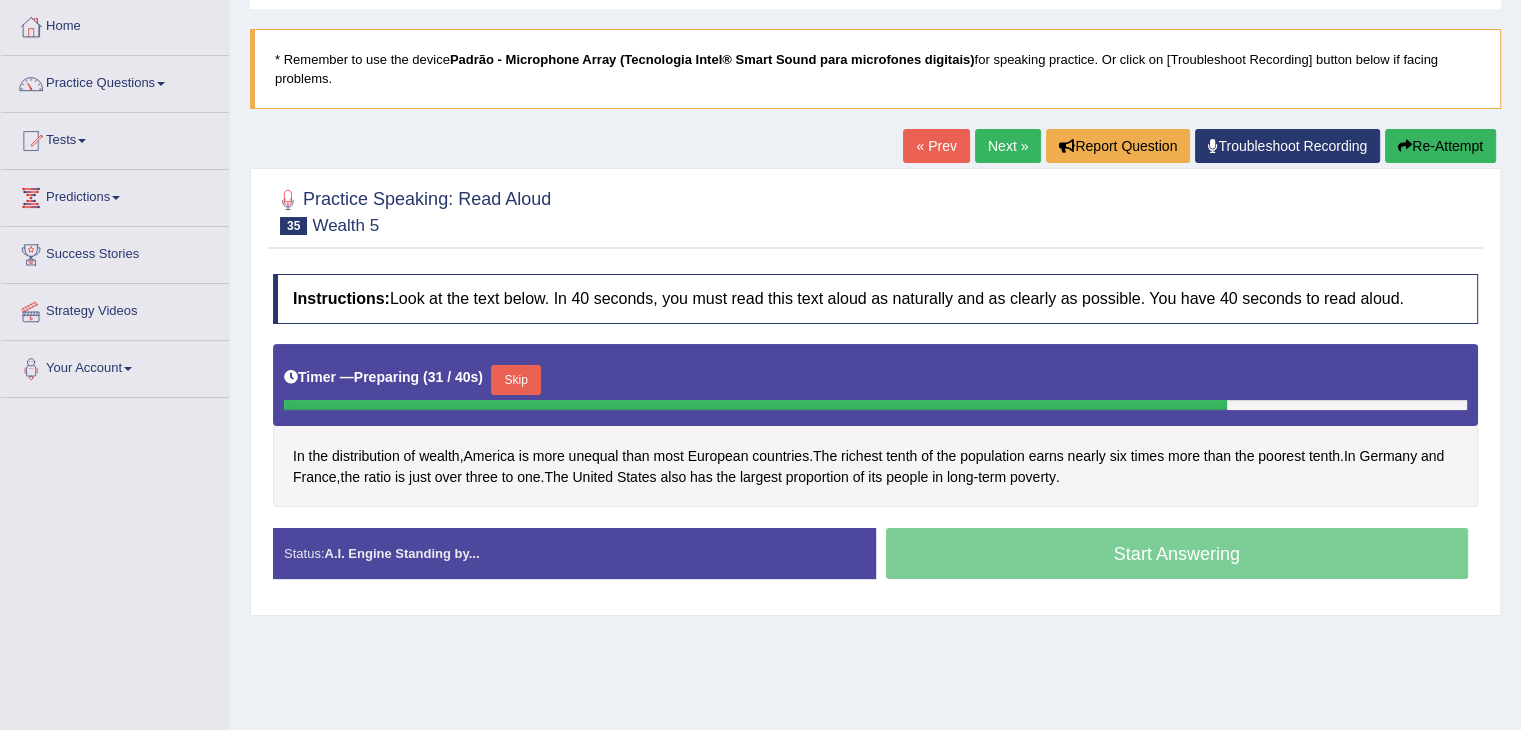 click on "Skip" at bounding box center (516, 380) 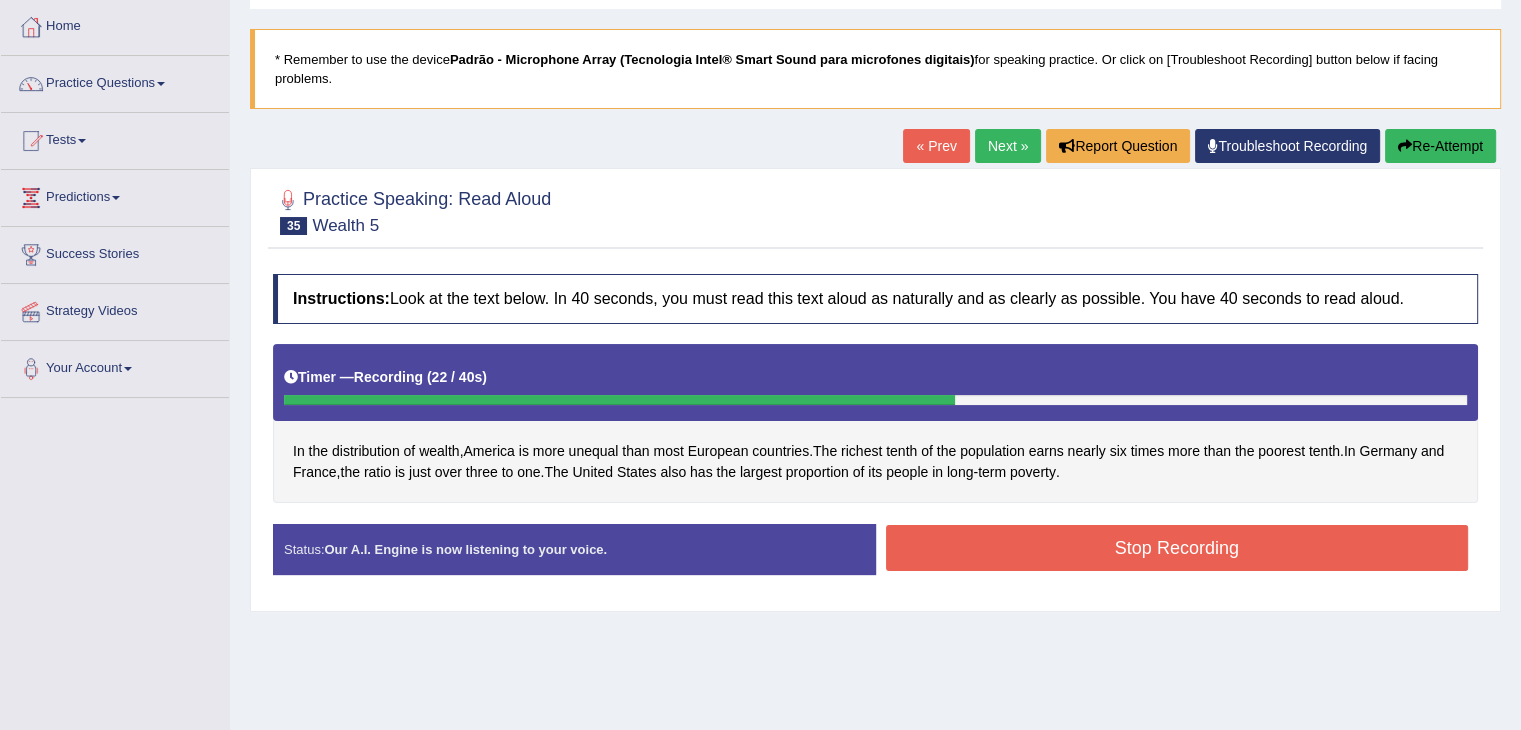 click on "Stop Recording" at bounding box center [1177, 548] 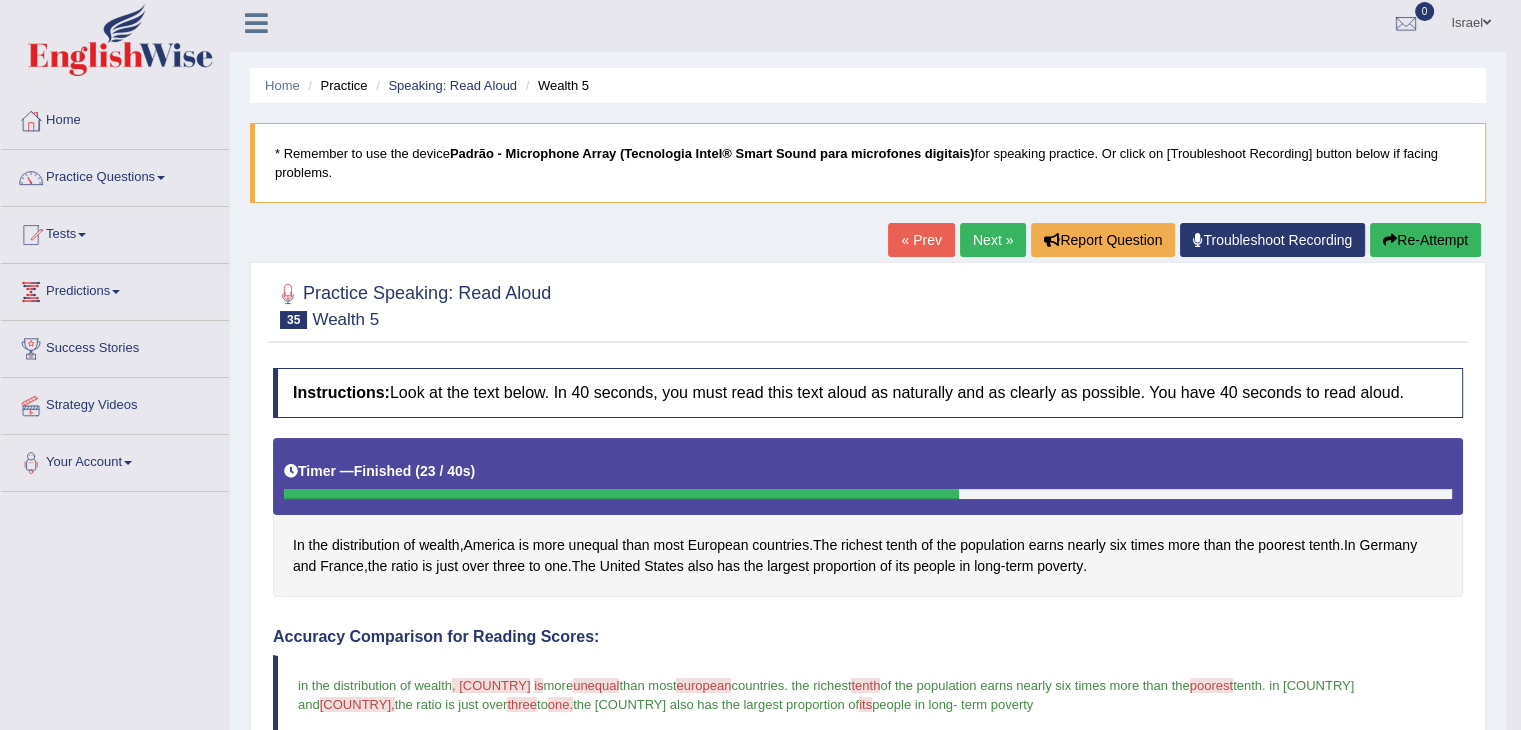 scroll, scrollTop: 0, scrollLeft: 0, axis: both 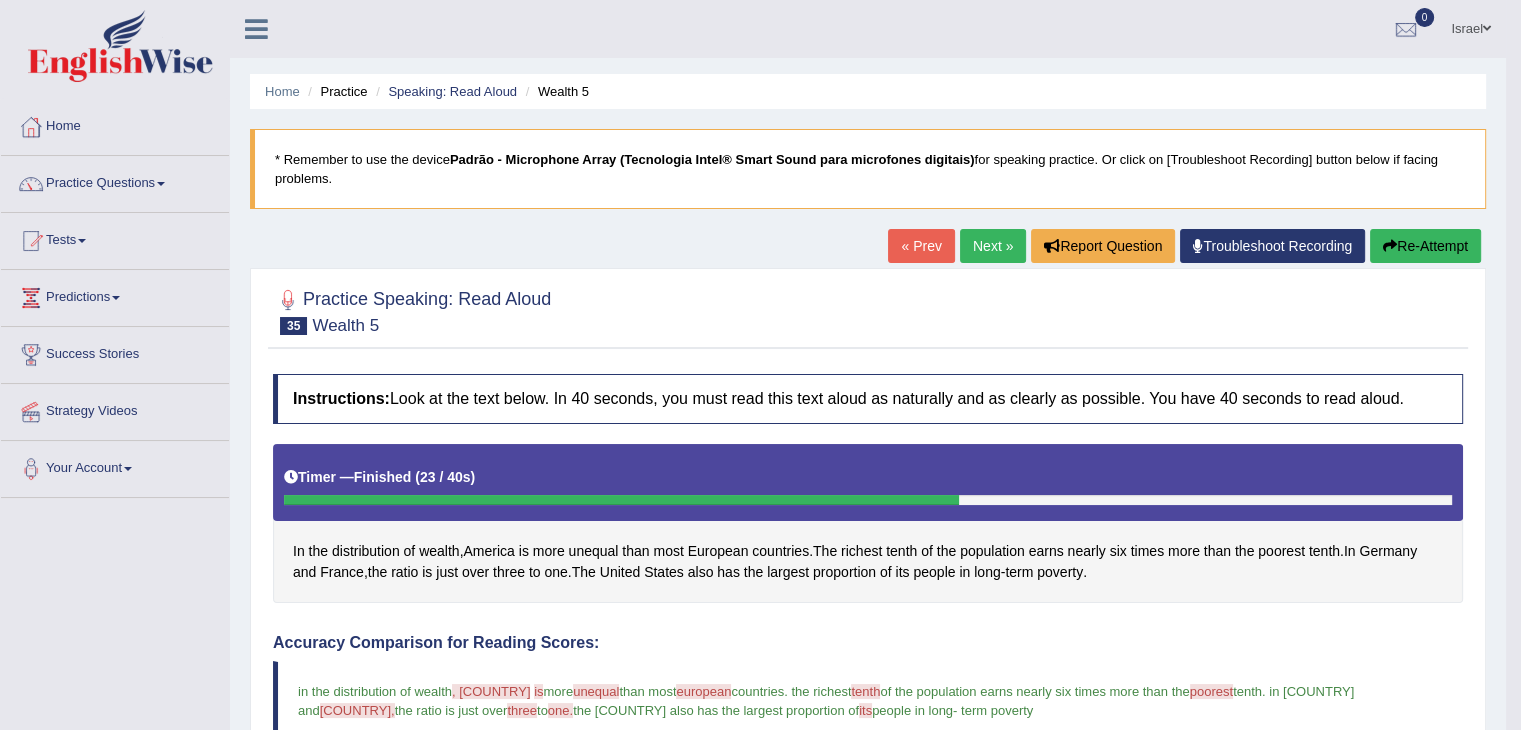 click on "Next »" at bounding box center [993, 246] 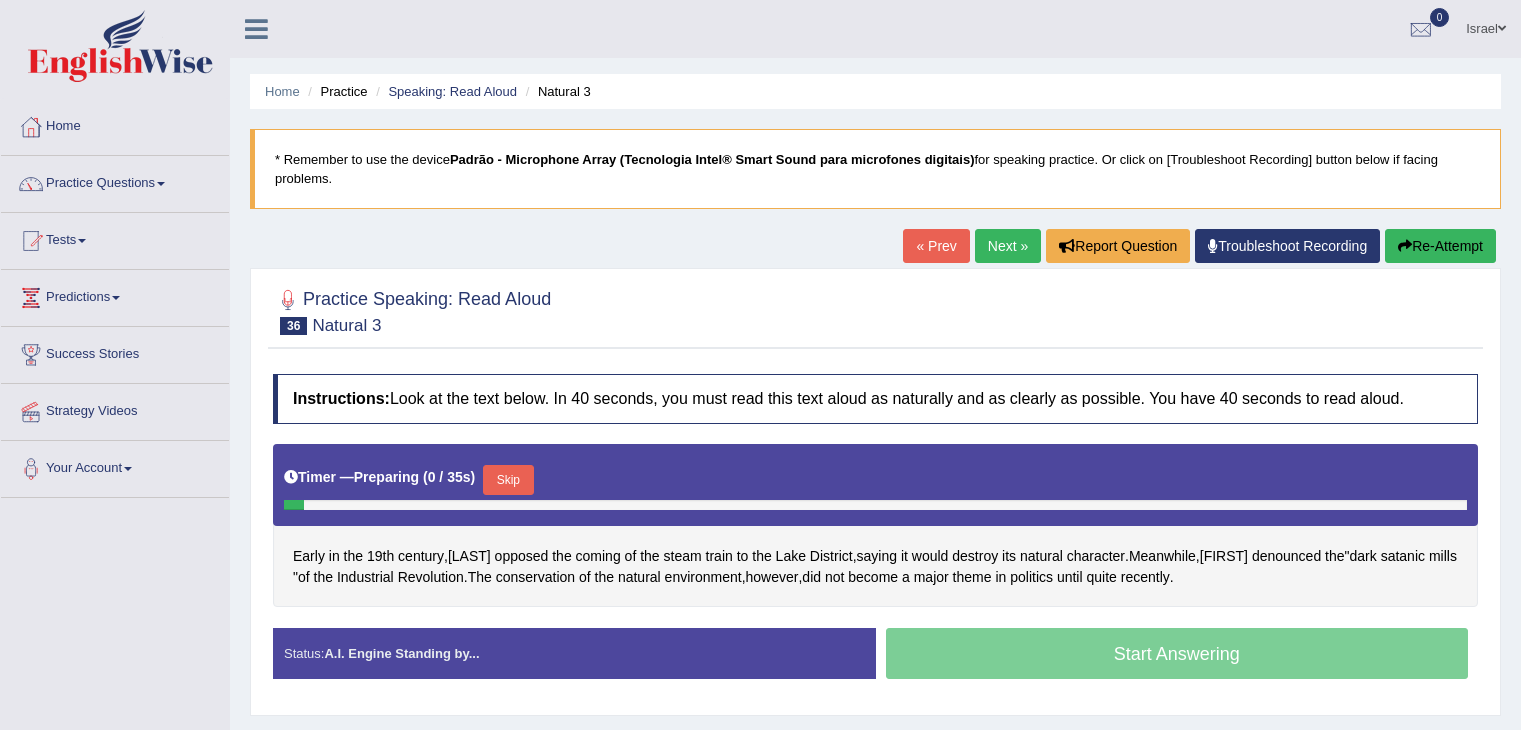 scroll, scrollTop: 0, scrollLeft: 0, axis: both 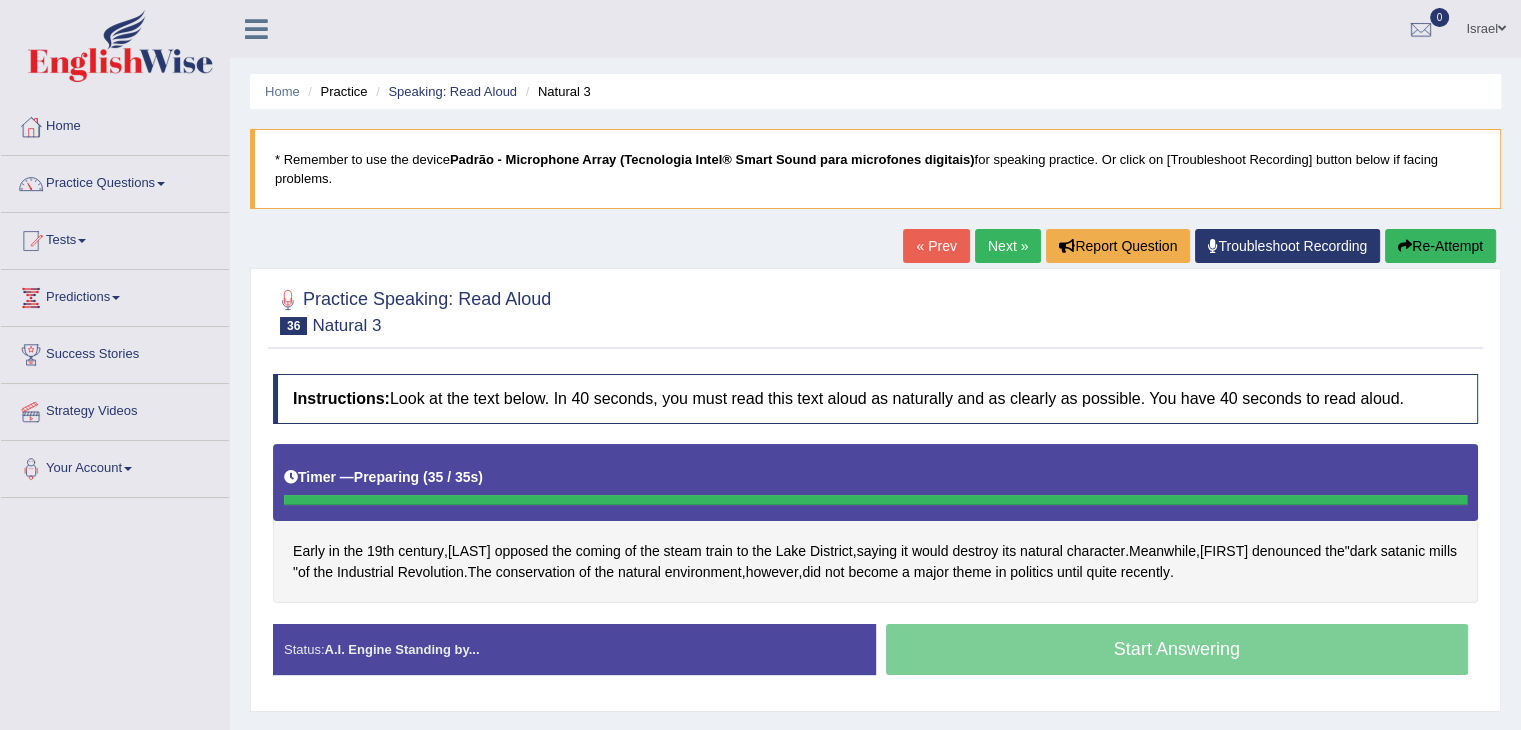 click on "Timer —  Preparing   ( 35 / 35s )" at bounding box center [875, 477] 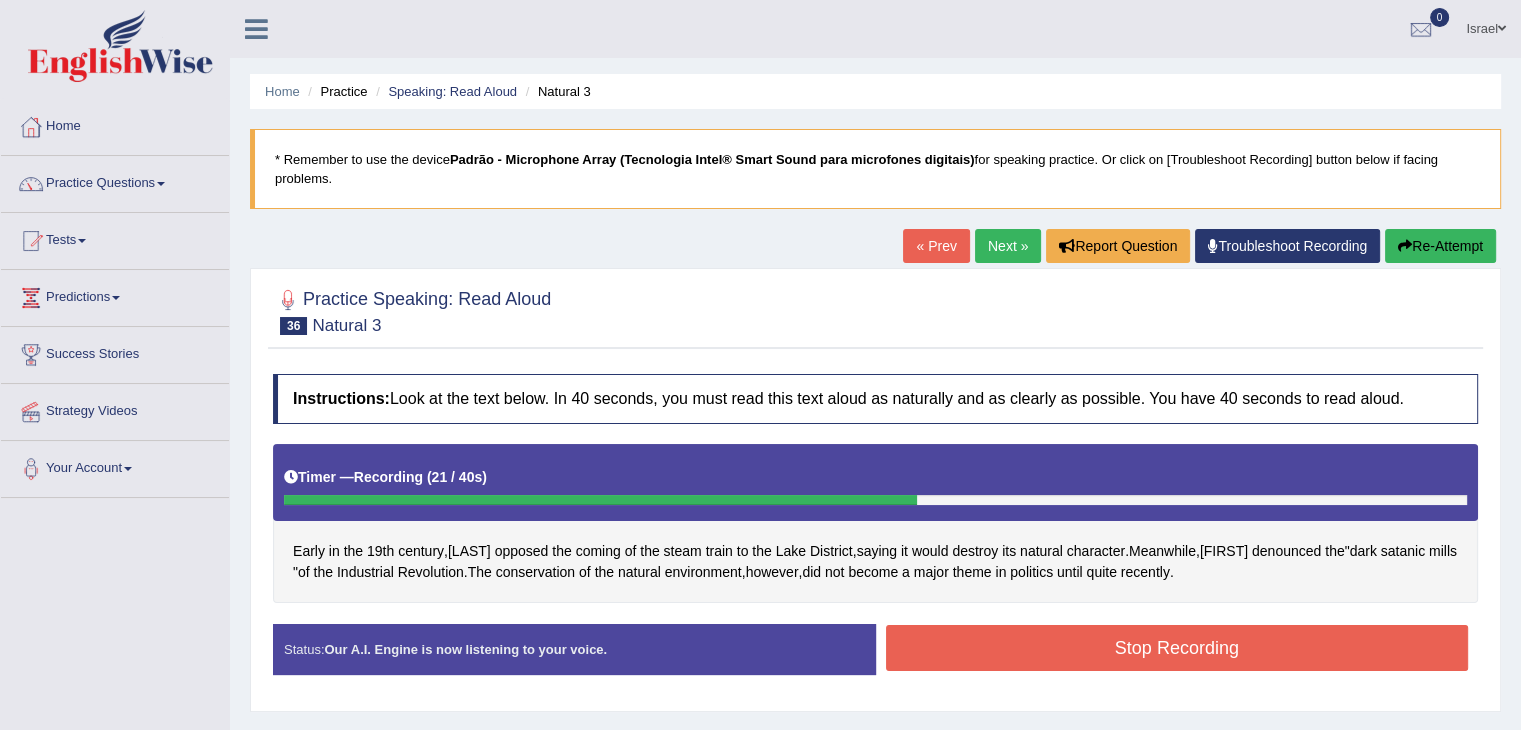 click on "Stop Recording" at bounding box center [1177, 648] 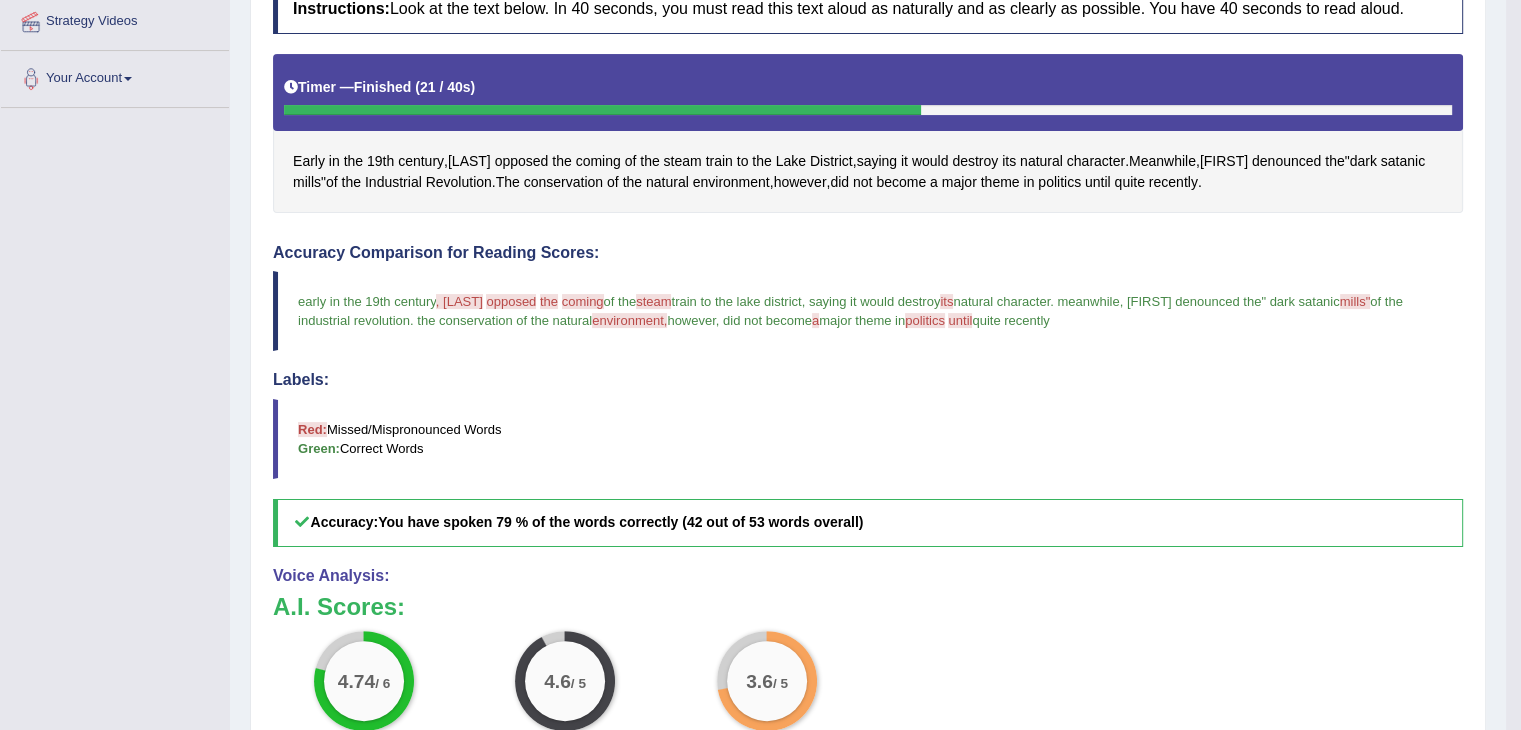 scroll, scrollTop: 100, scrollLeft: 0, axis: vertical 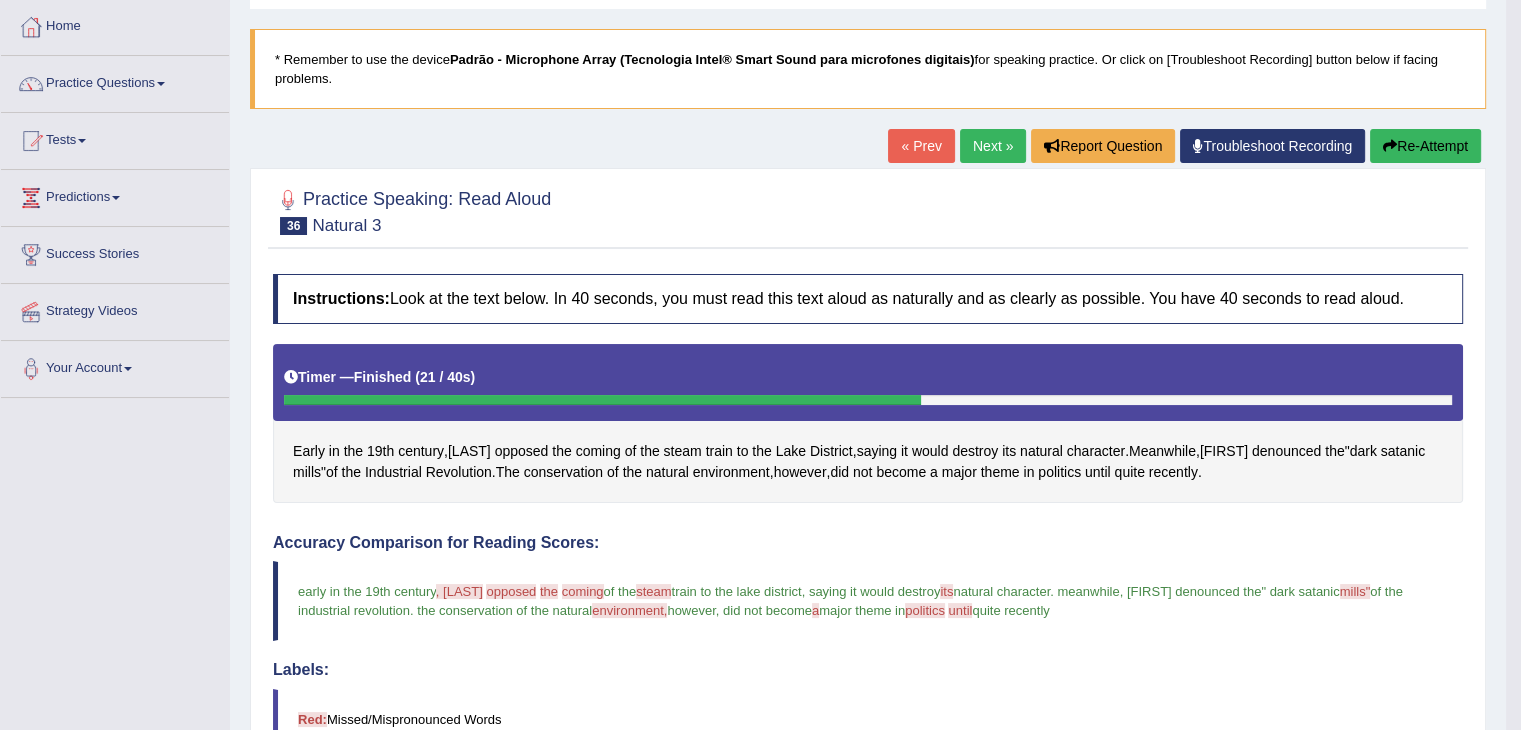 click on "Next »" at bounding box center (993, 146) 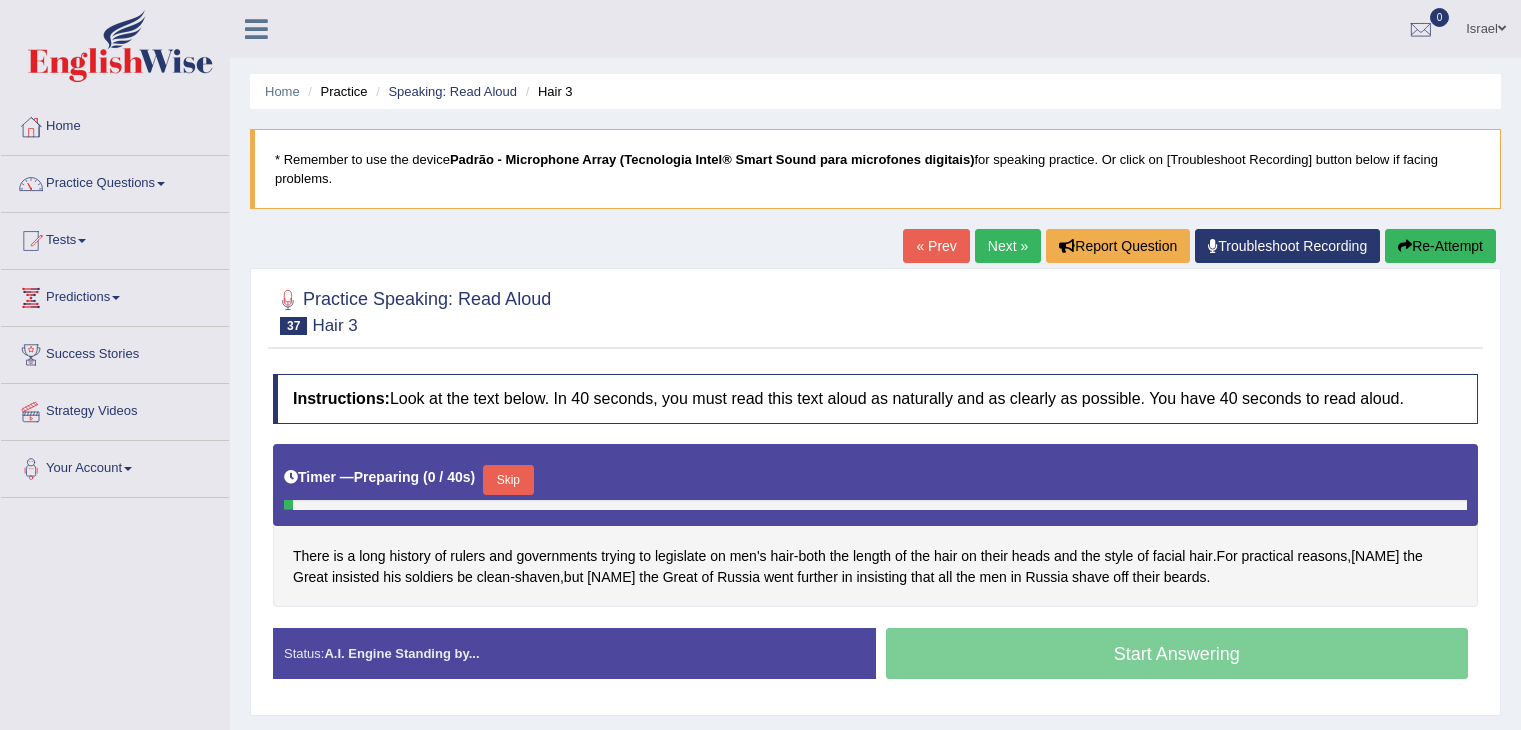 scroll, scrollTop: 0, scrollLeft: 0, axis: both 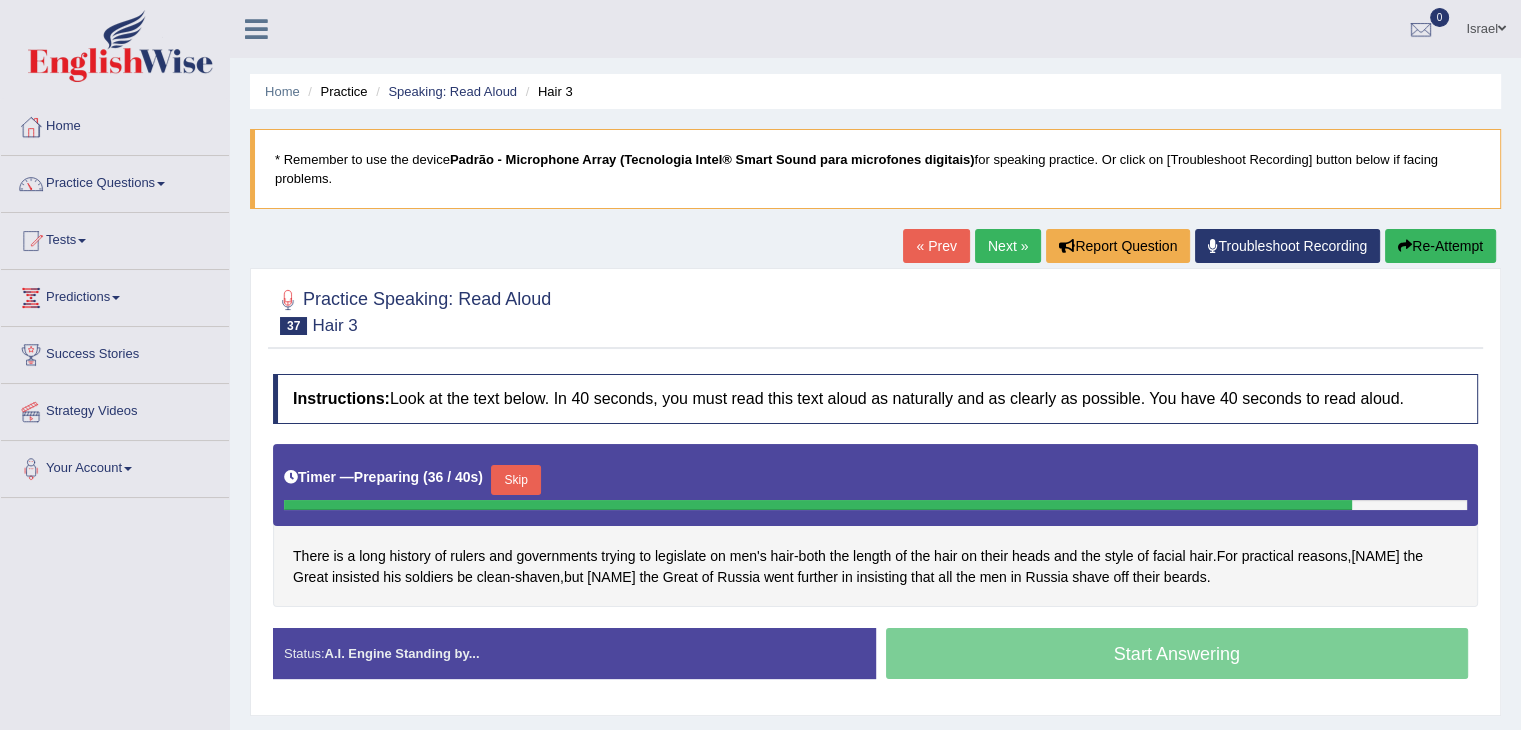click on "Skip" at bounding box center (516, 480) 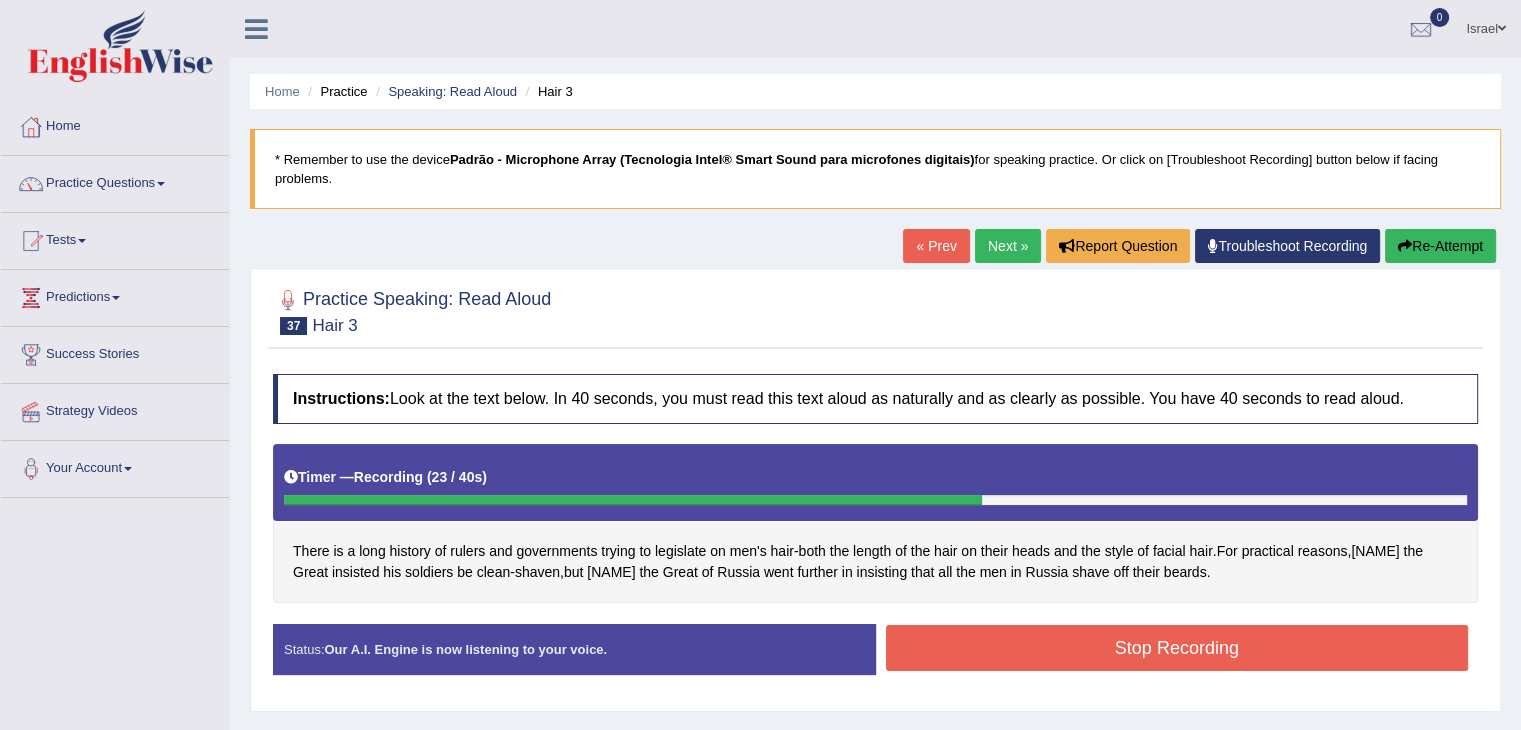 click on "Stop Recording" at bounding box center (1177, 648) 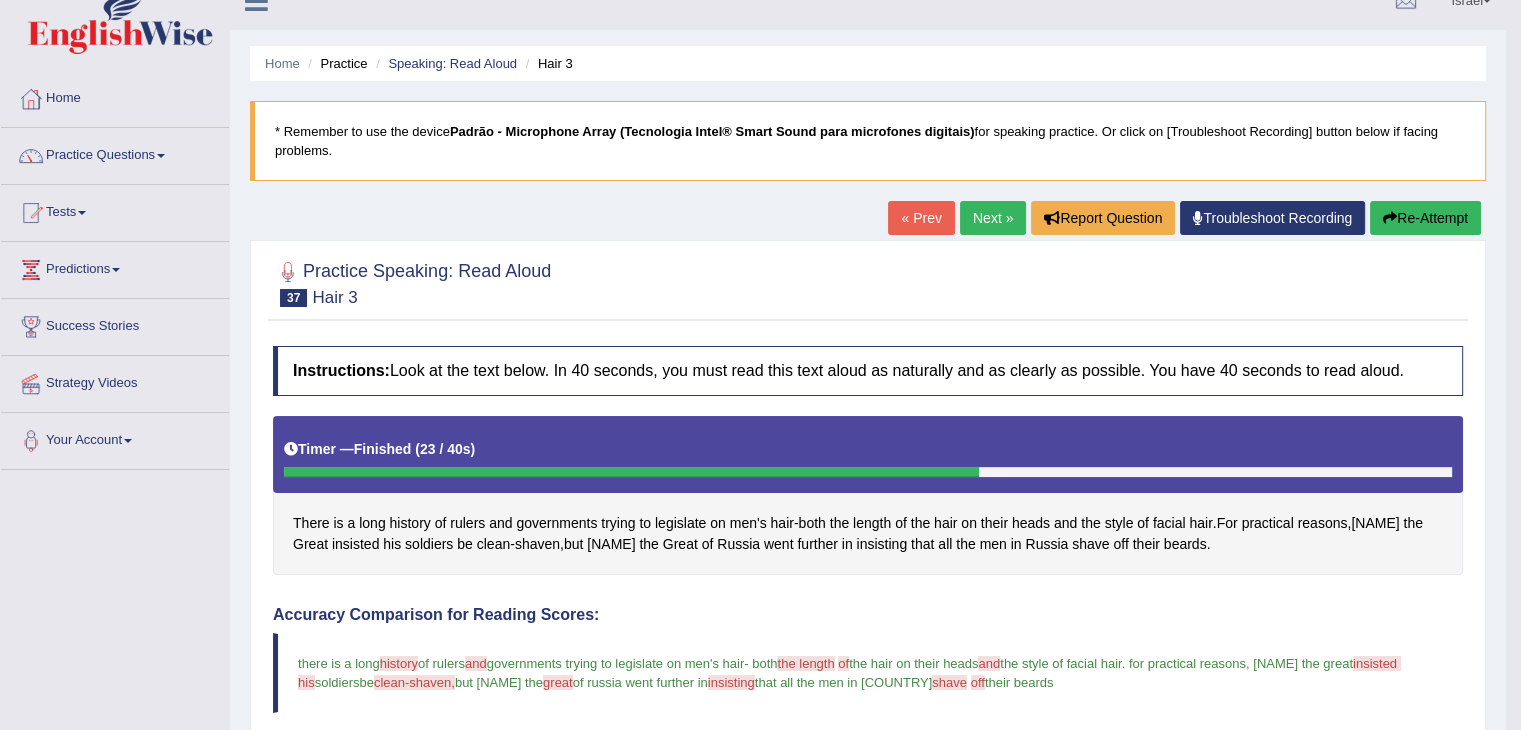 scroll, scrollTop: 0, scrollLeft: 0, axis: both 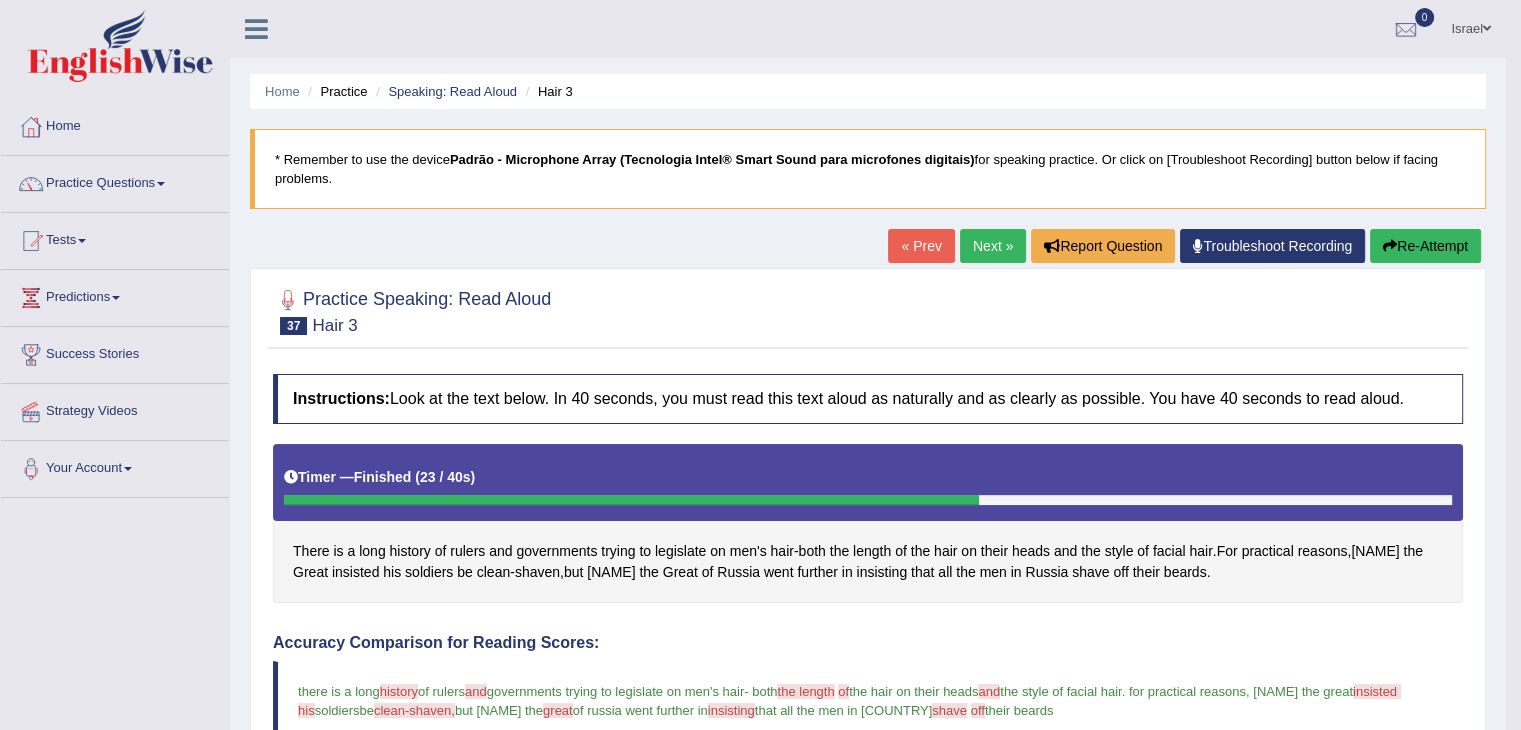 click on "Next »" at bounding box center (993, 246) 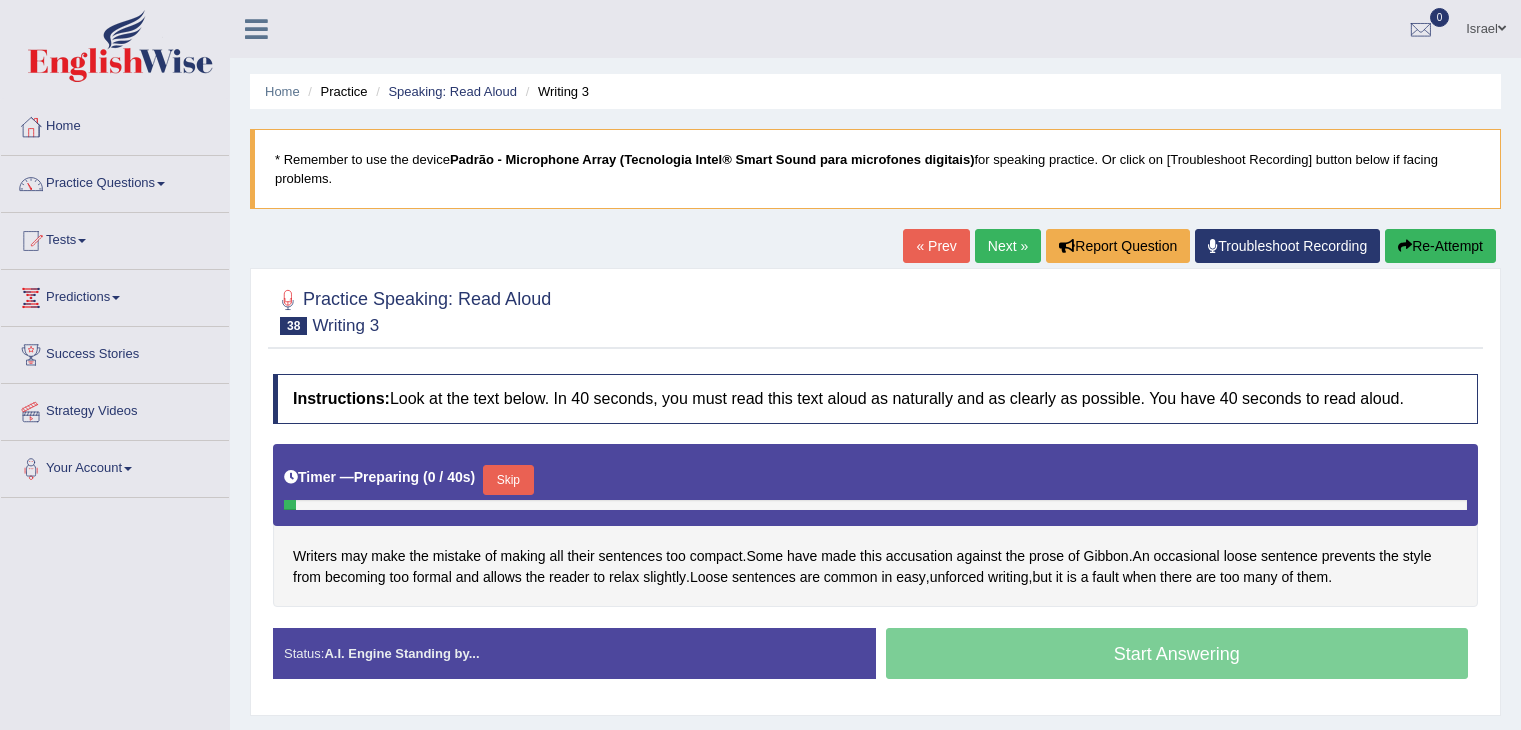 scroll, scrollTop: 0, scrollLeft: 0, axis: both 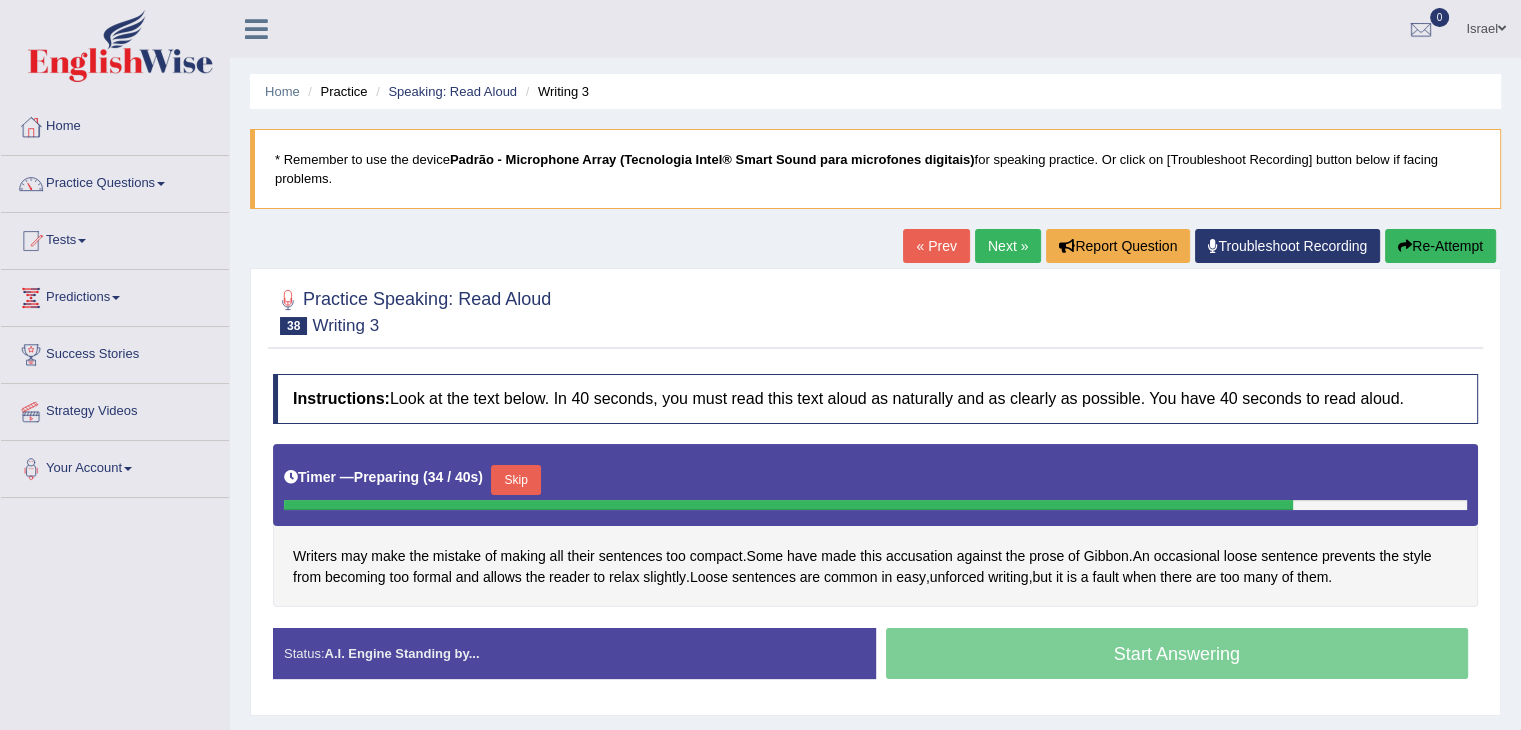 click on "Skip" at bounding box center (516, 480) 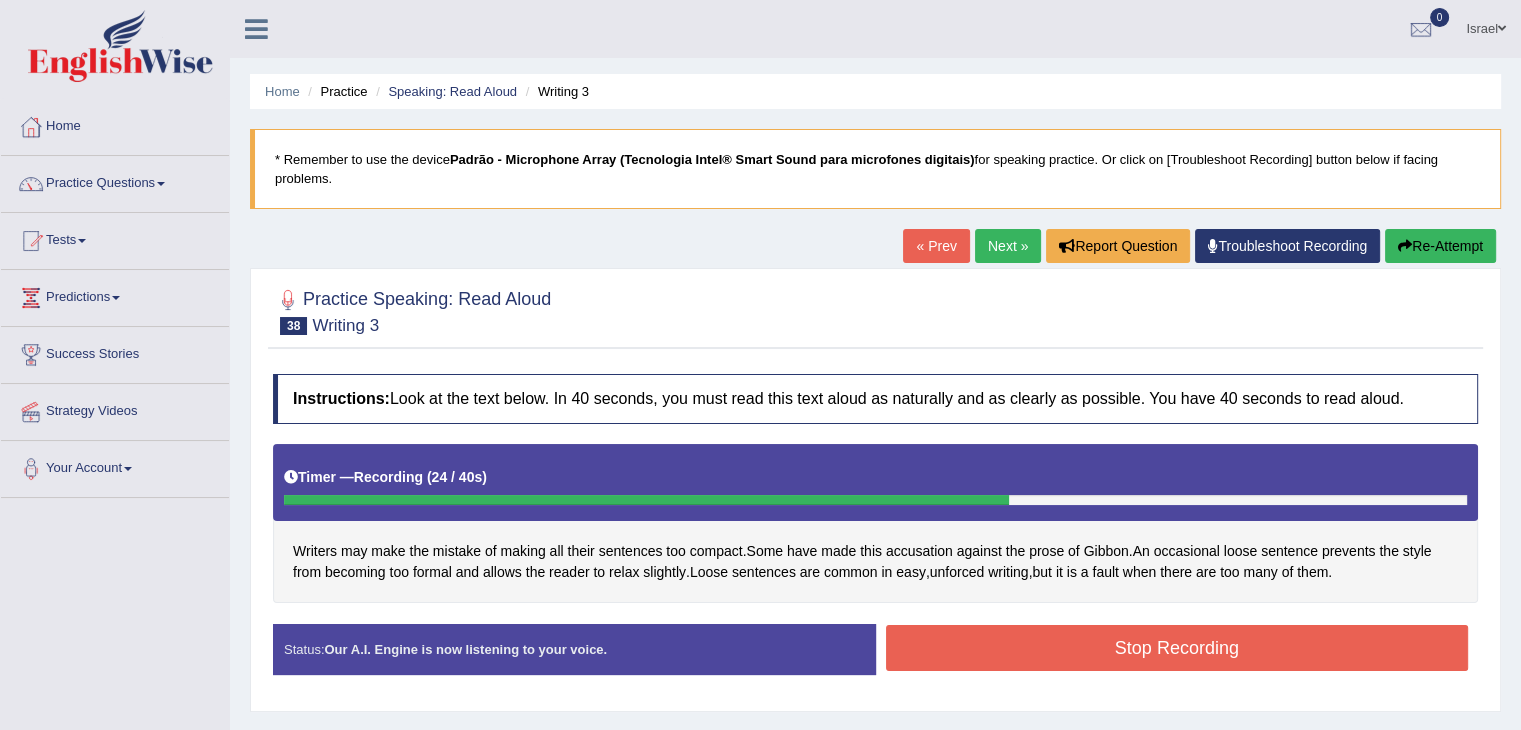 click on "Stop Recording" at bounding box center [1177, 648] 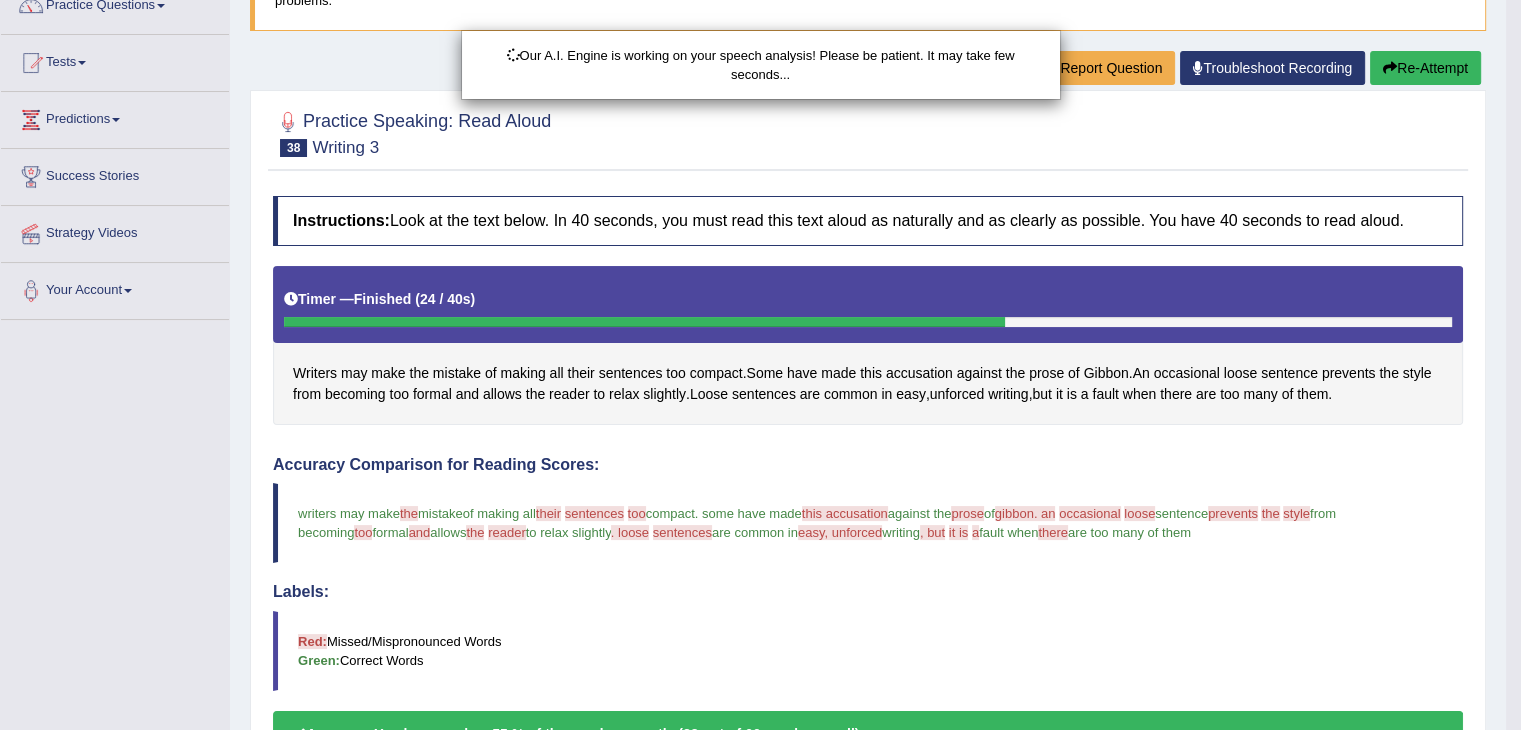 scroll, scrollTop: 500, scrollLeft: 0, axis: vertical 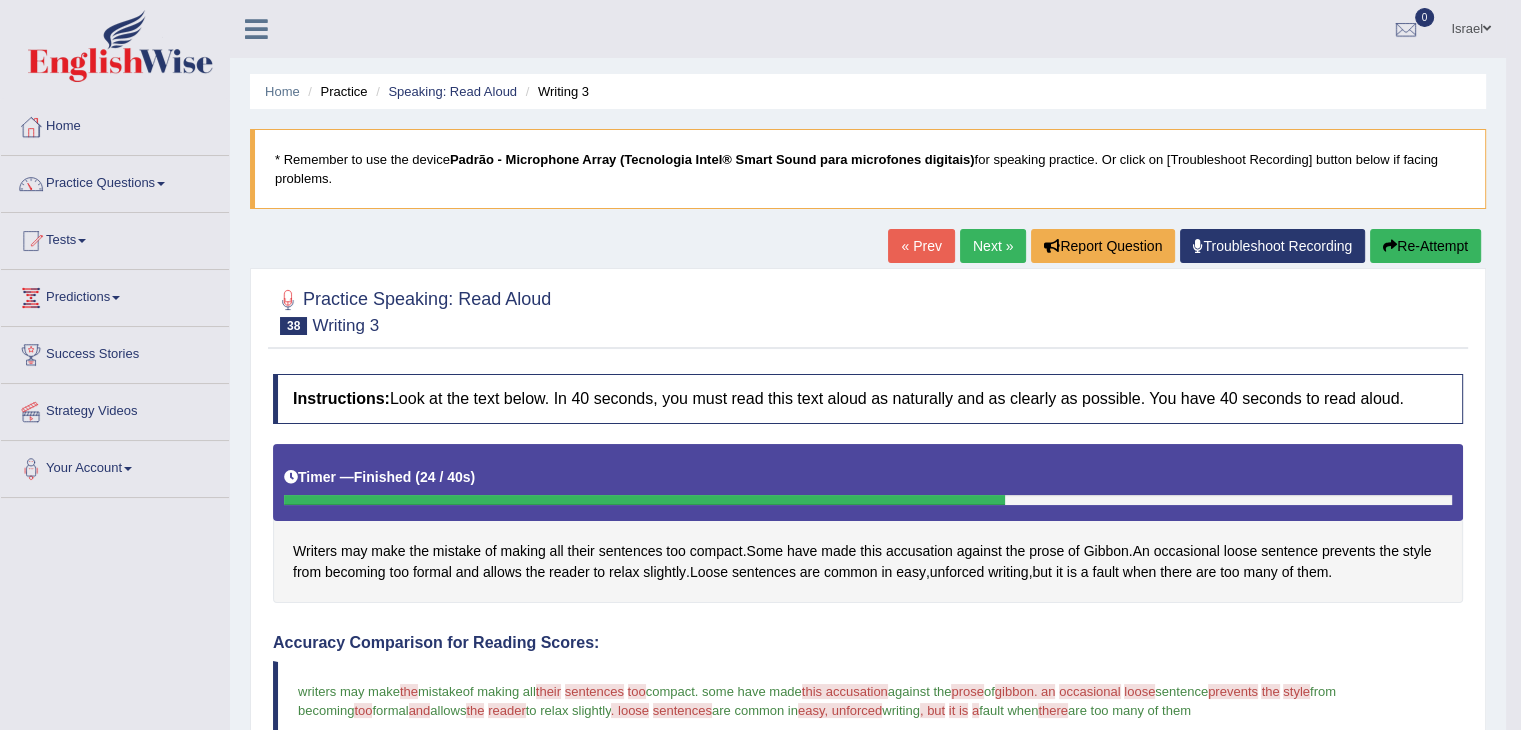 click on "Next »" at bounding box center [993, 246] 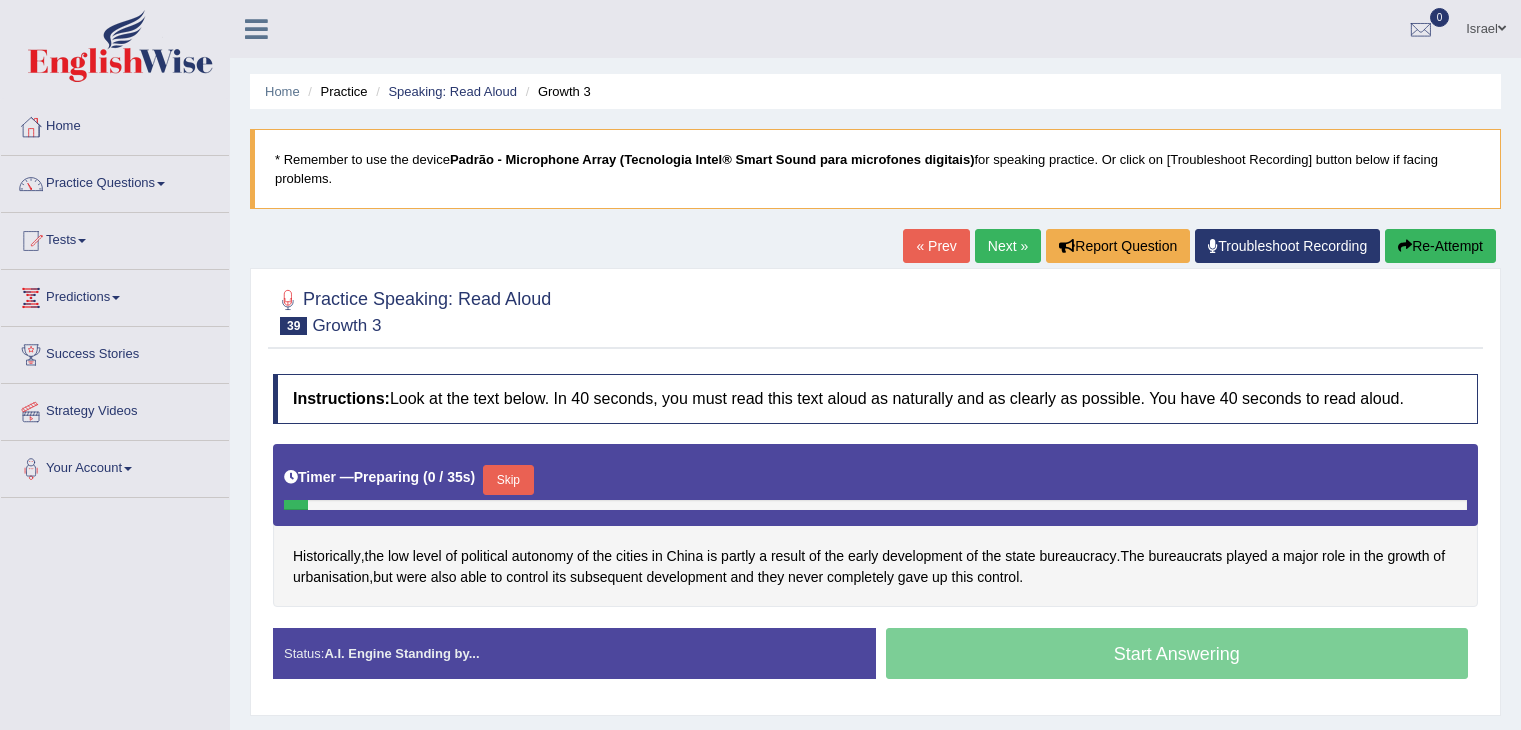 scroll, scrollTop: 0, scrollLeft: 0, axis: both 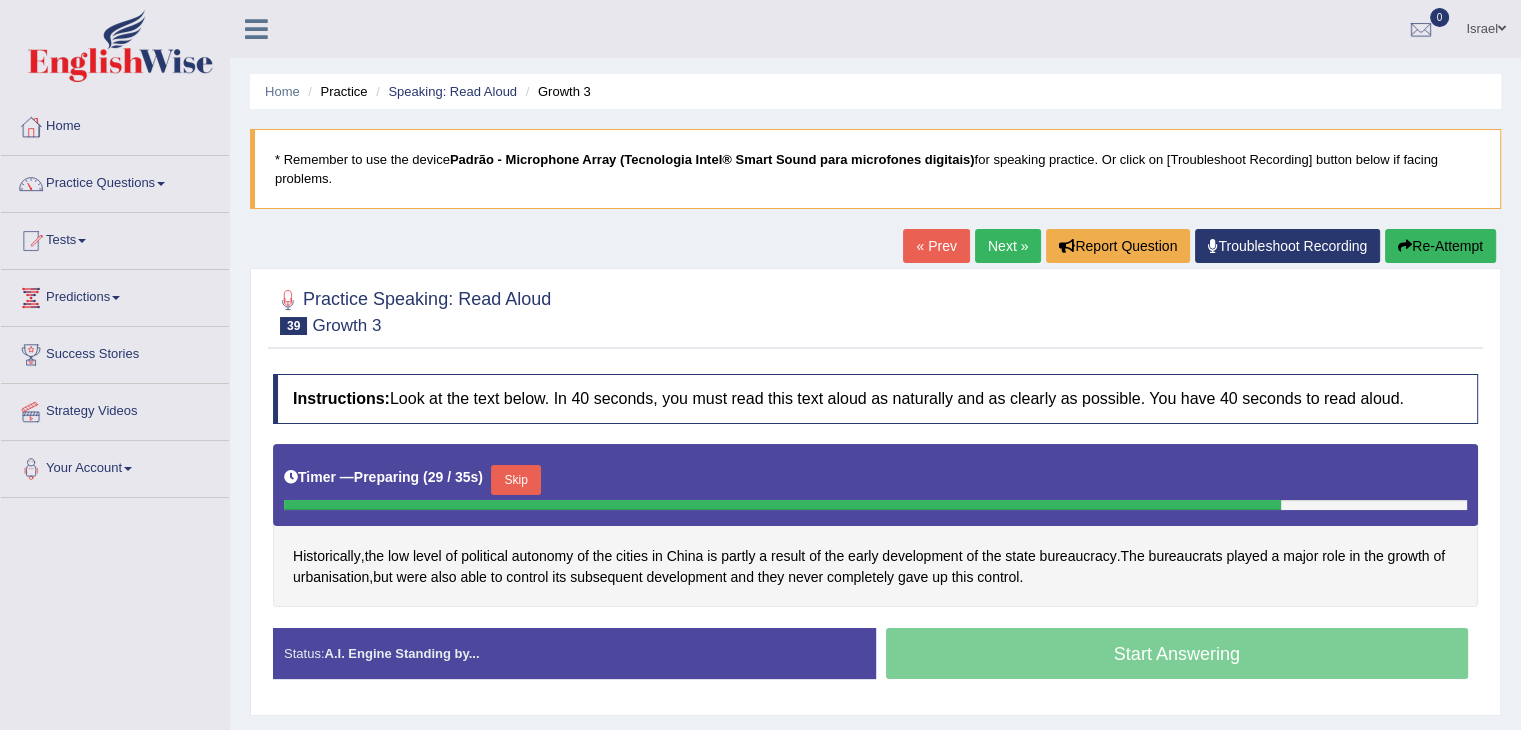 click on "Skip" at bounding box center [516, 480] 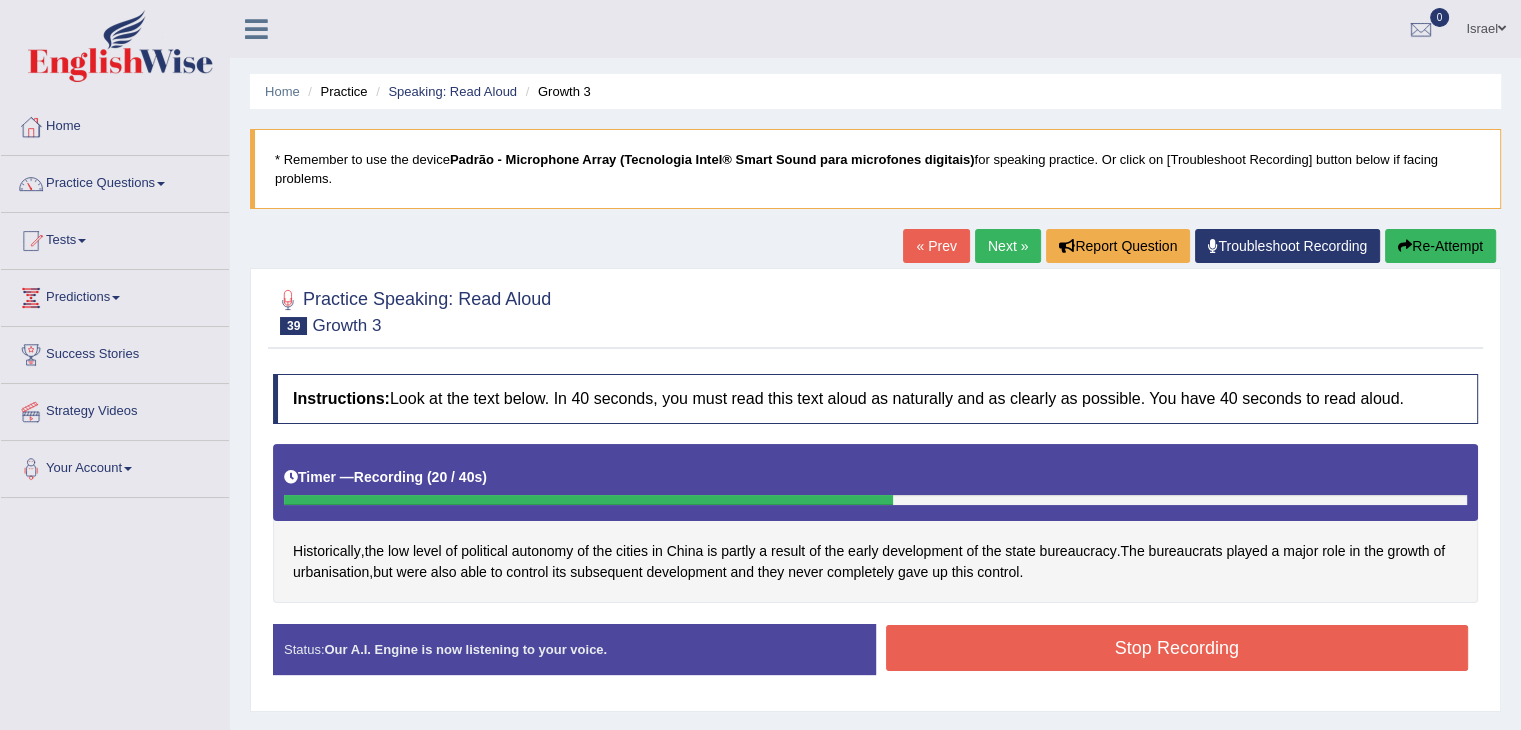 click on "Stop Recording" at bounding box center [1177, 648] 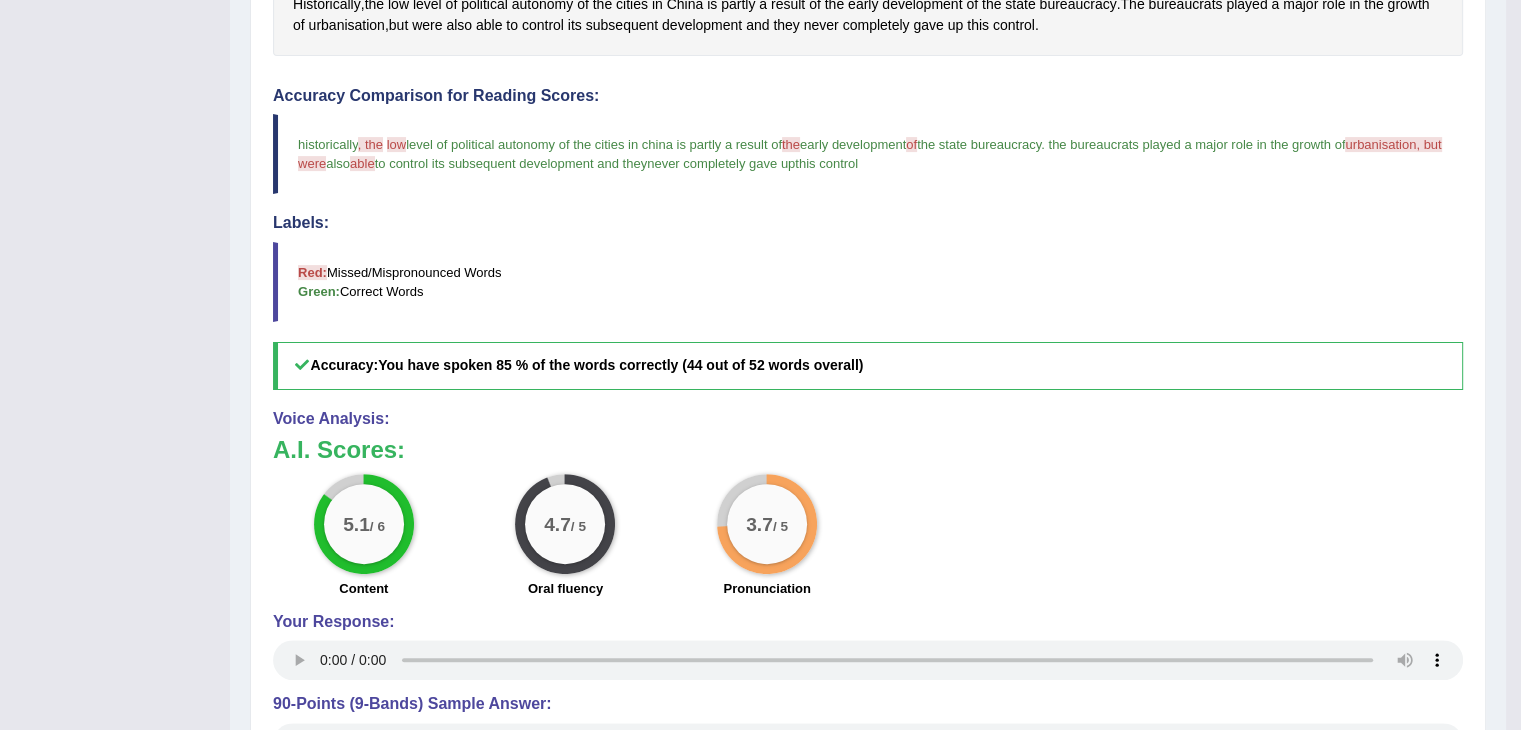 scroll, scrollTop: 600, scrollLeft: 0, axis: vertical 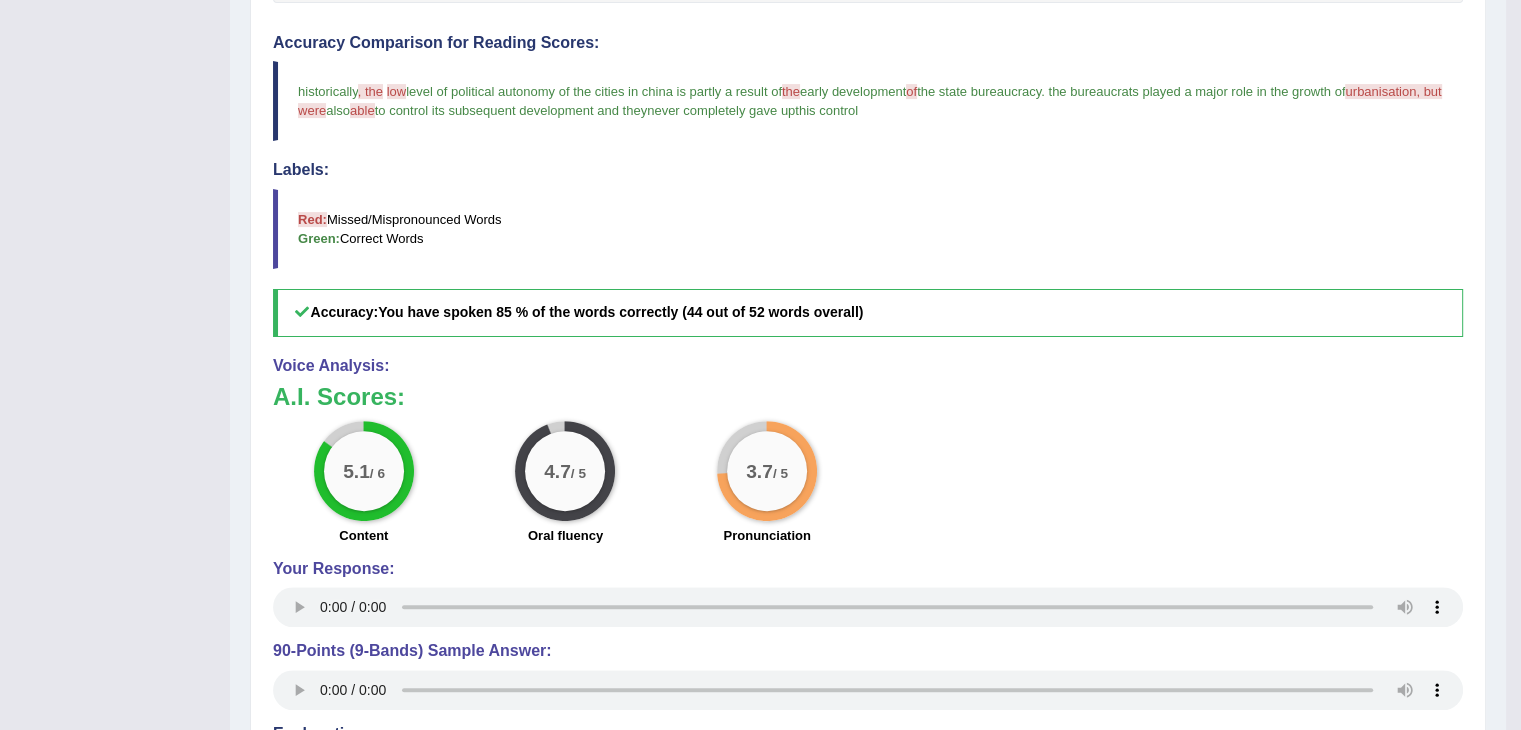 click on "Red:  Missed/Mispronounced Words
Green:  Correct Words" at bounding box center [868, 229] 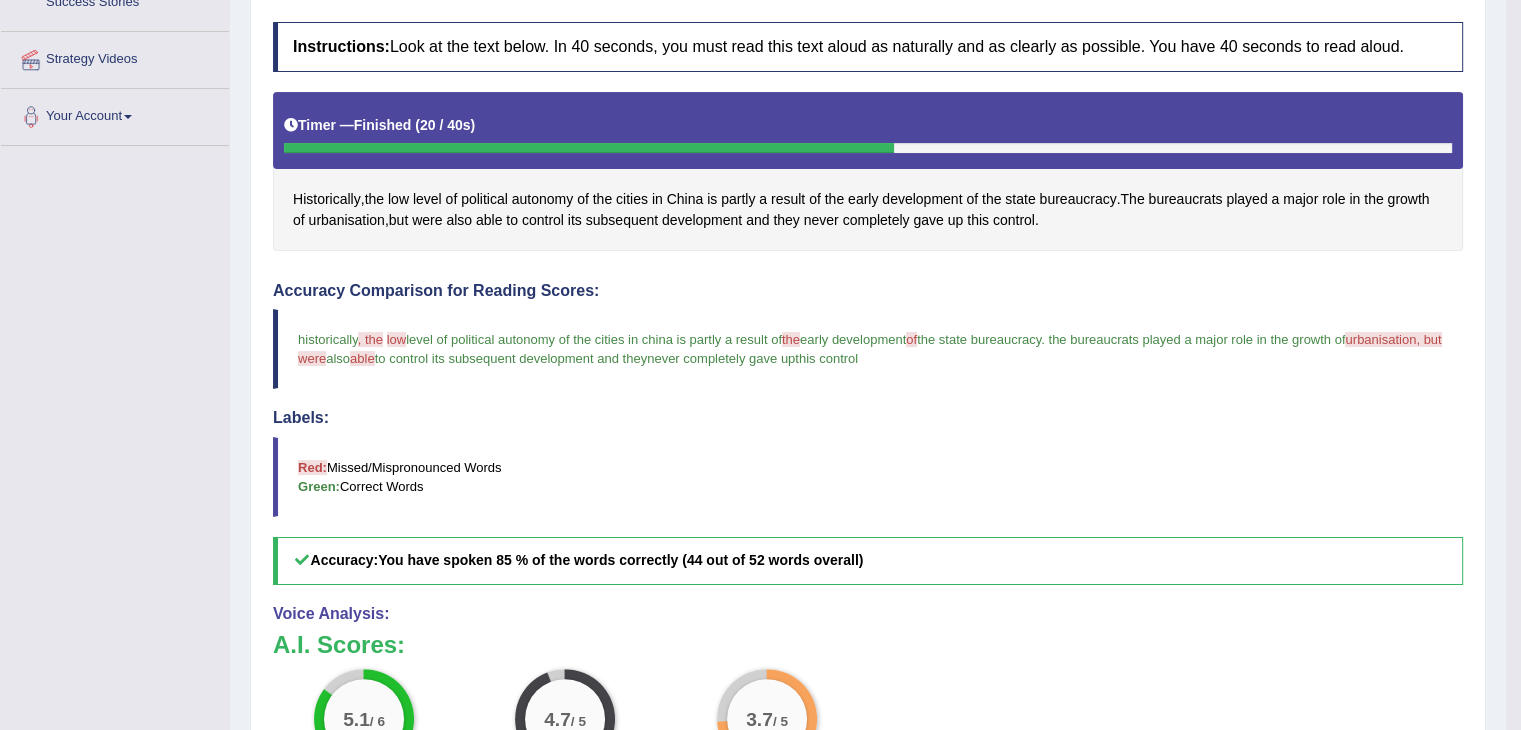scroll, scrollTop: 200, scrollLeft: 0, axis: vertical 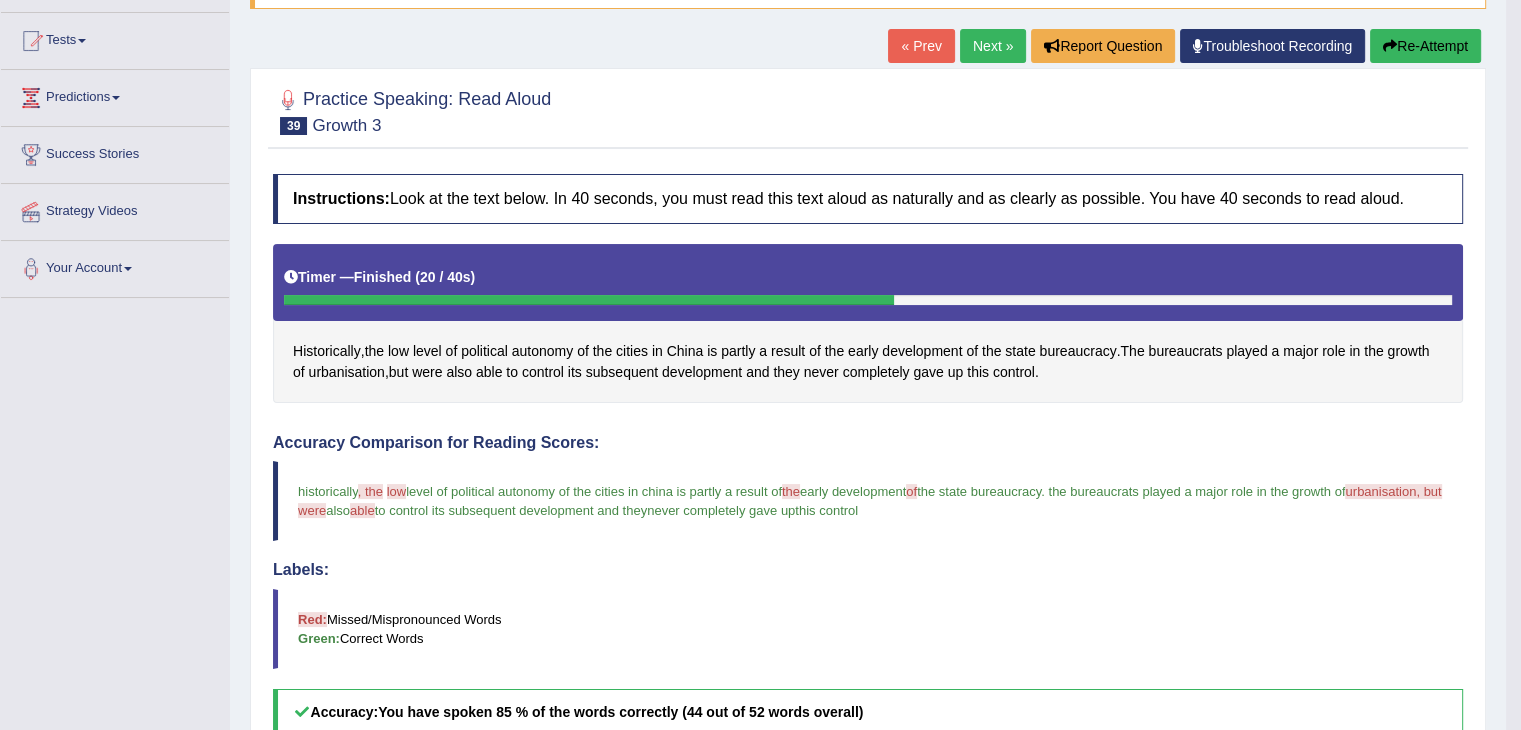 click on "Next »" at bounding box center (993, 46) 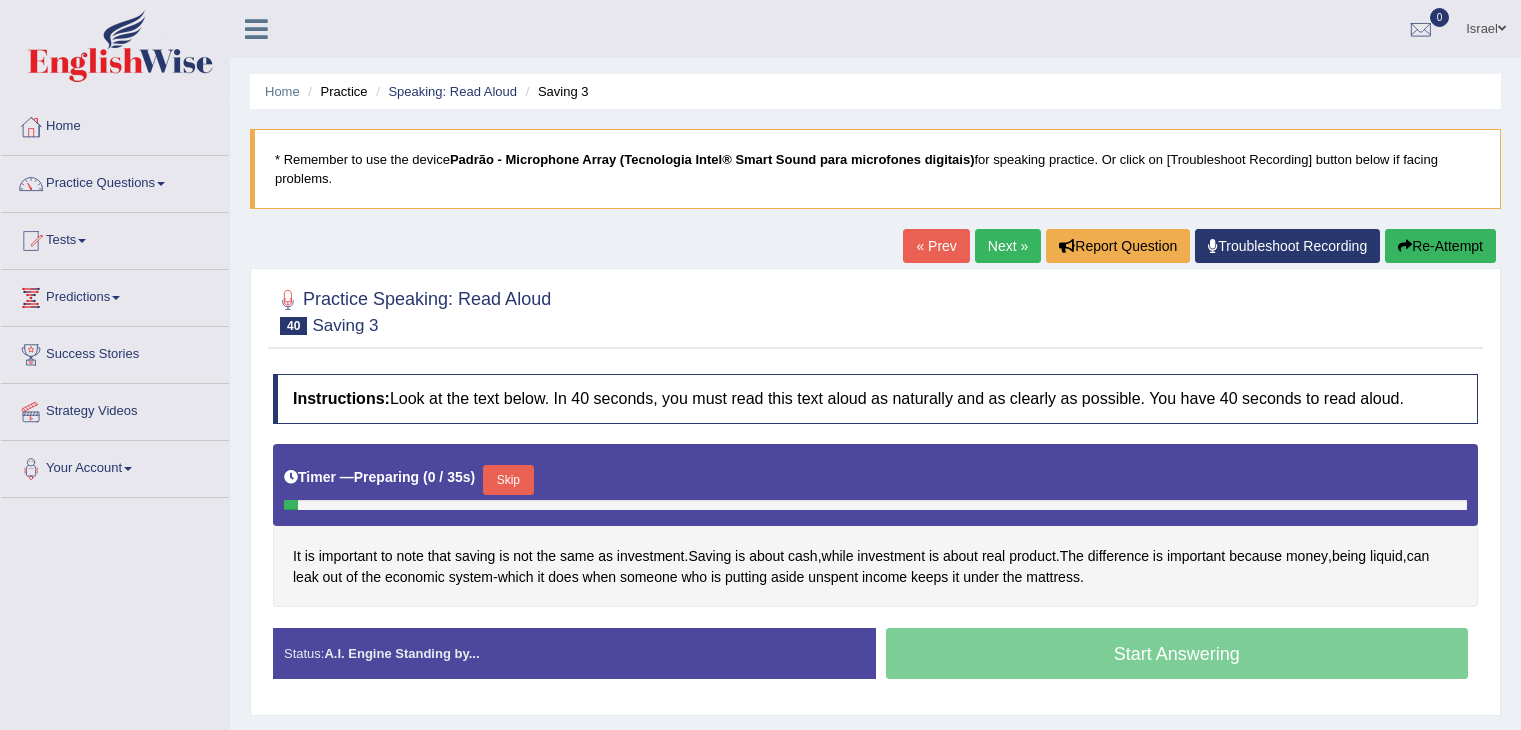 scroll, scrollTop: 100, scrollLeft: 0, axis: vertical 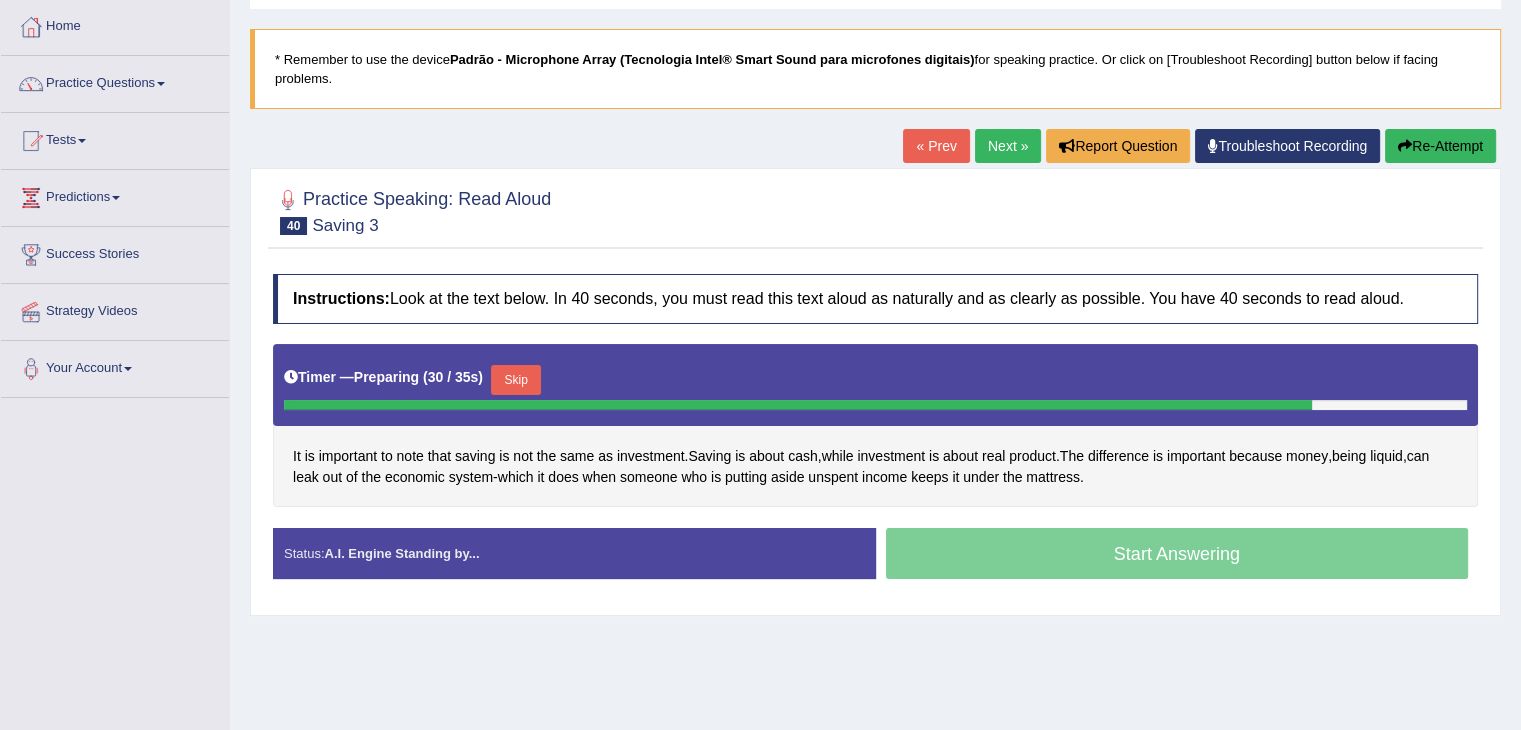 click on "Skip" at bounding box center (516, 380) 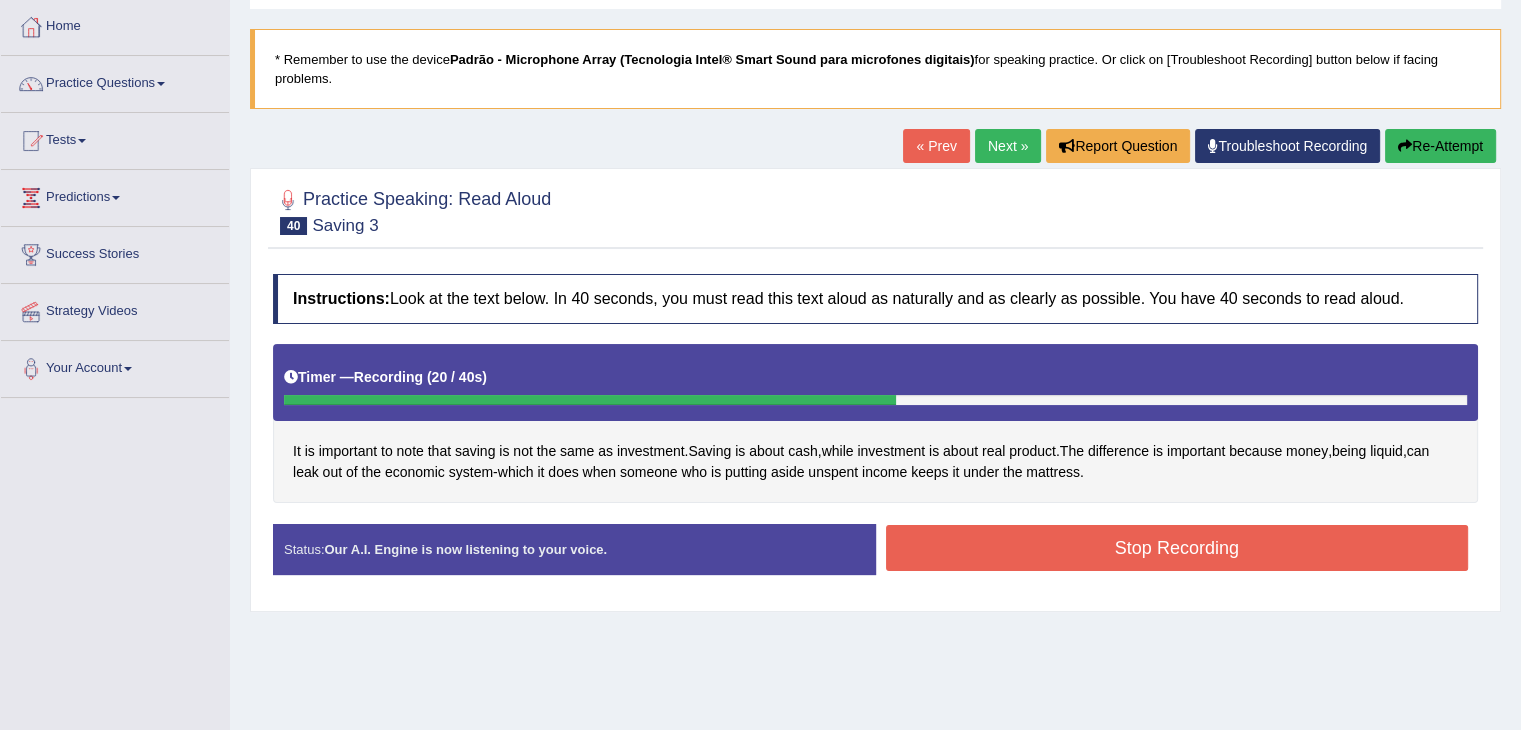 click on "Stop Recording" at bounding box center (1177, 548) 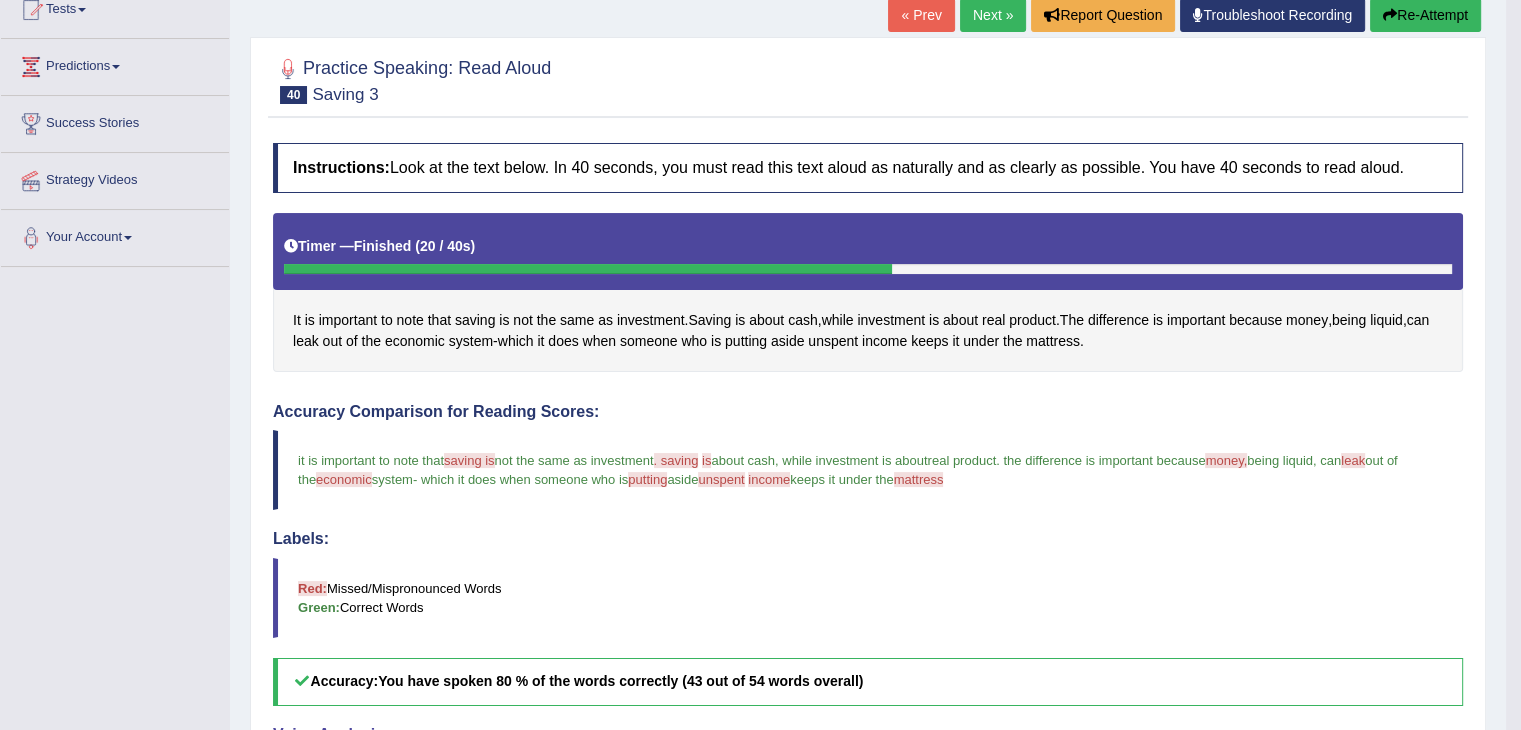 scroll, scrollTop: 200, scrollLeft: 0, axis: vertical 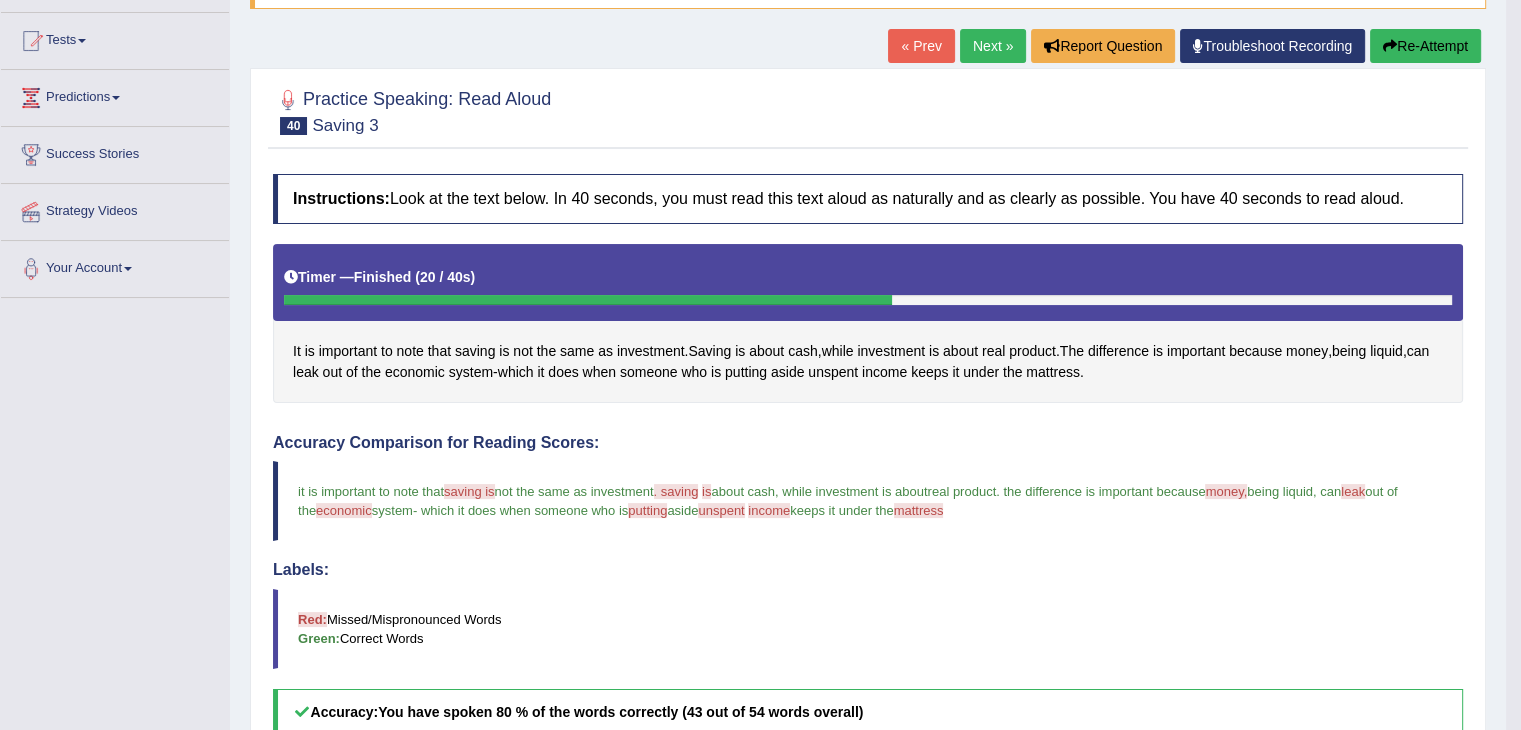 click on "Next »" at bounding box center (993, 46) 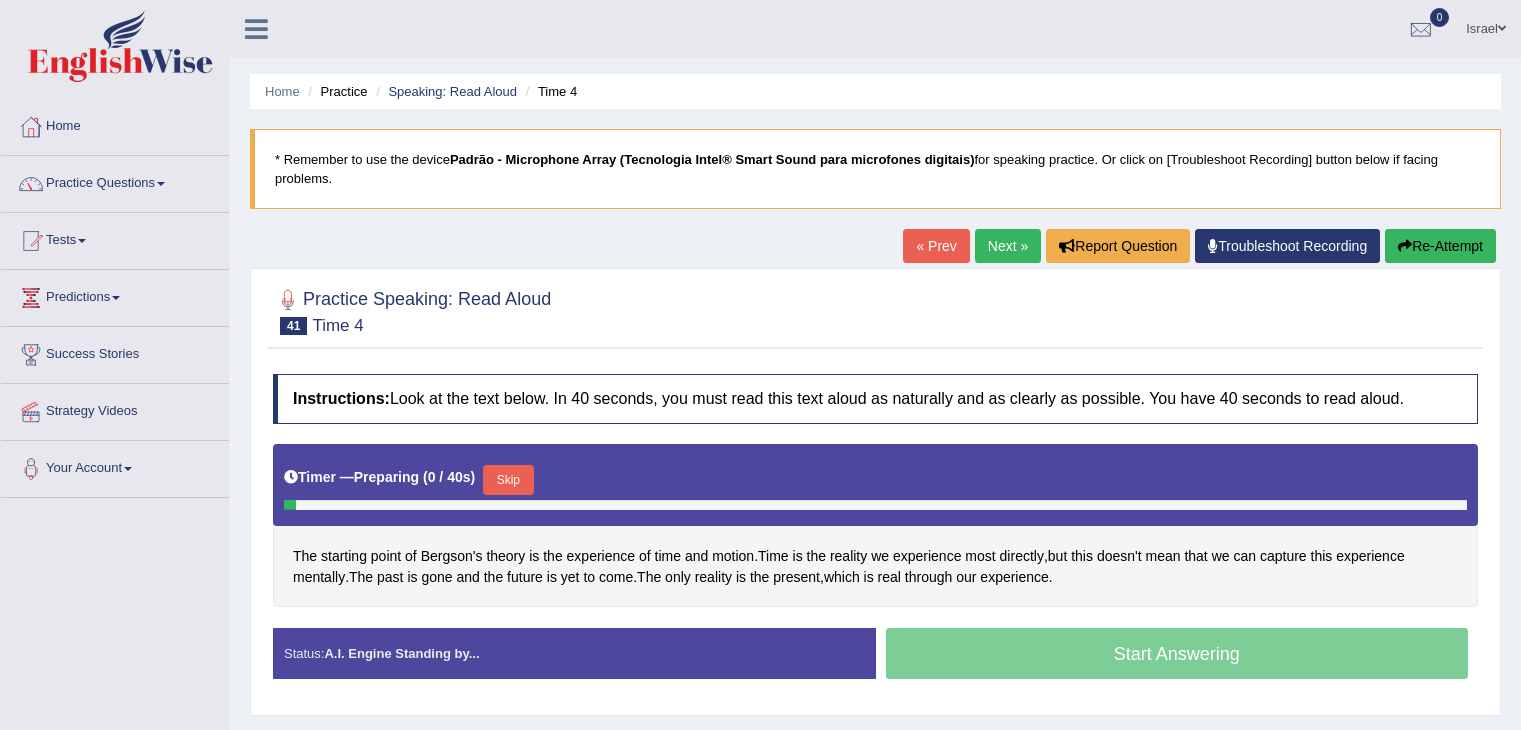 scroll, scrollTop: 0, scrollLeft: 0, axis: both 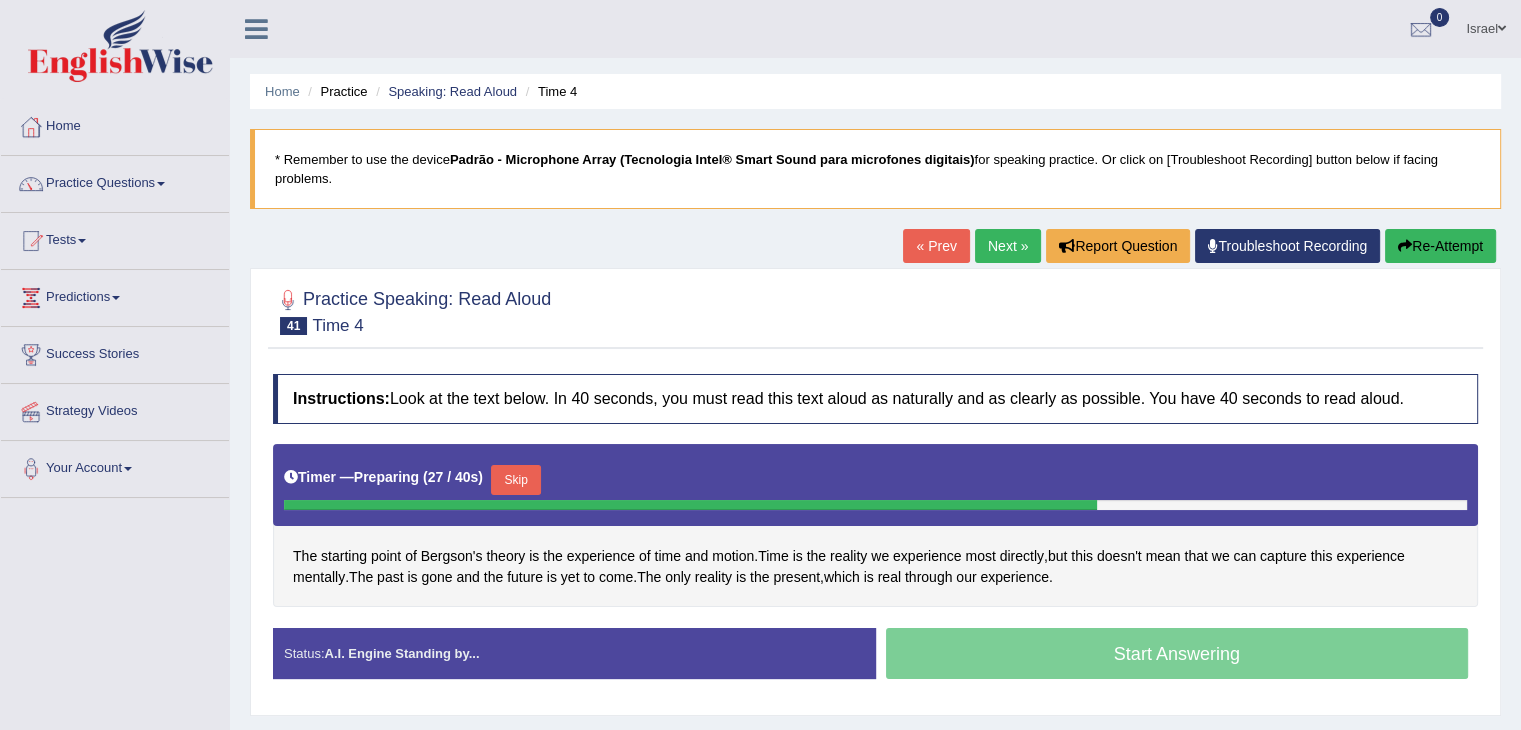 click on "Skip" at bounding box center (516, 480) 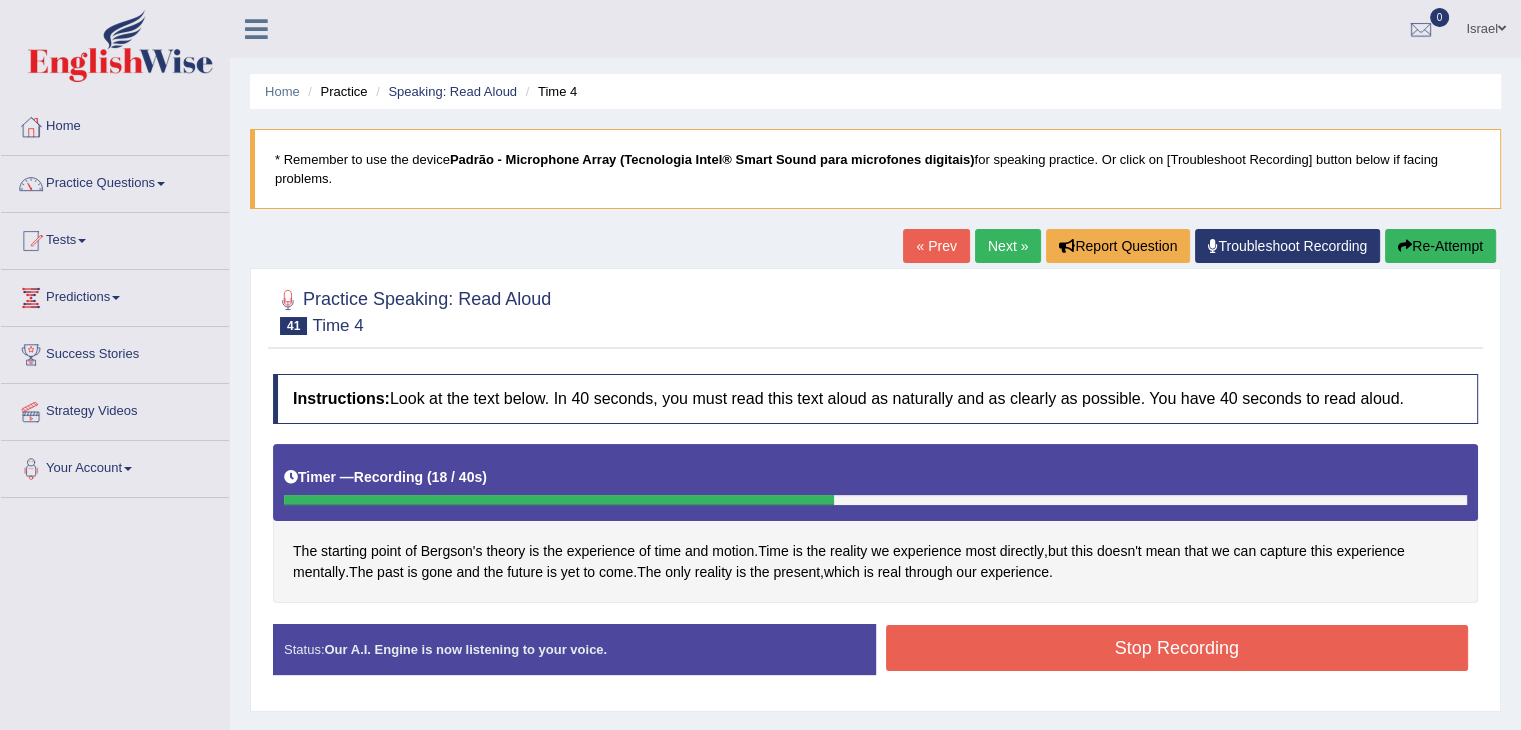 click on "Stop Recording" at bounding box center (1177, 648) 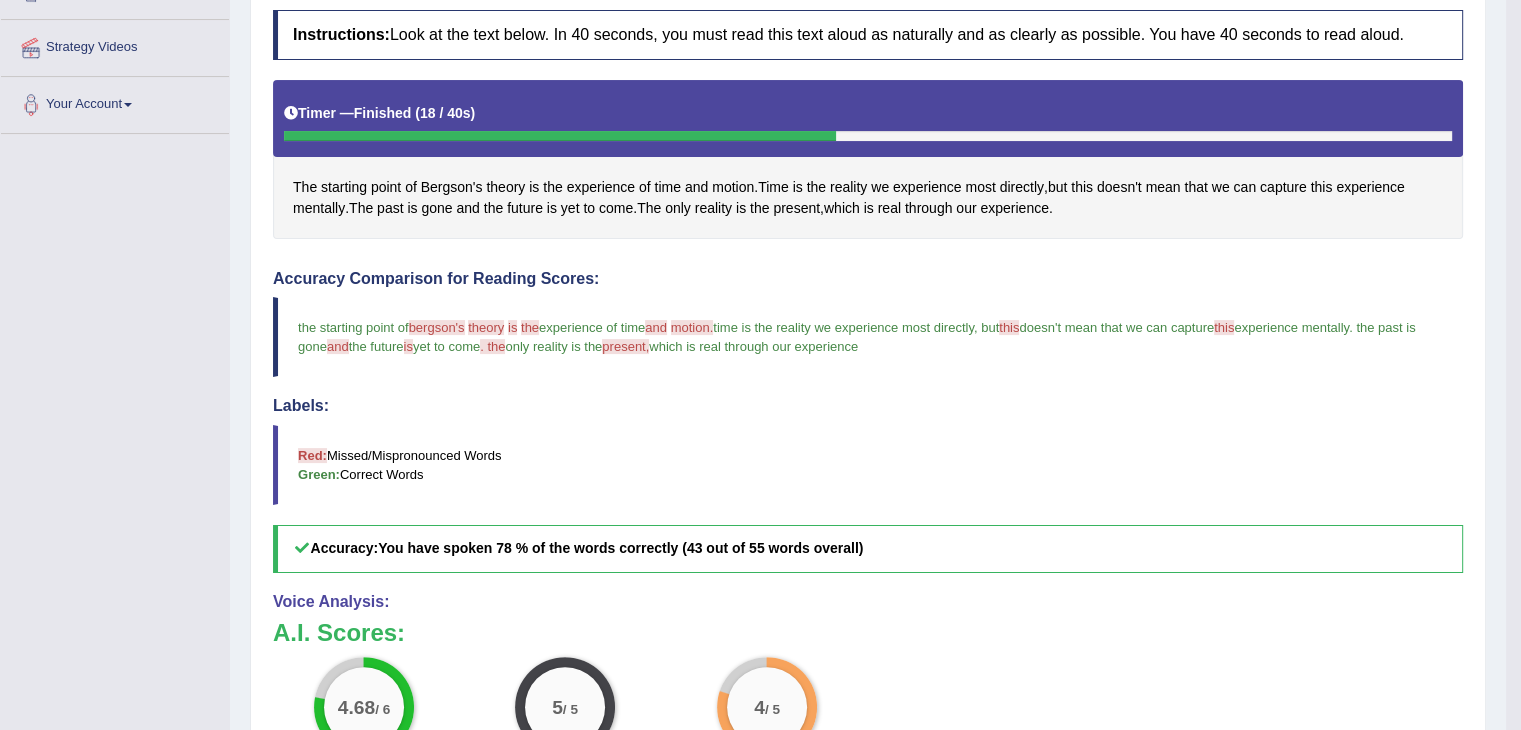scroll, scrollTop: 600, scrollLeft: 0, axis: vertical 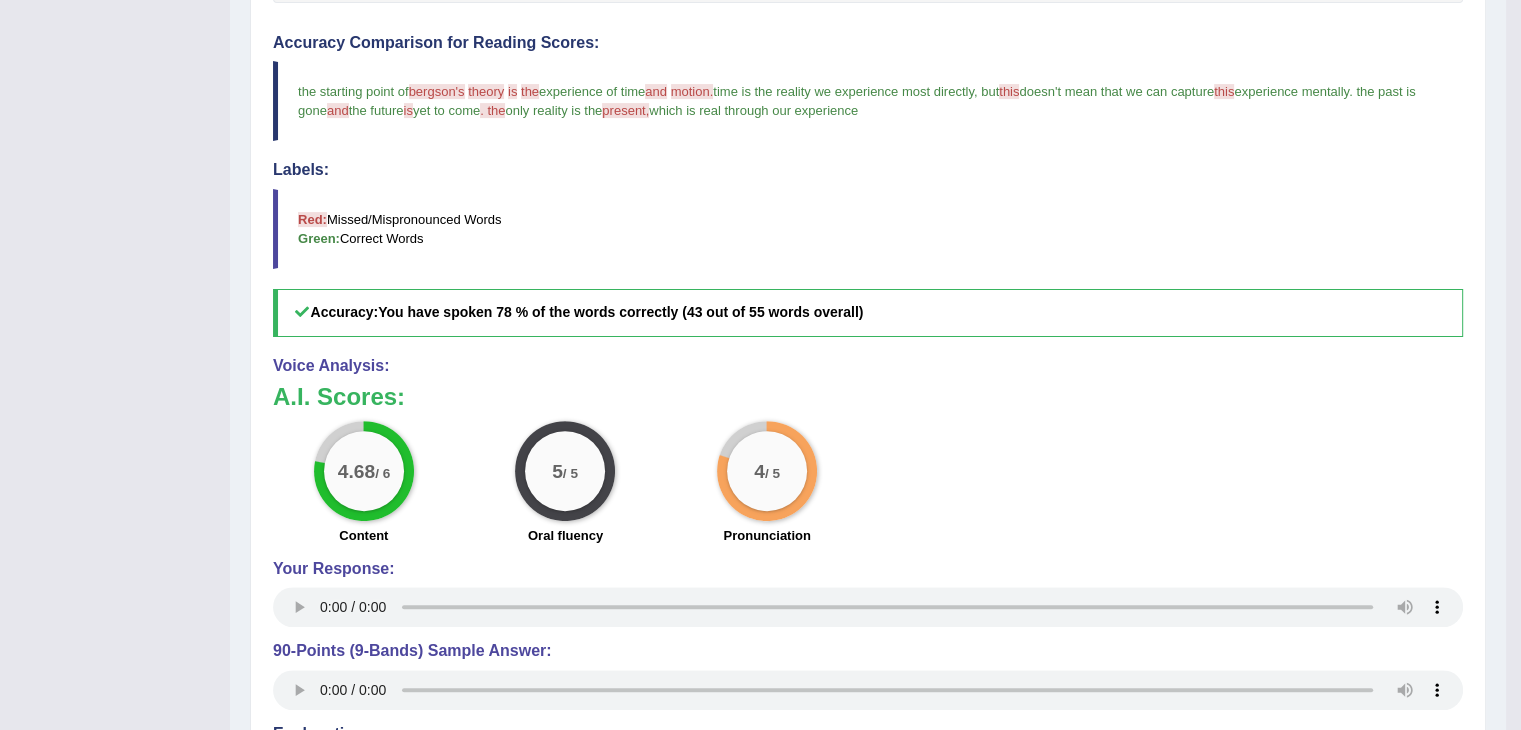 click on "Accuracy:  You have spoken 78 % of the words correctly (43 out of 55 words overall)" at bounding box center [868, 312] 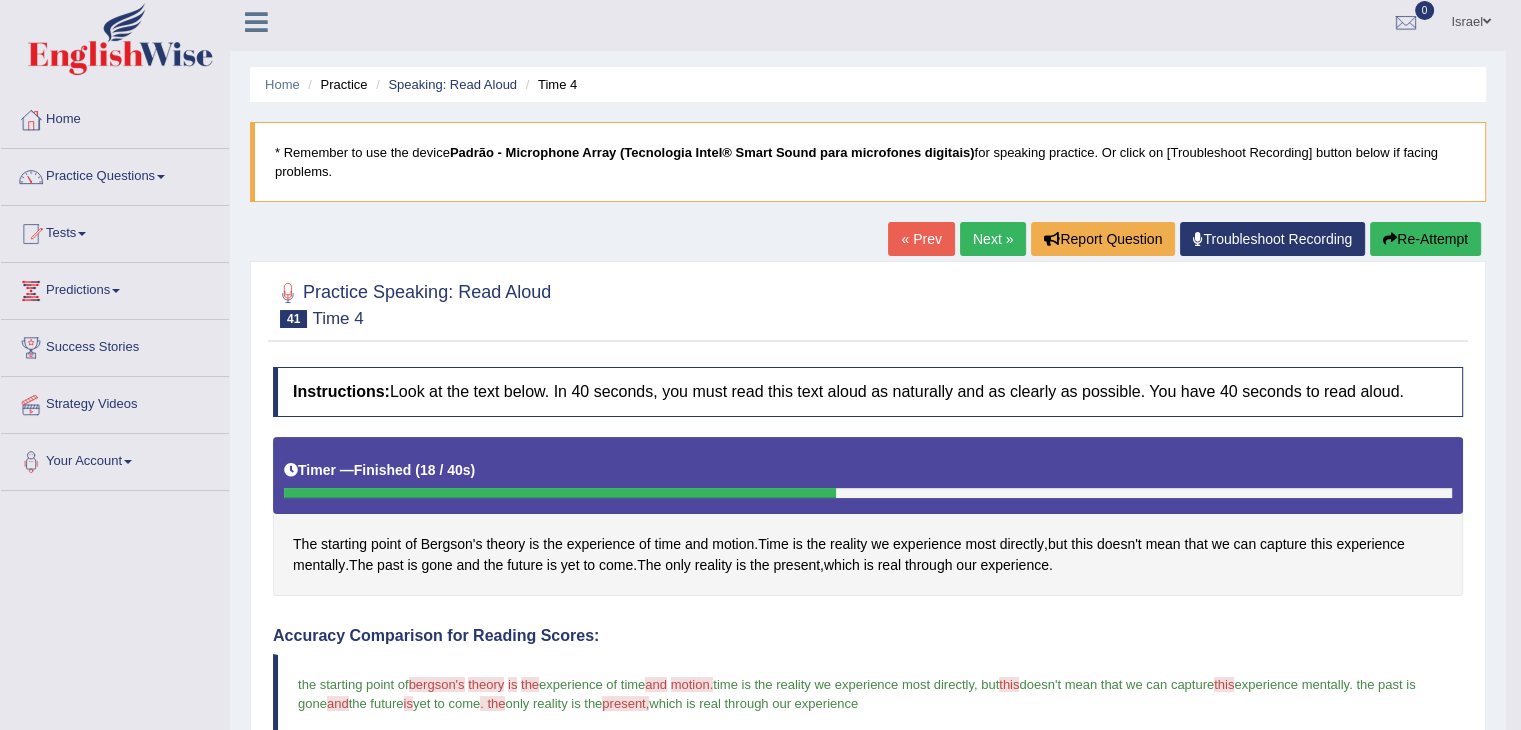 scroll, scrollTop: 0, scrollLeft: 0, axis: both 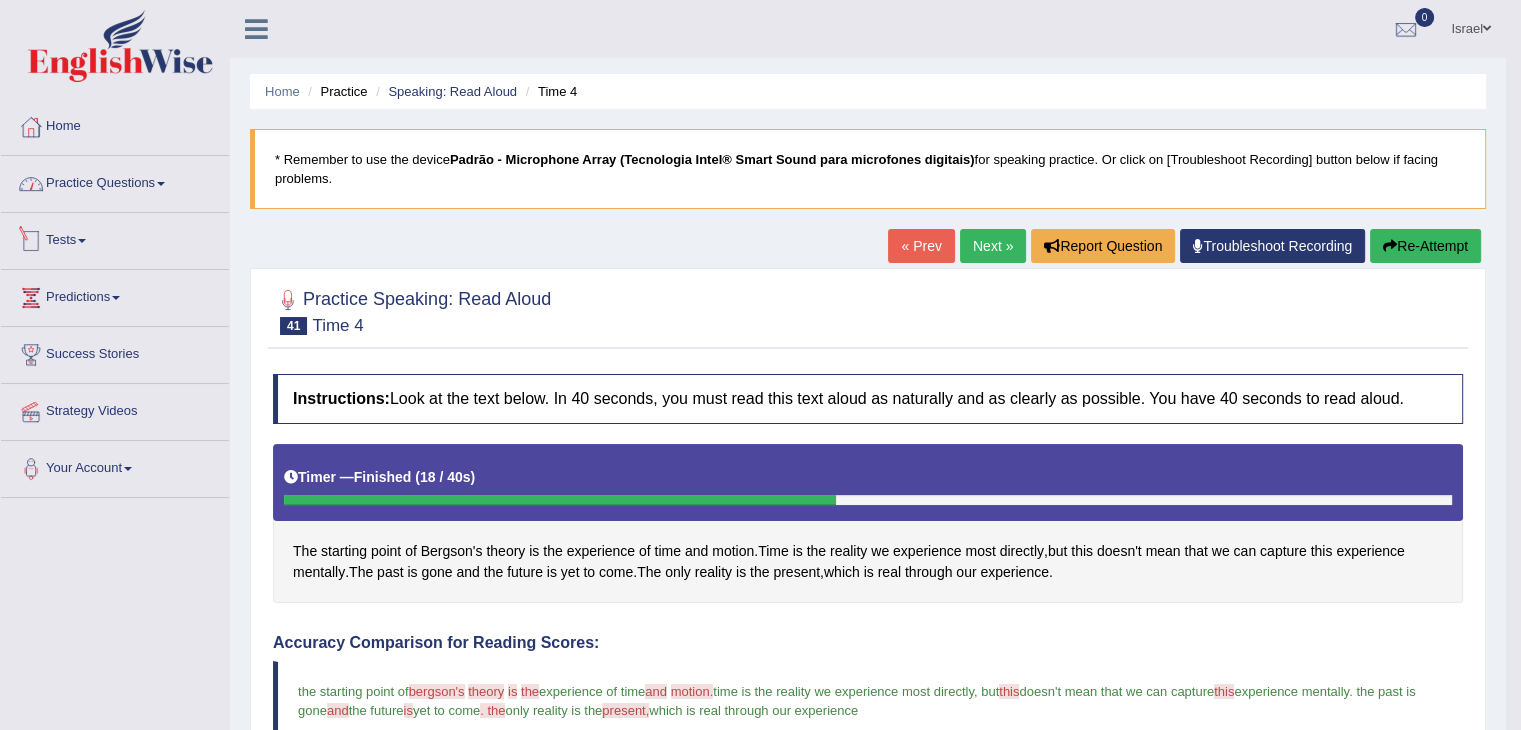 click on "Practice Questions" at bounding box center (115, 181) 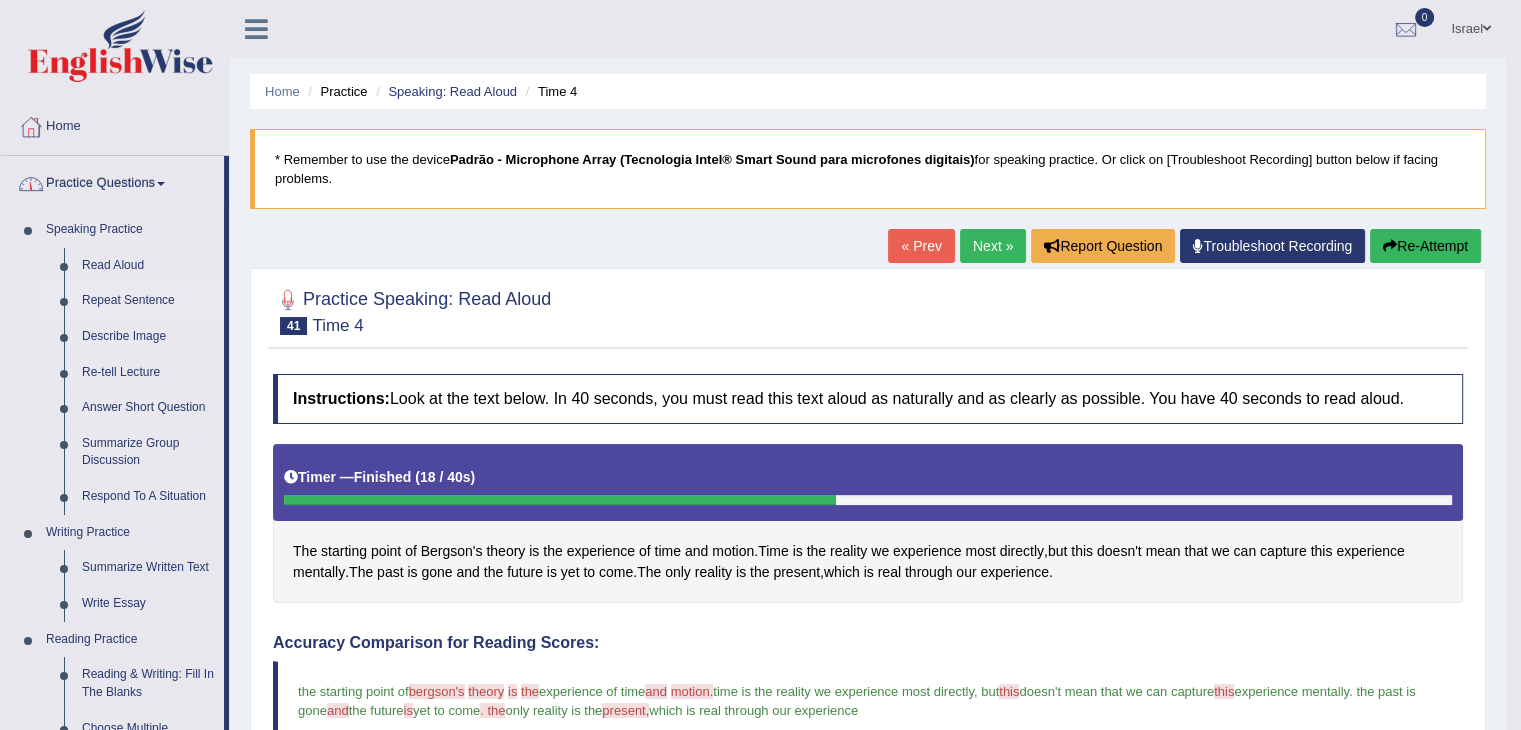 click on "Repeat Sentence" at bounding box center (148, 301) 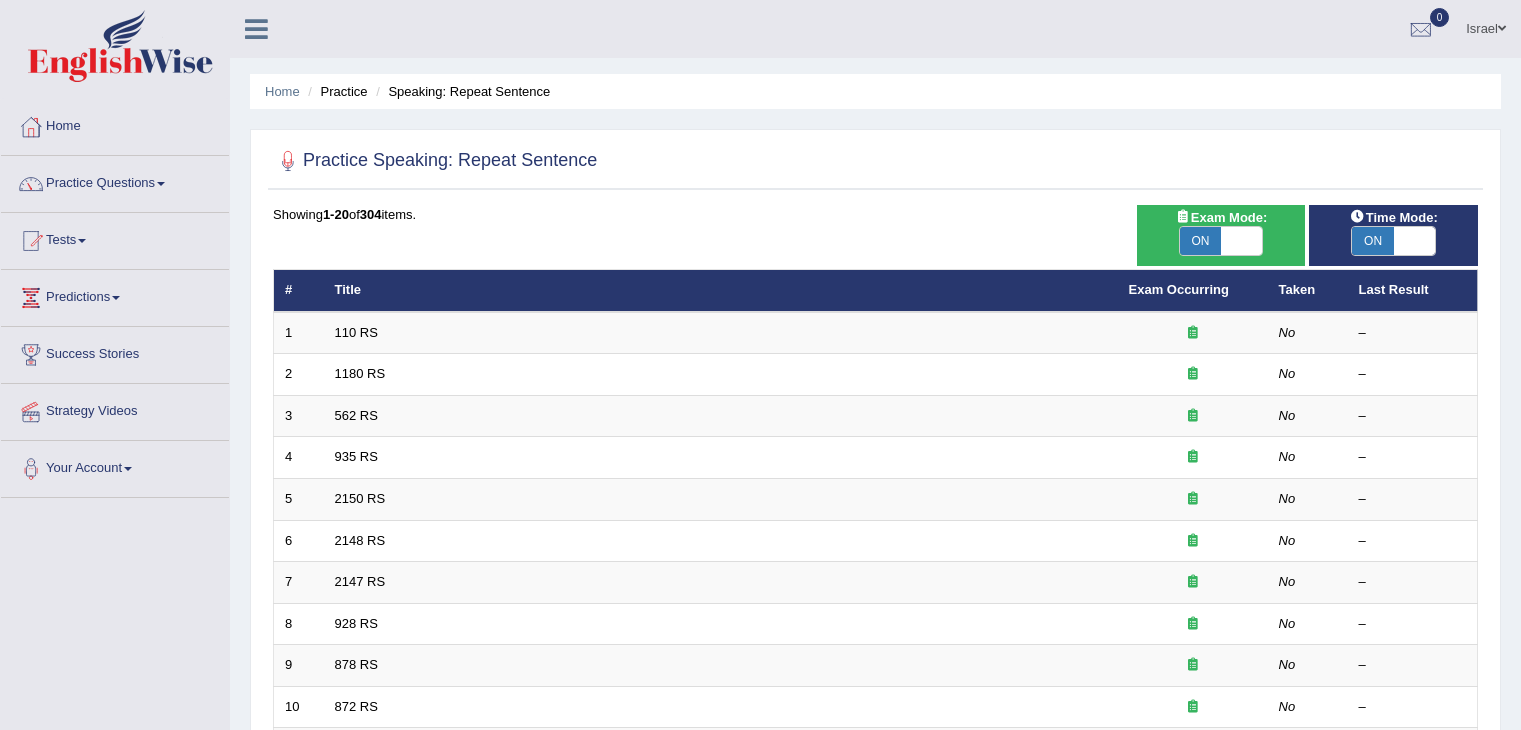 scroll, scrollTop: 200, scrollLeft: 0, axis: vertical 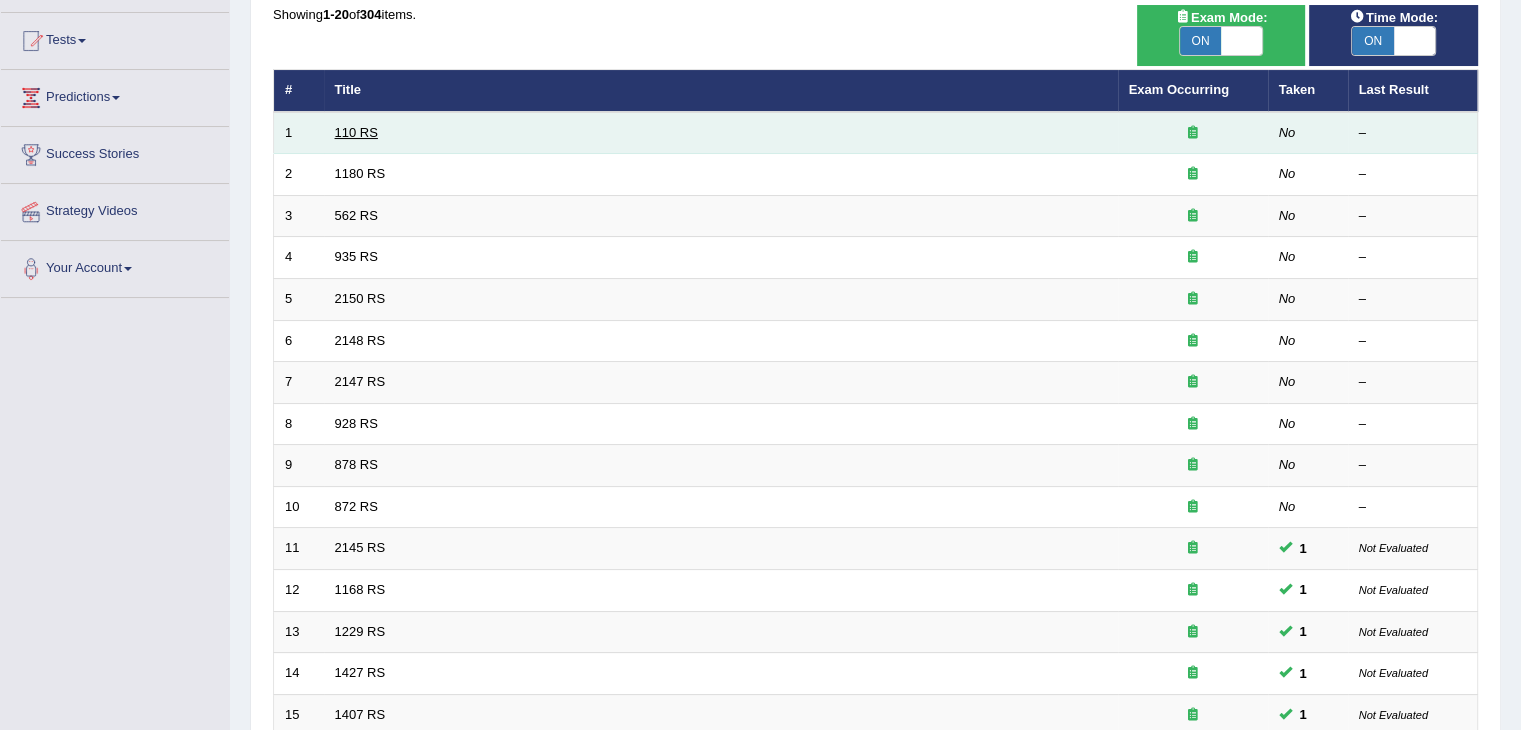 click on "110 RS" at bounding box center (356, 132) 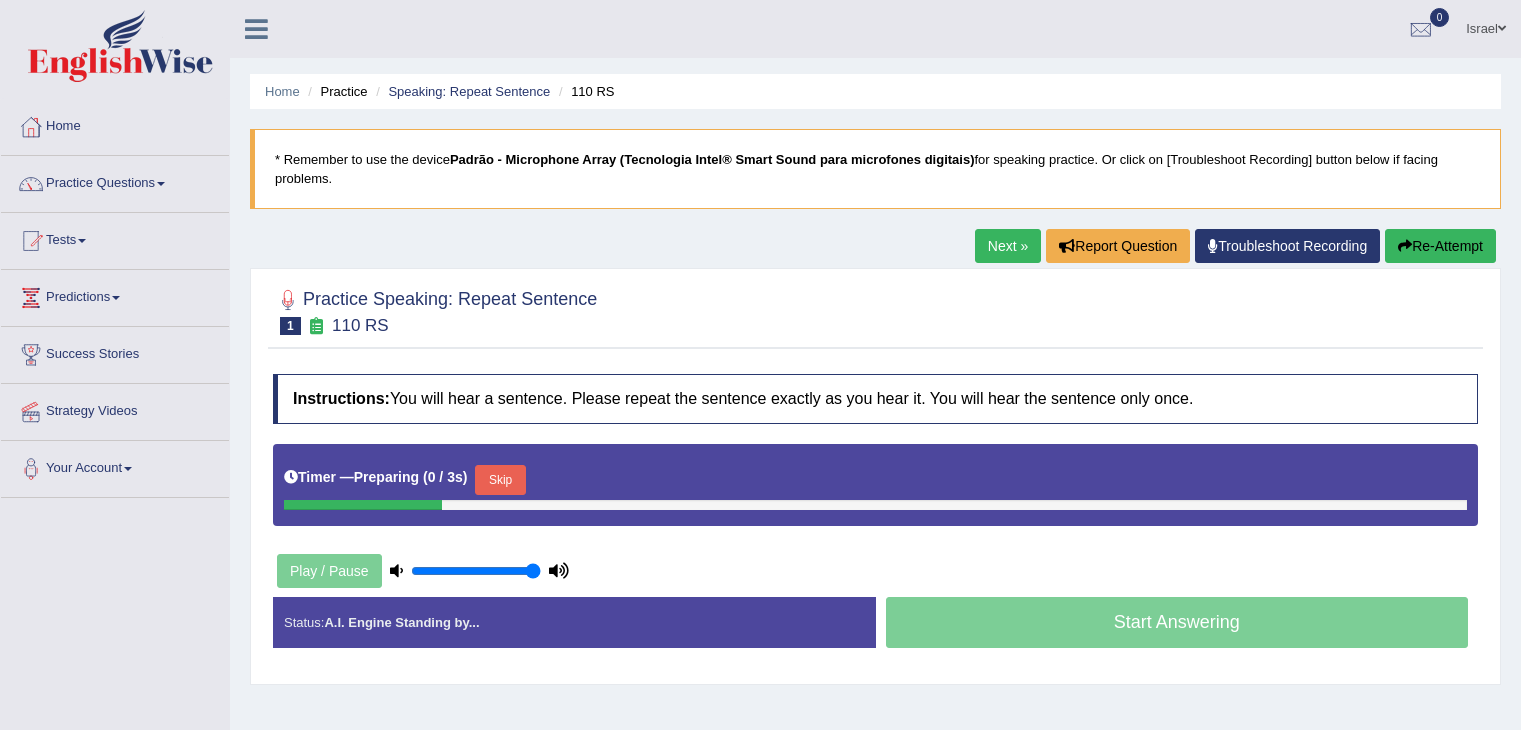 scroll, scrollTop: 0, scrollLeft: 0, axis: both 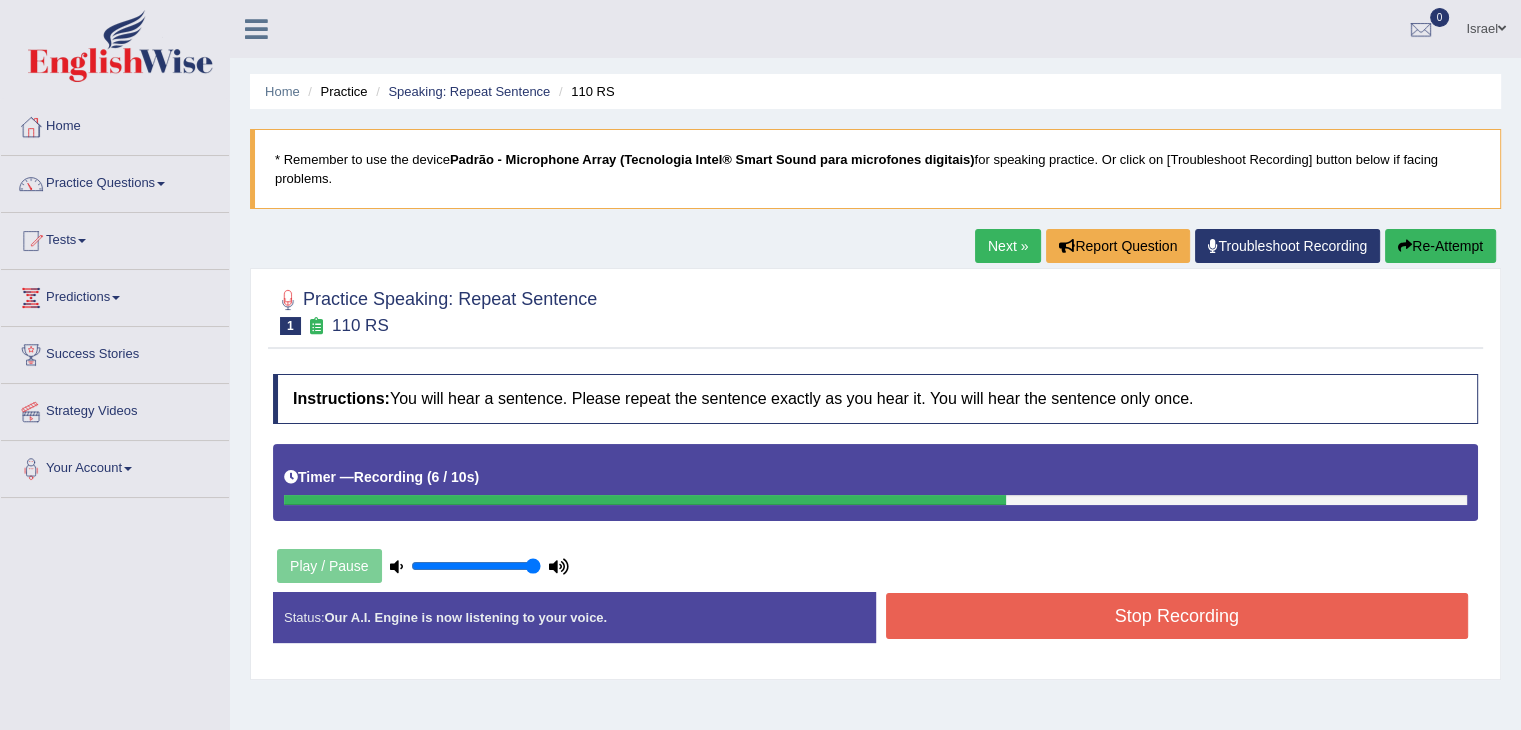 click on "Stop Recording" at bounding box center (1177, 616) 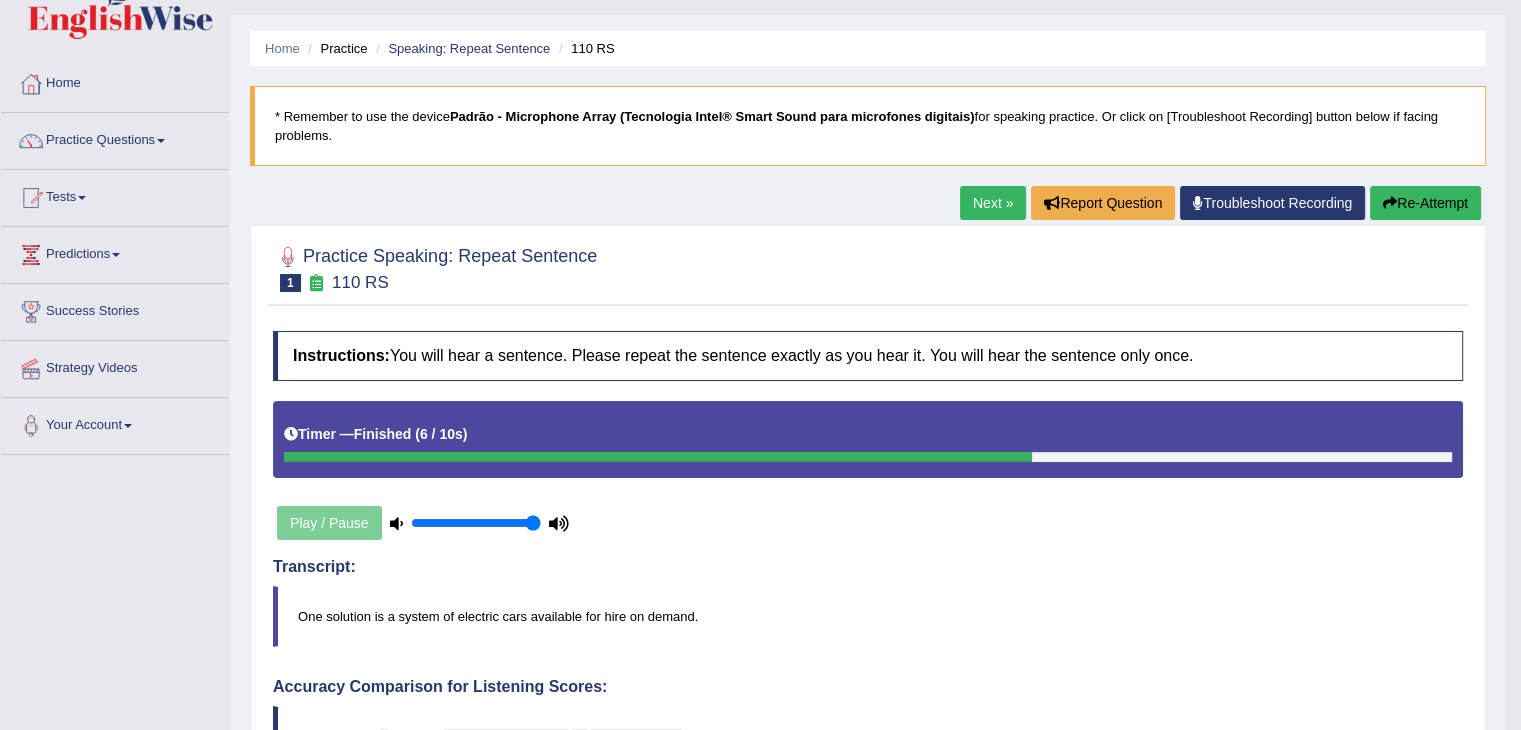 scroll, scrollTop: 200, scrollLeft: 0, axis: vertical 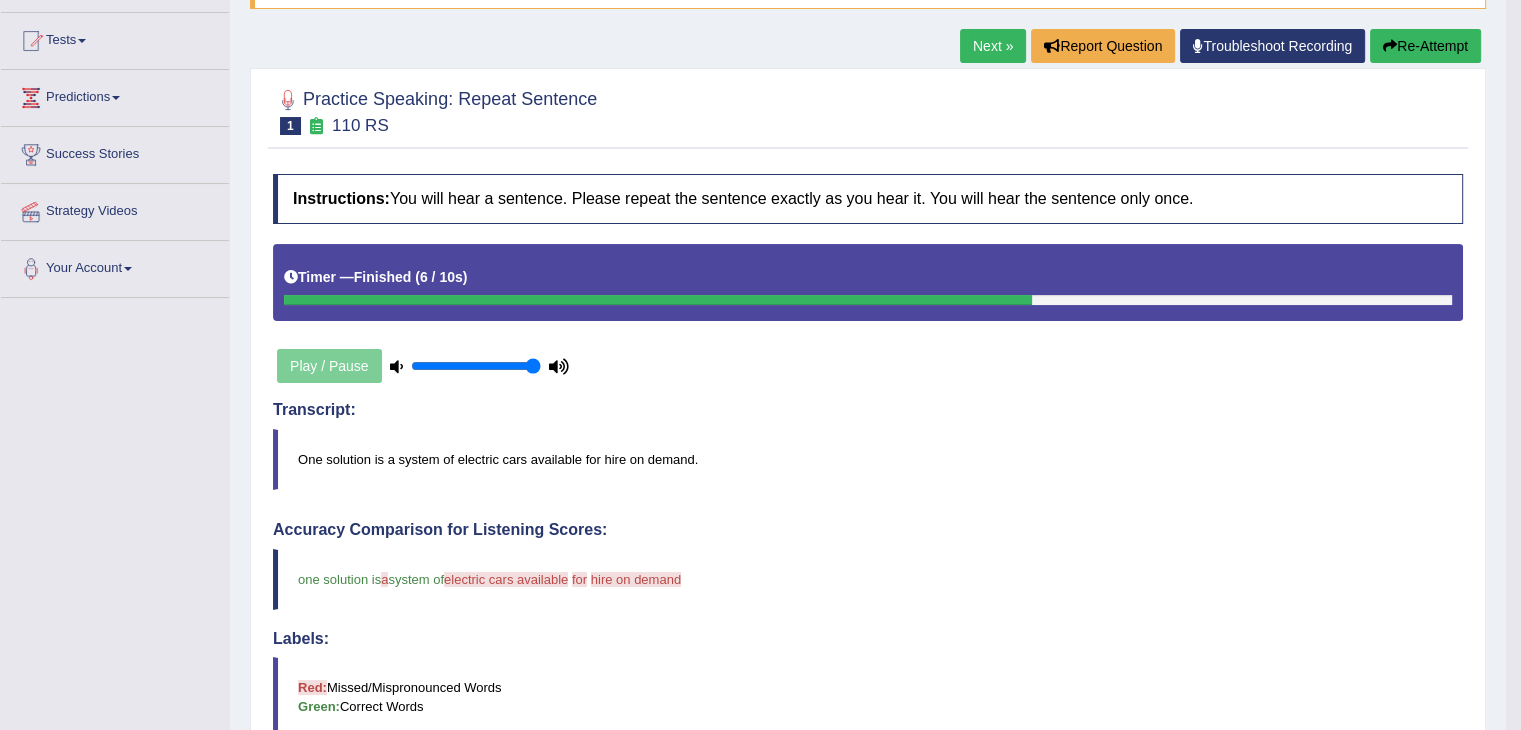 click on "Next »" at bounding box center (993, 46) 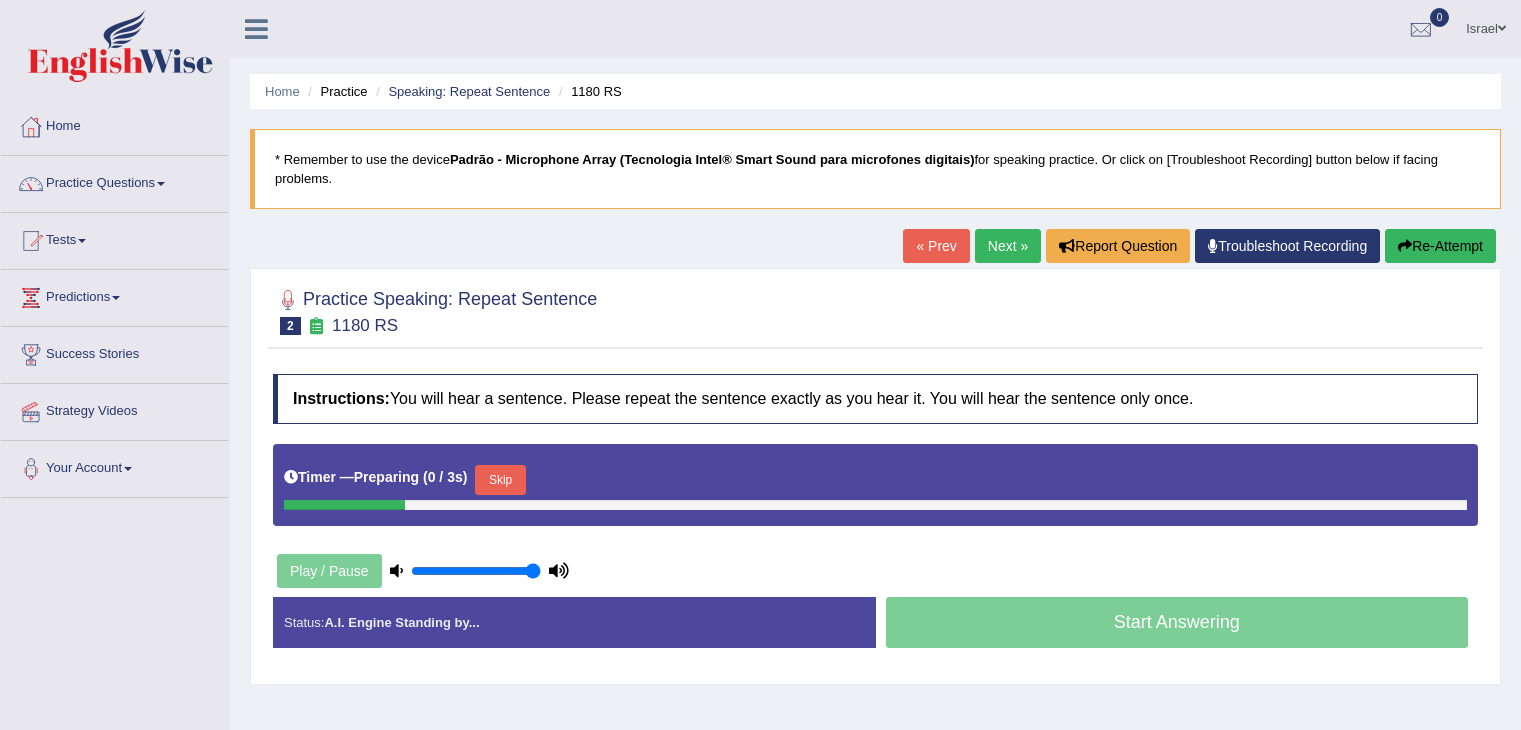 scroll, scrollTop: 0, scrollLeft: 0, axis: both 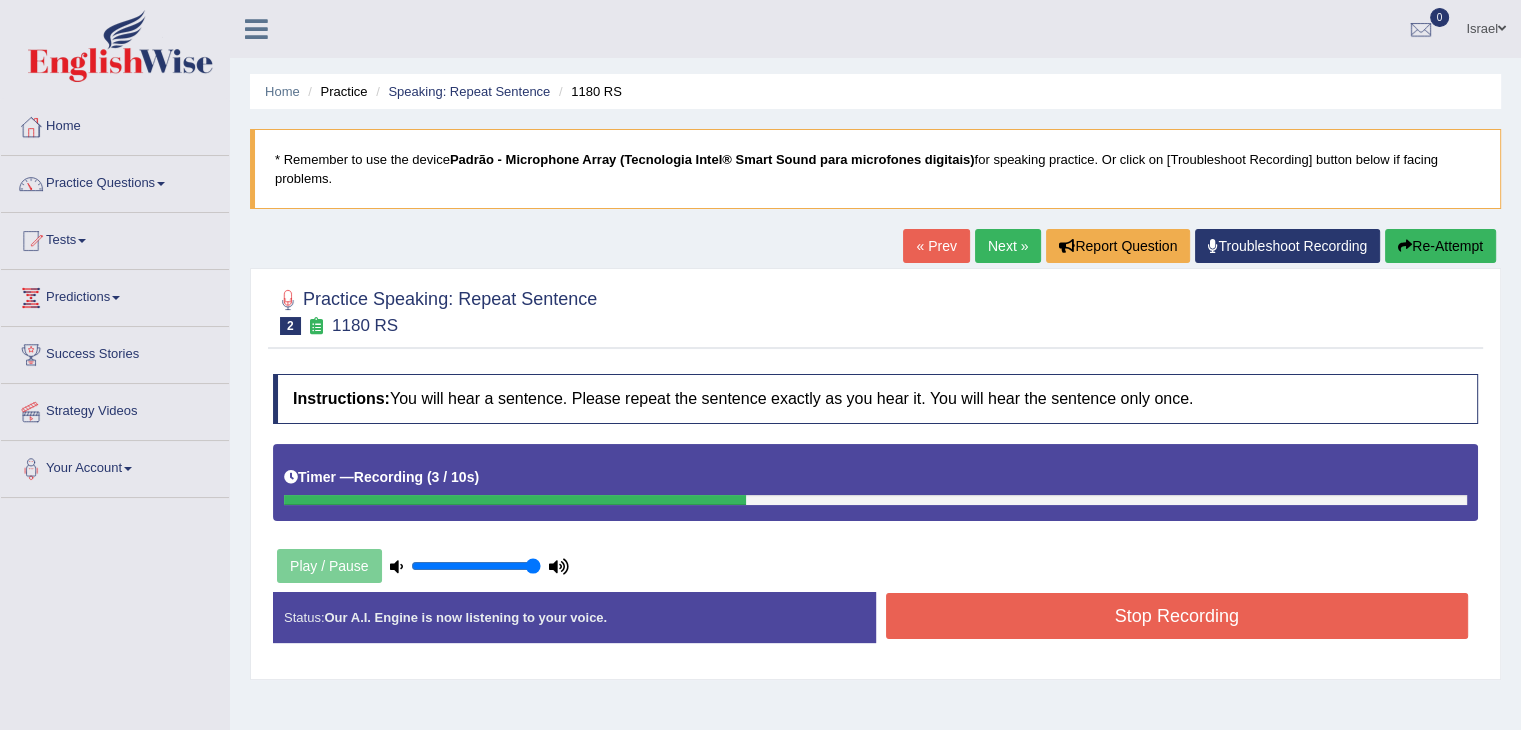 click on "Stop Recording" at bounding box center [1177, 616] 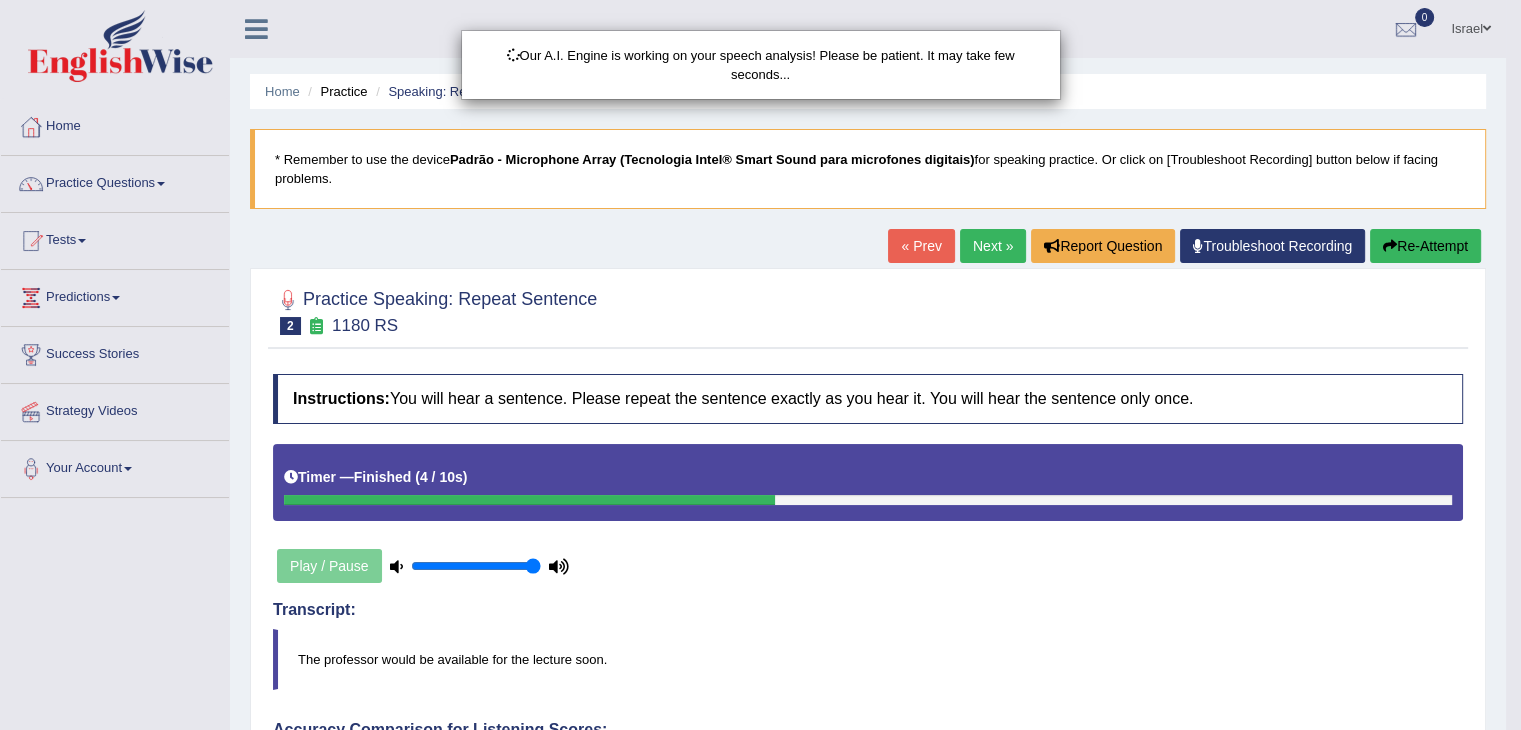 scroll, scrollTop: 400, scrollLeft: 0, axis: vertical 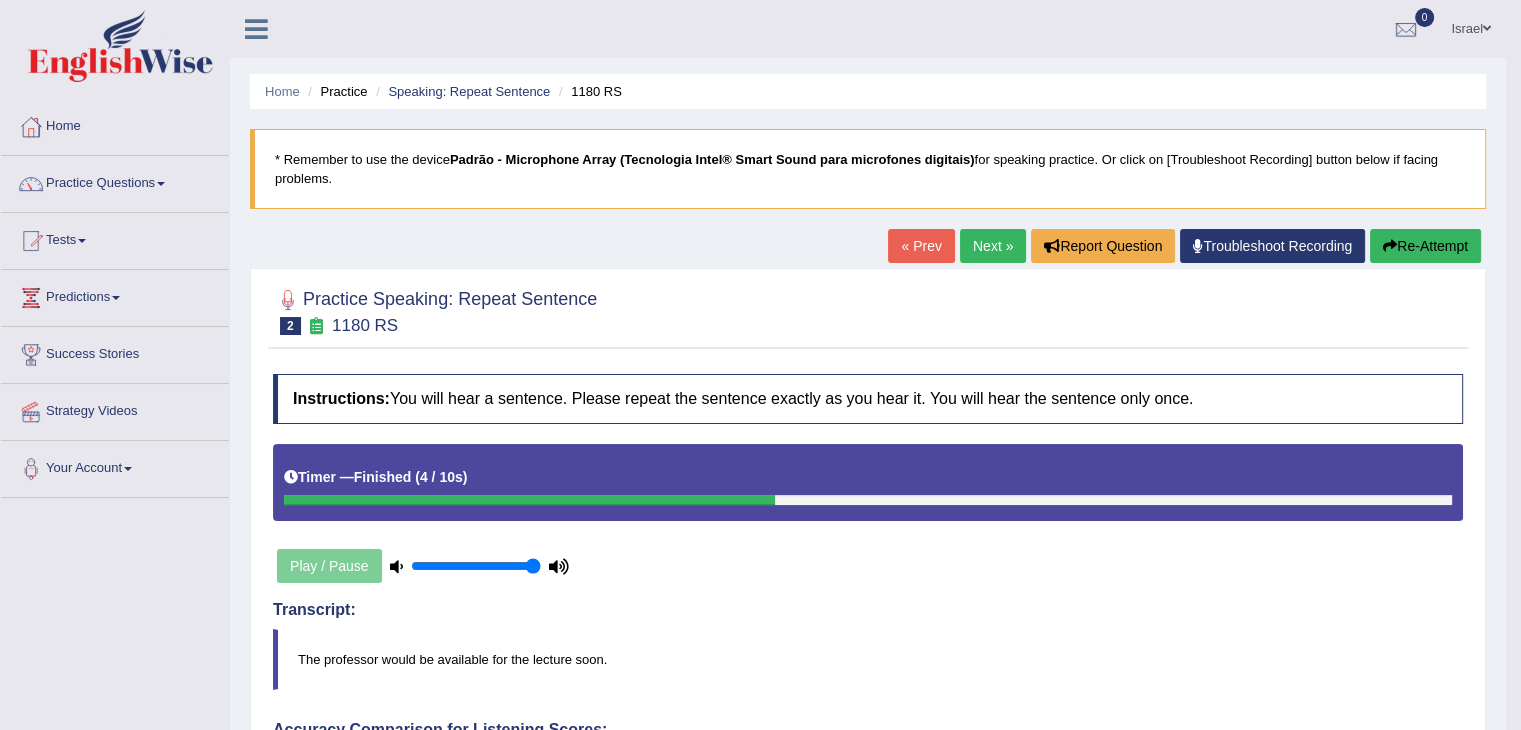 click on "Next »" at bounding box center (993, 246) 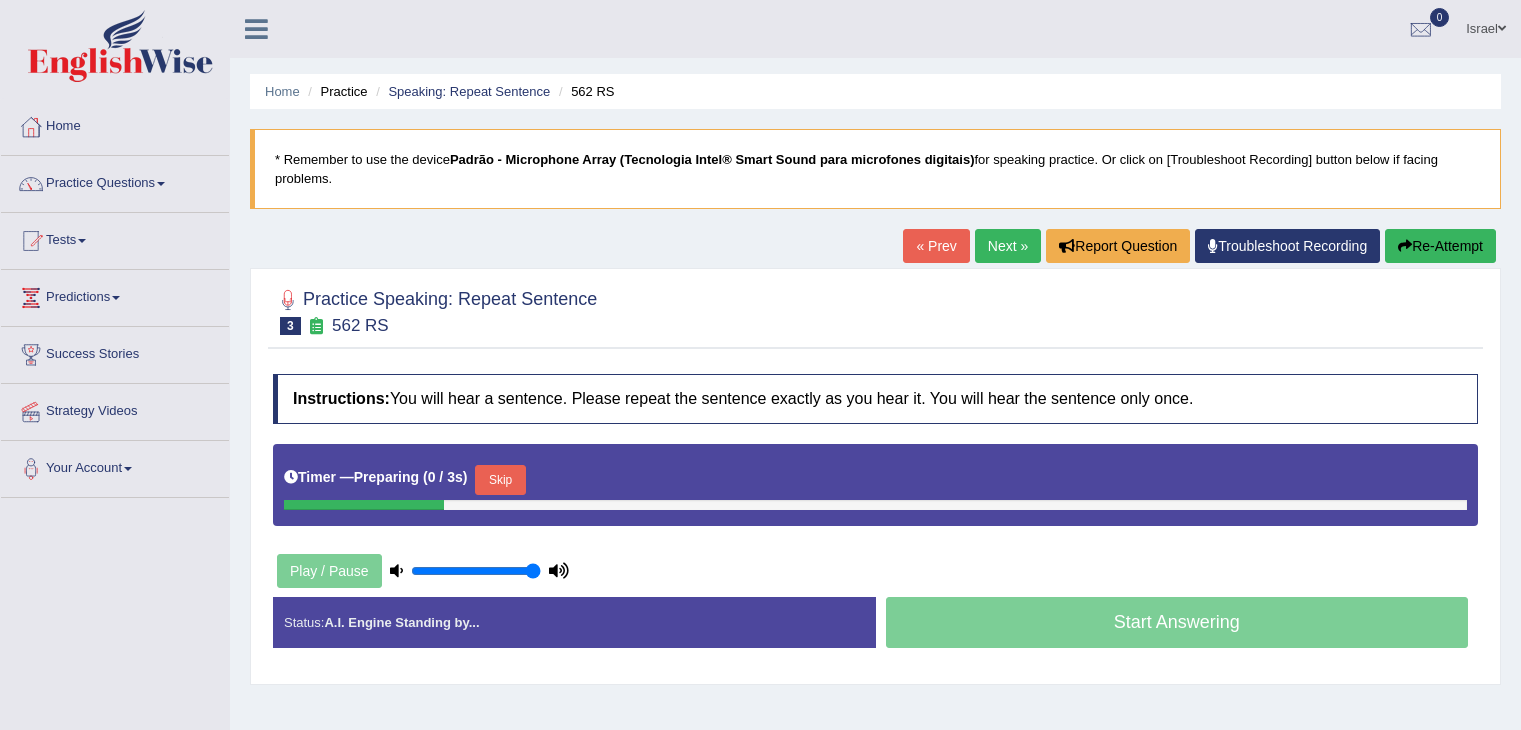 scroll, scrollTop: 0, scrollLeft: 0, axis: both 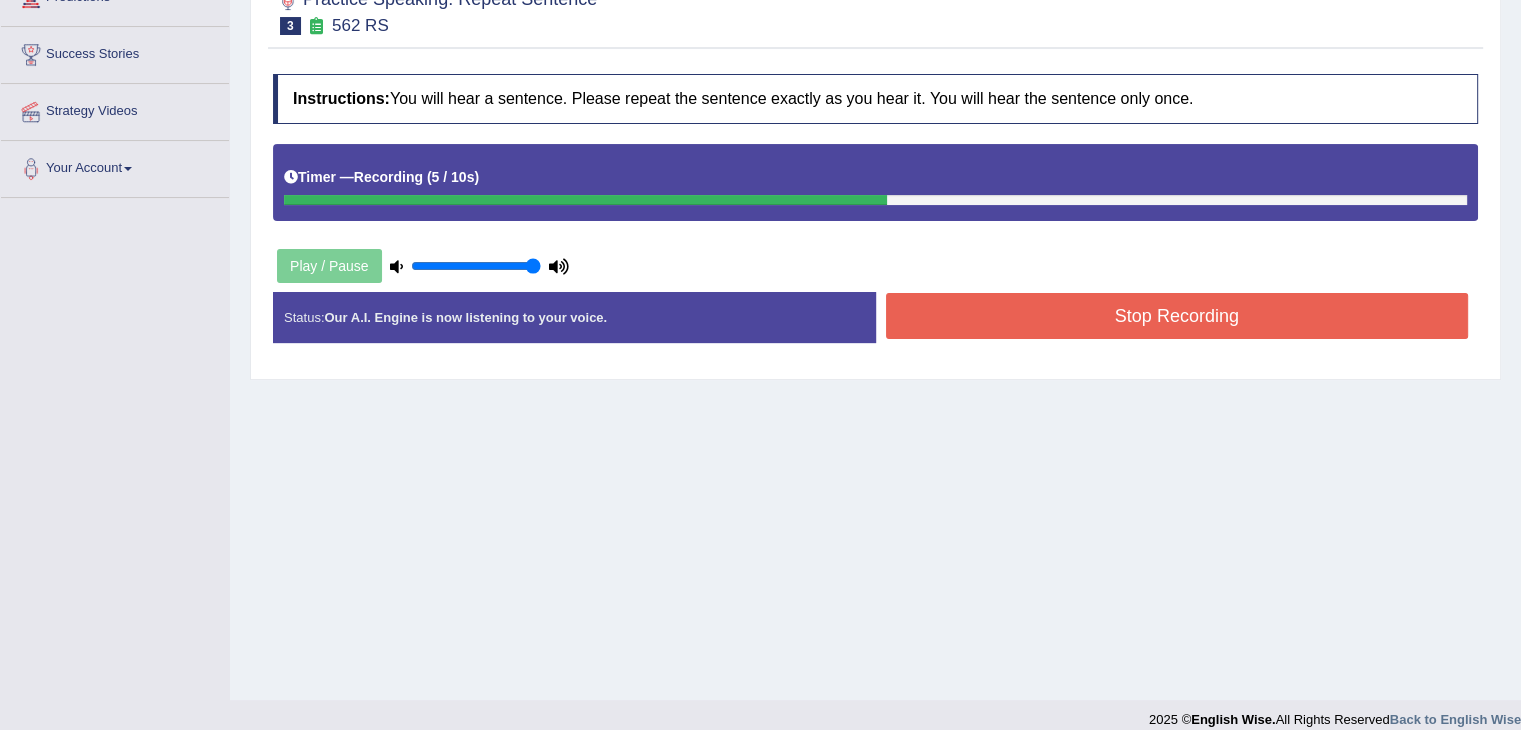 click on "Stop Recording" at bounding box center (1177, 316) 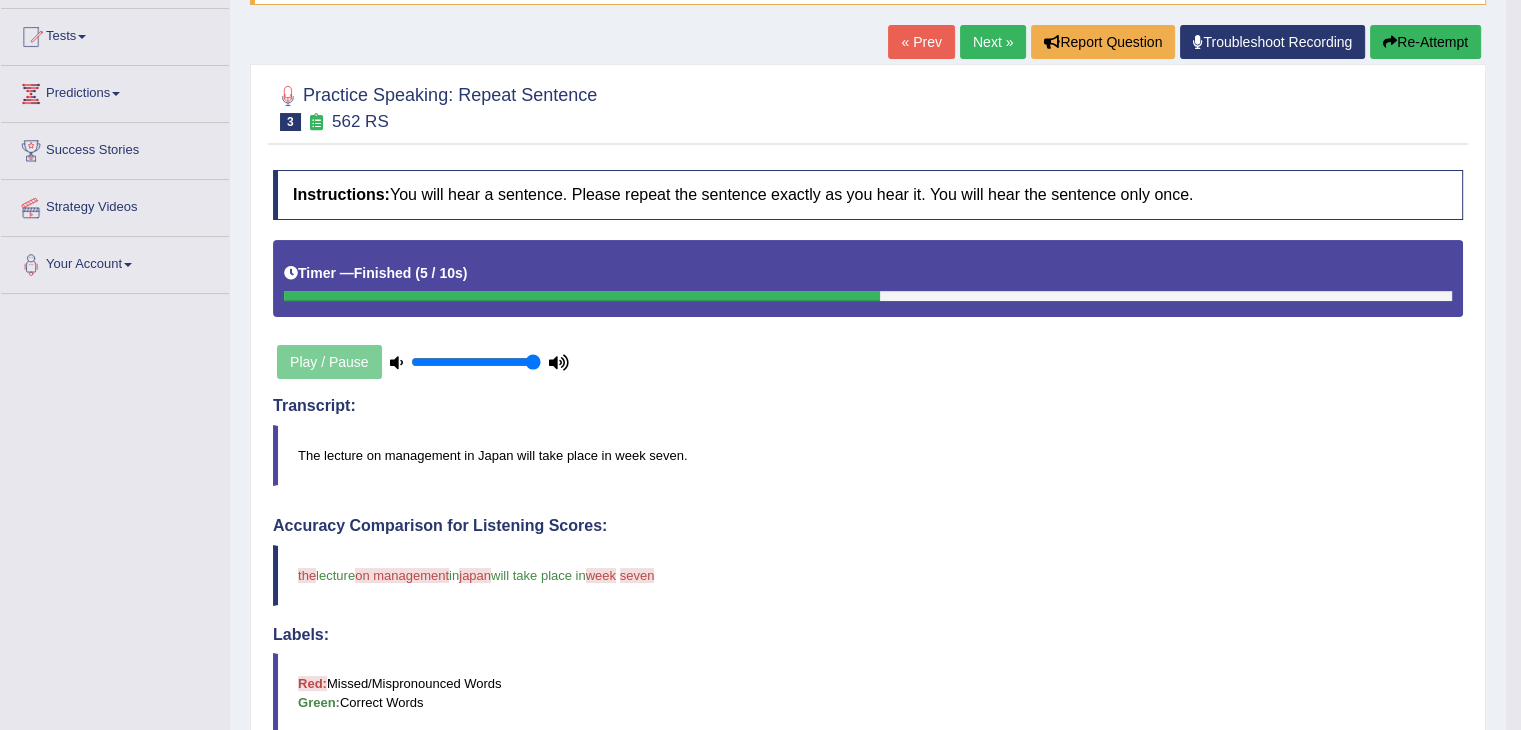 scroll, scrollTop: 200, scrollLeft: 0, axis: vertical 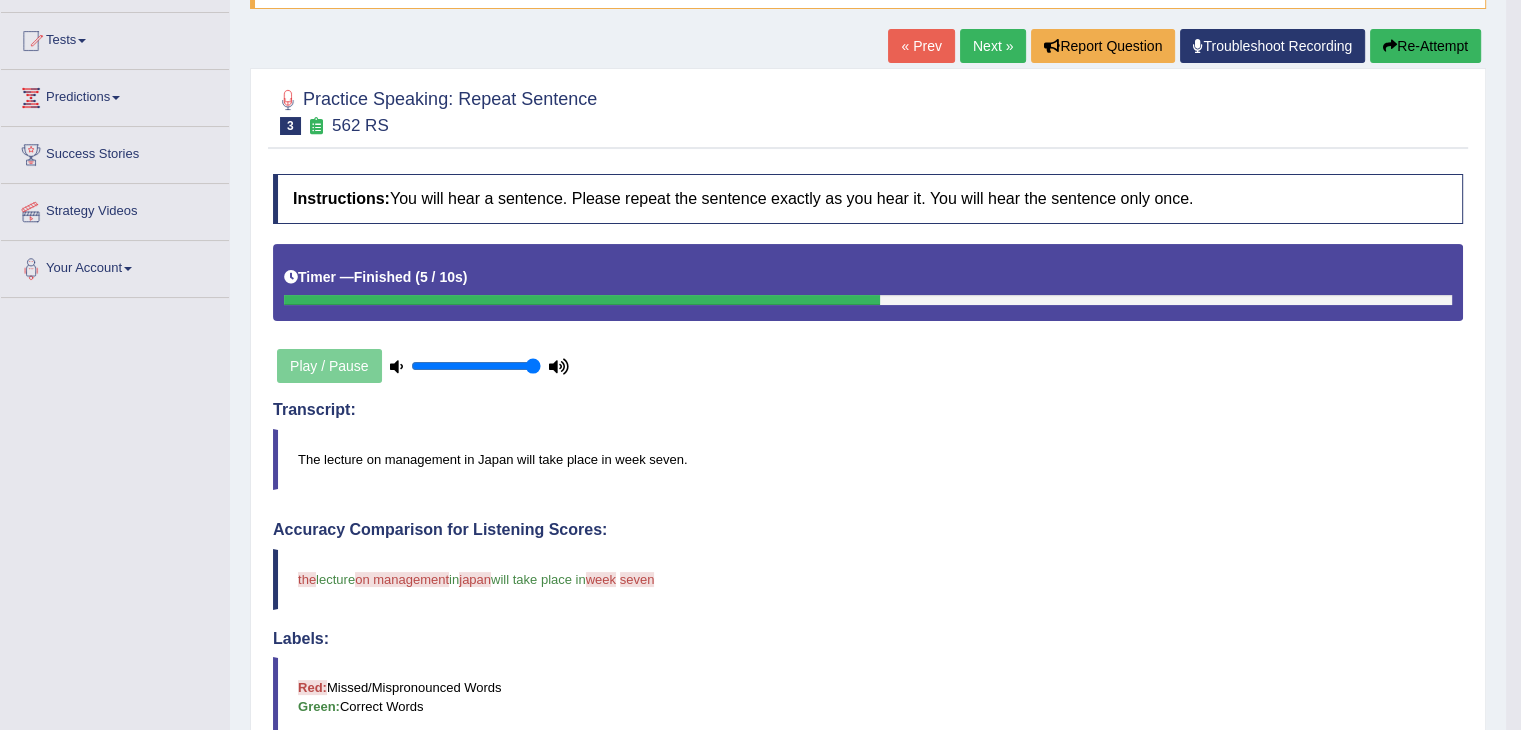 drag, startPoint x: 997, startPoint y: 42, endPoint x: 992, endPoint y: 53, distance: 12.083046 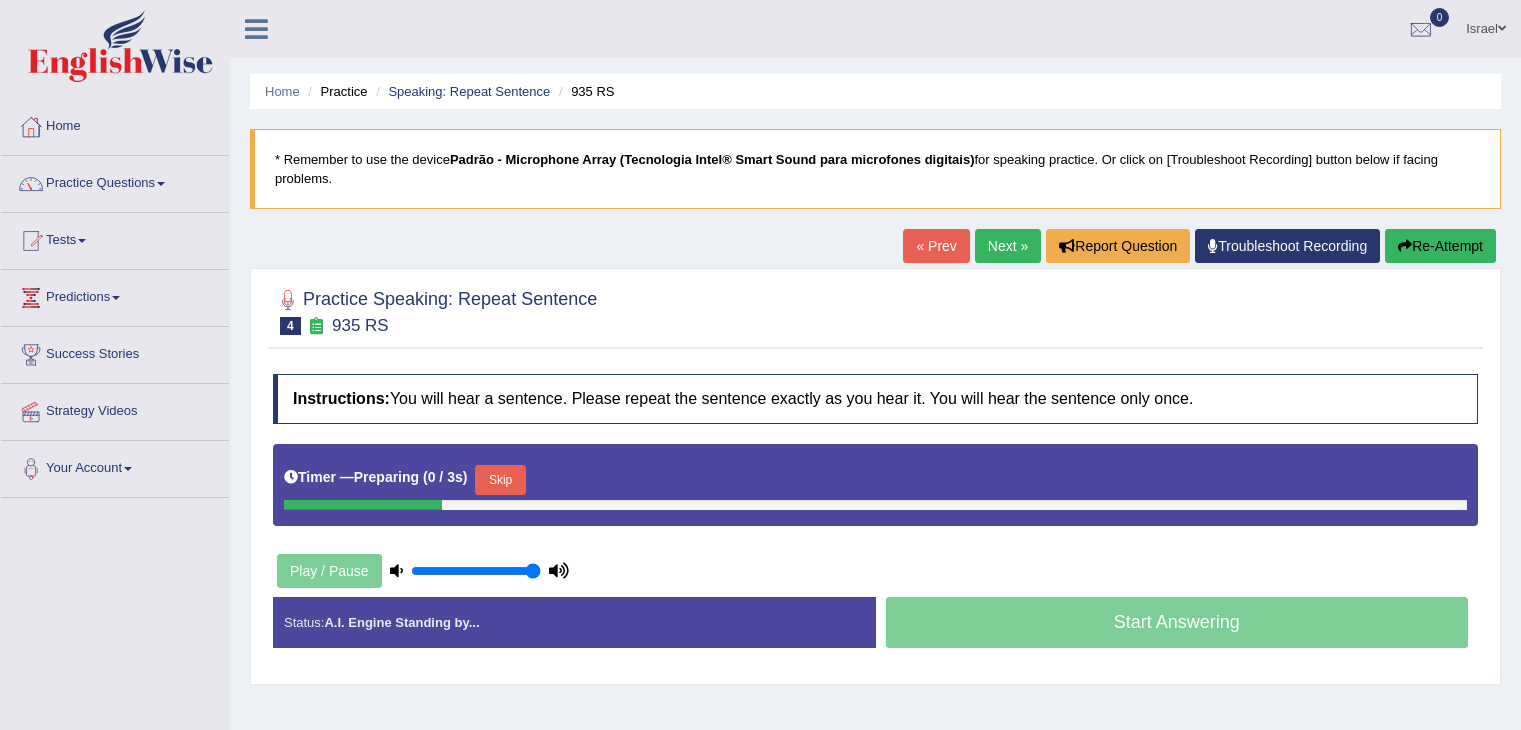 scroll, scrollTop: 0, scrollLeft: 0, axis: both 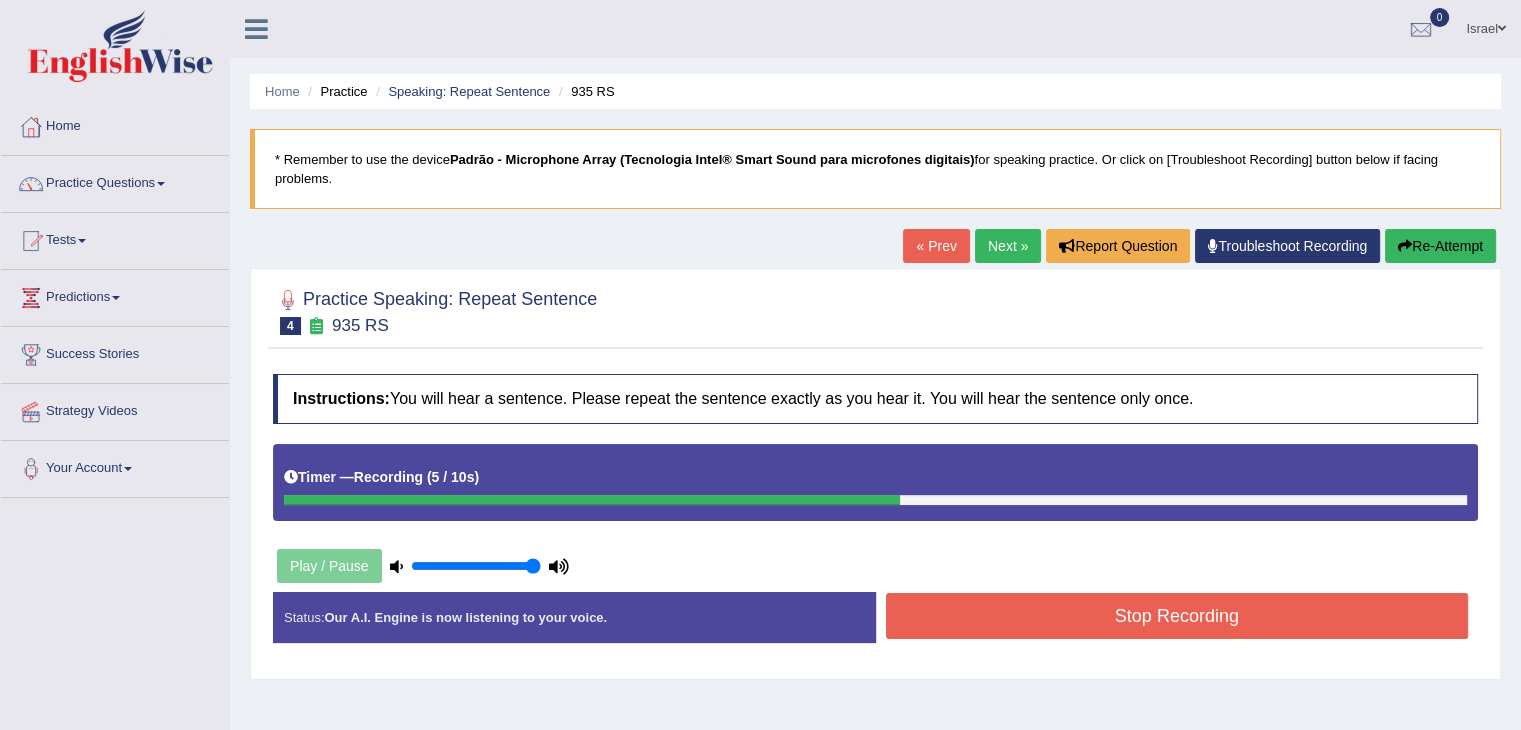 click on "Stop Recording" at bounding box center (1177, 616) 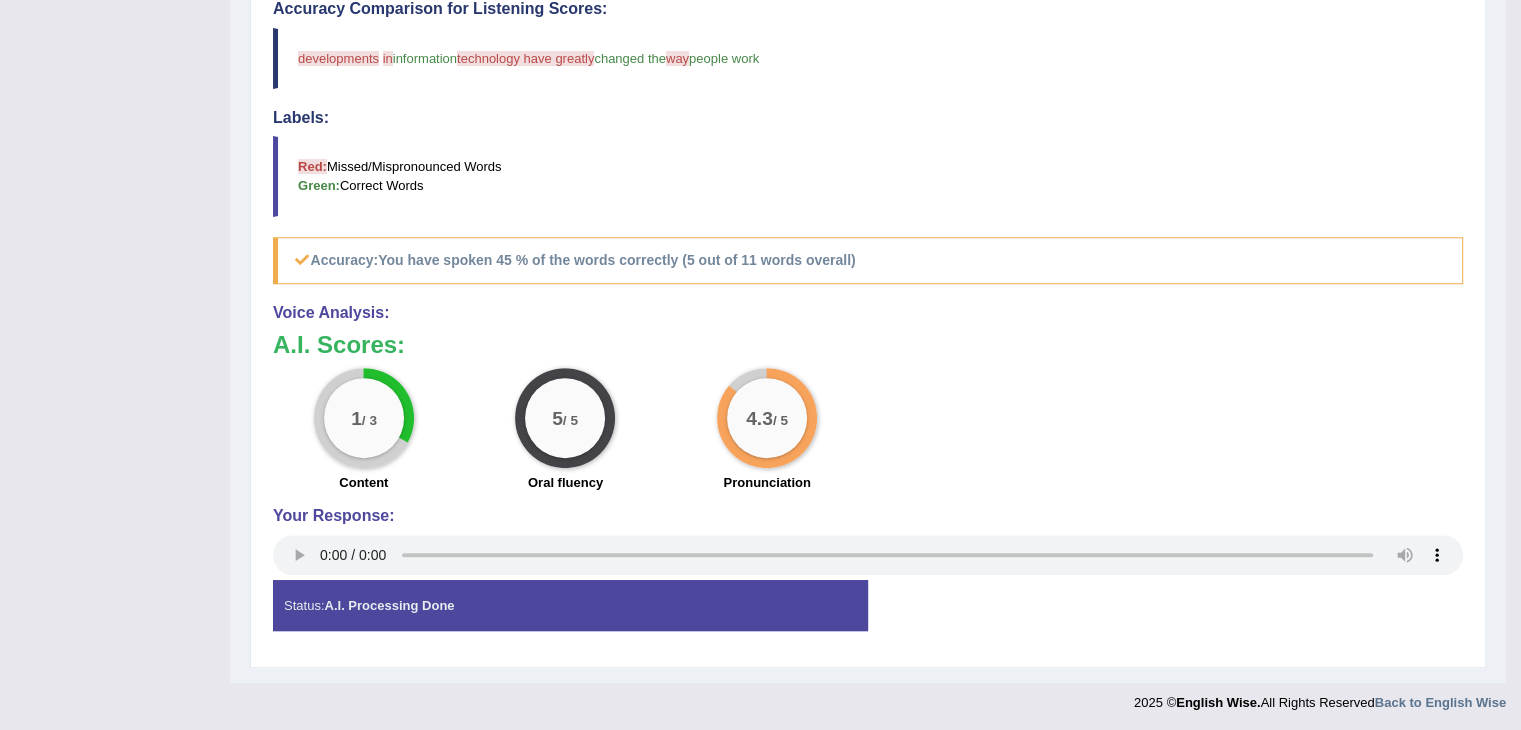 scroll, scrollTop: 0, scrollLeft: 0, axis: both 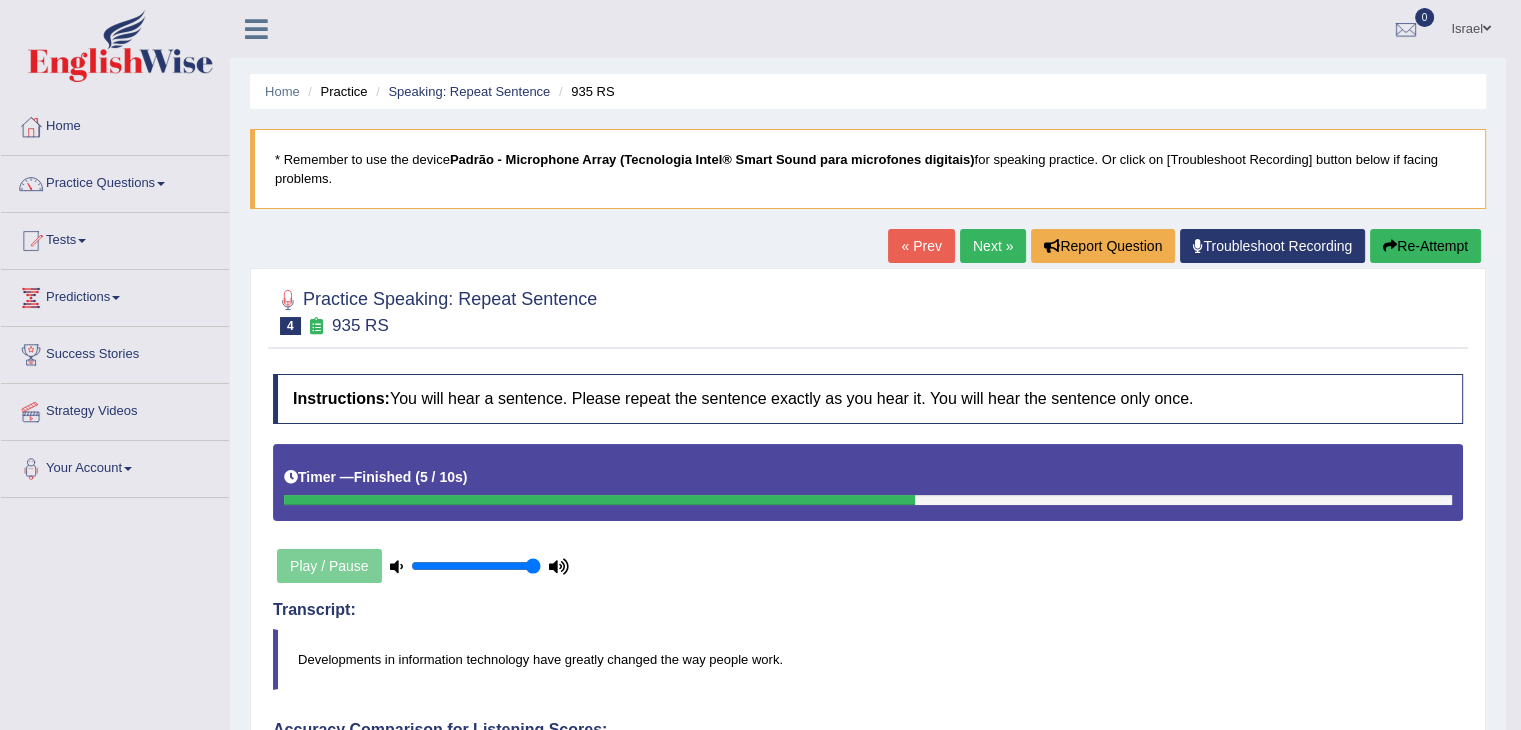 click on "Next »" at bounding box center [993, 246] 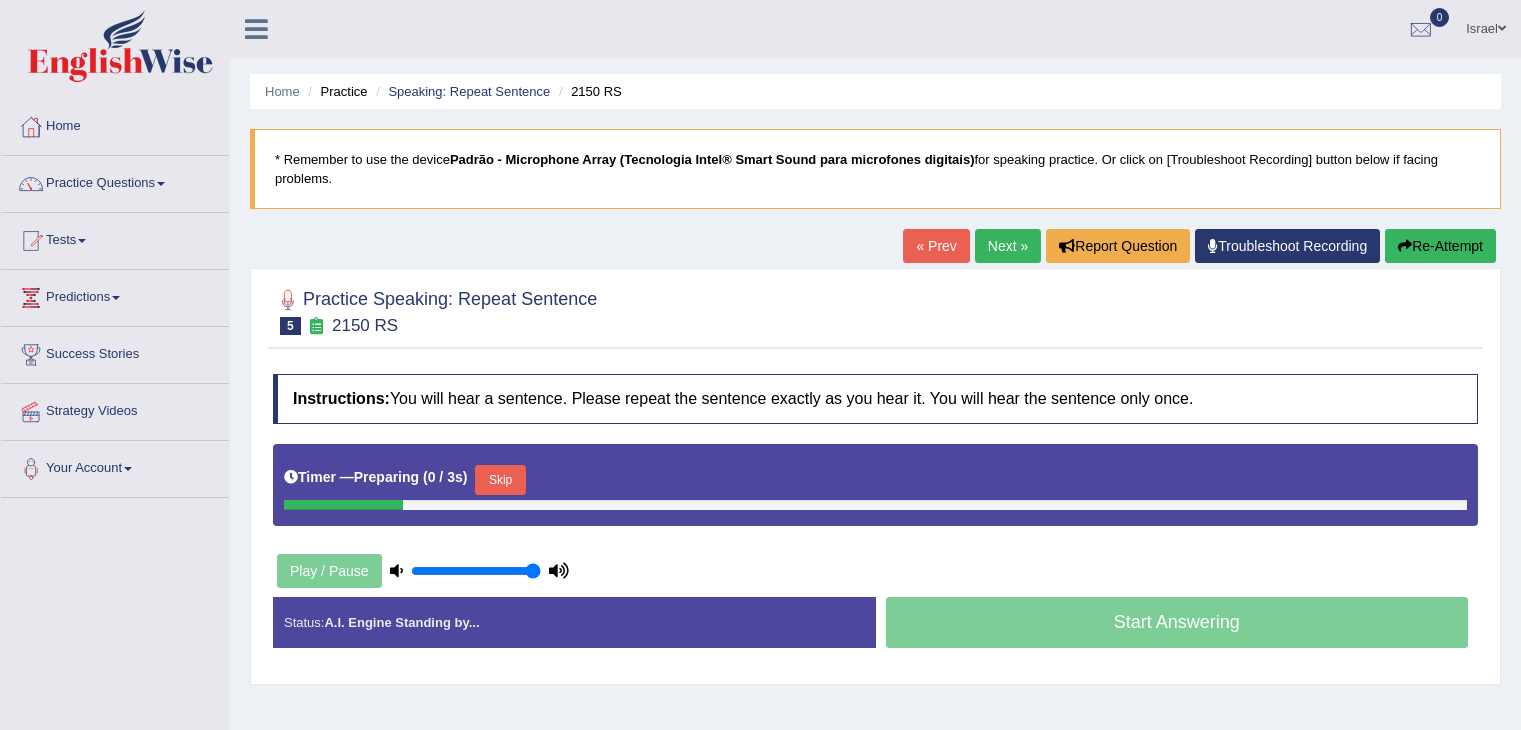 scroll, scrollTop: 0, scrollLeft: 0, axis: both 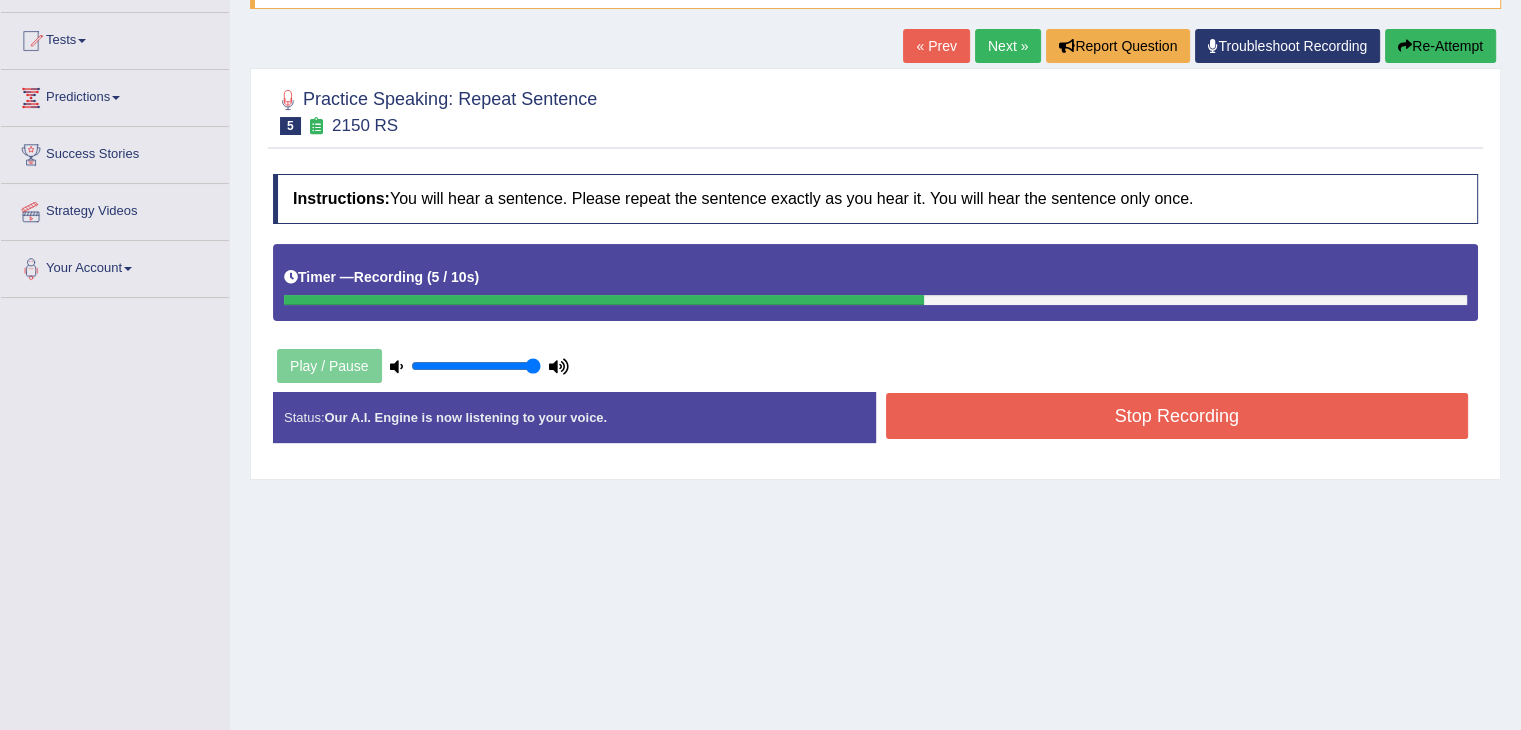 click on "Stop Recording" at bounding box center (1177, 416) 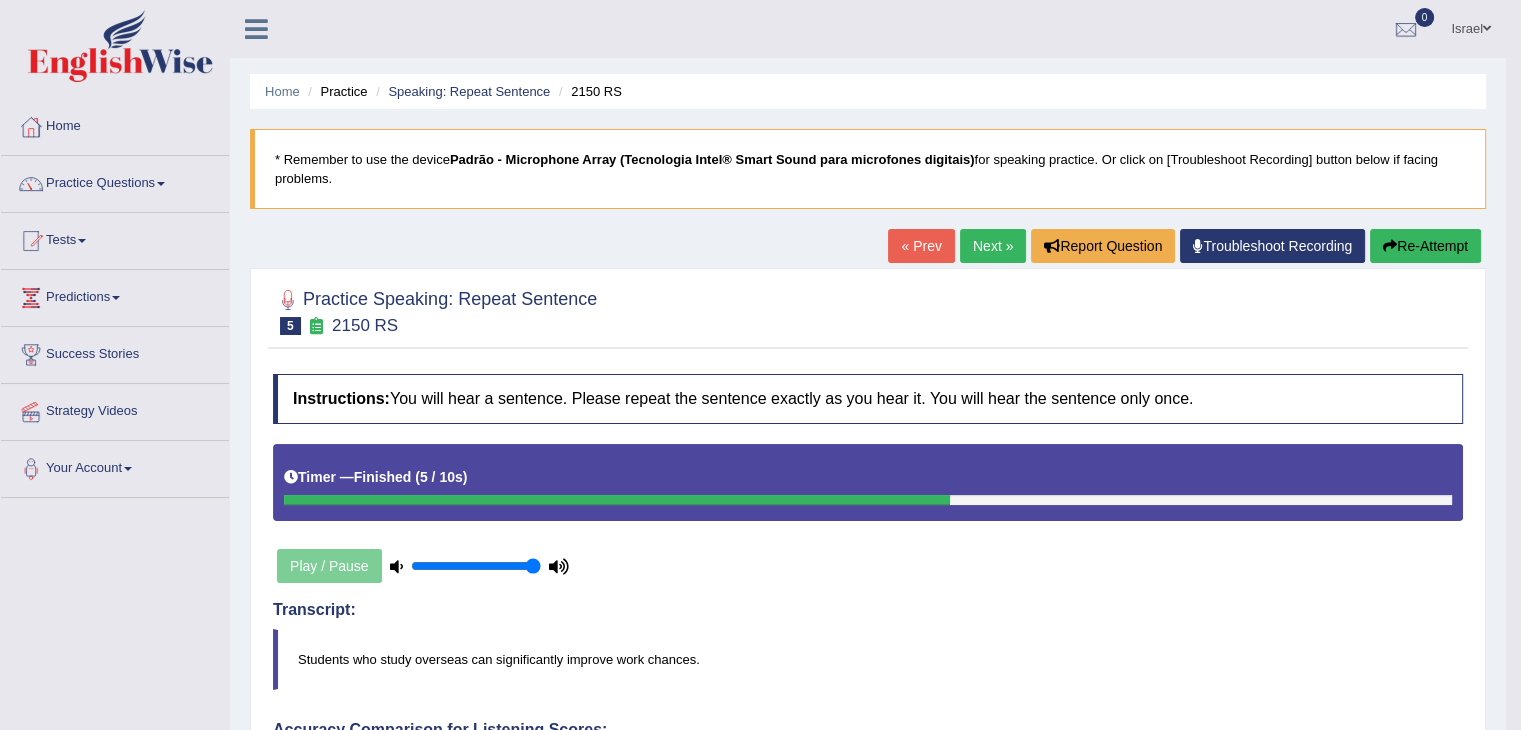 scroll, scrollTop: 0, scrollLeft: 0, axis: both 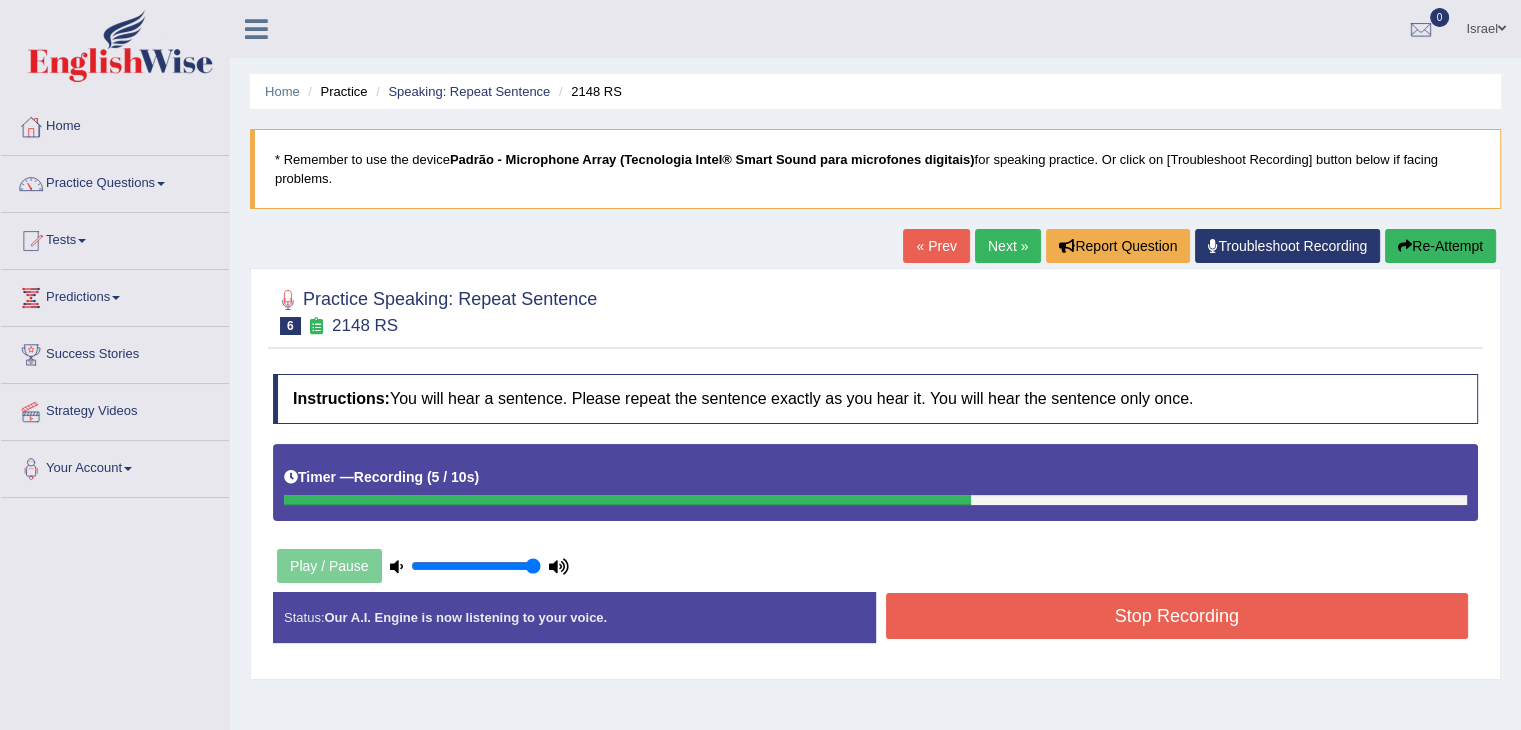 click on "Stop Recording" at bounding box center [1177, 616] 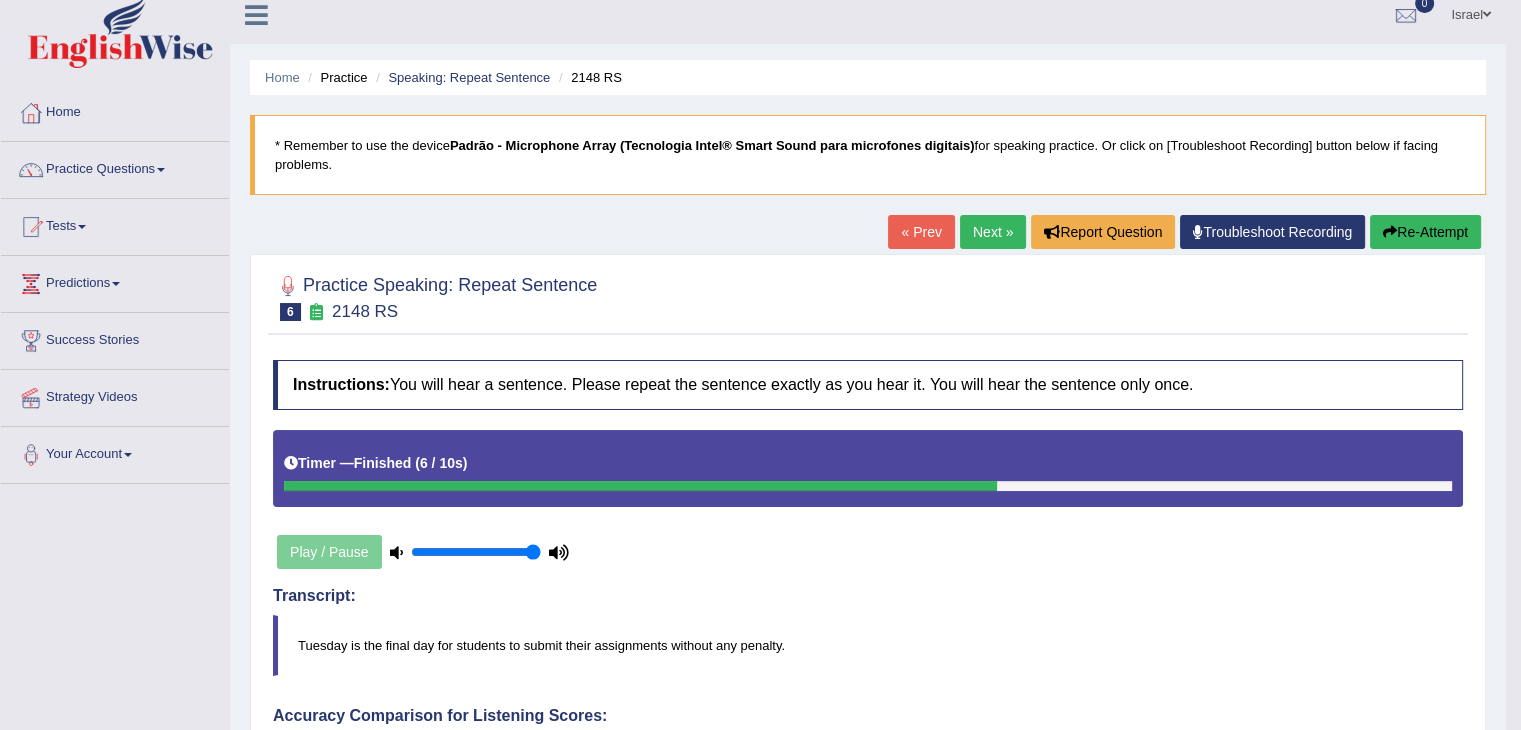 scroll, scrollTop: 0, scrollLeft: 0, axis: both 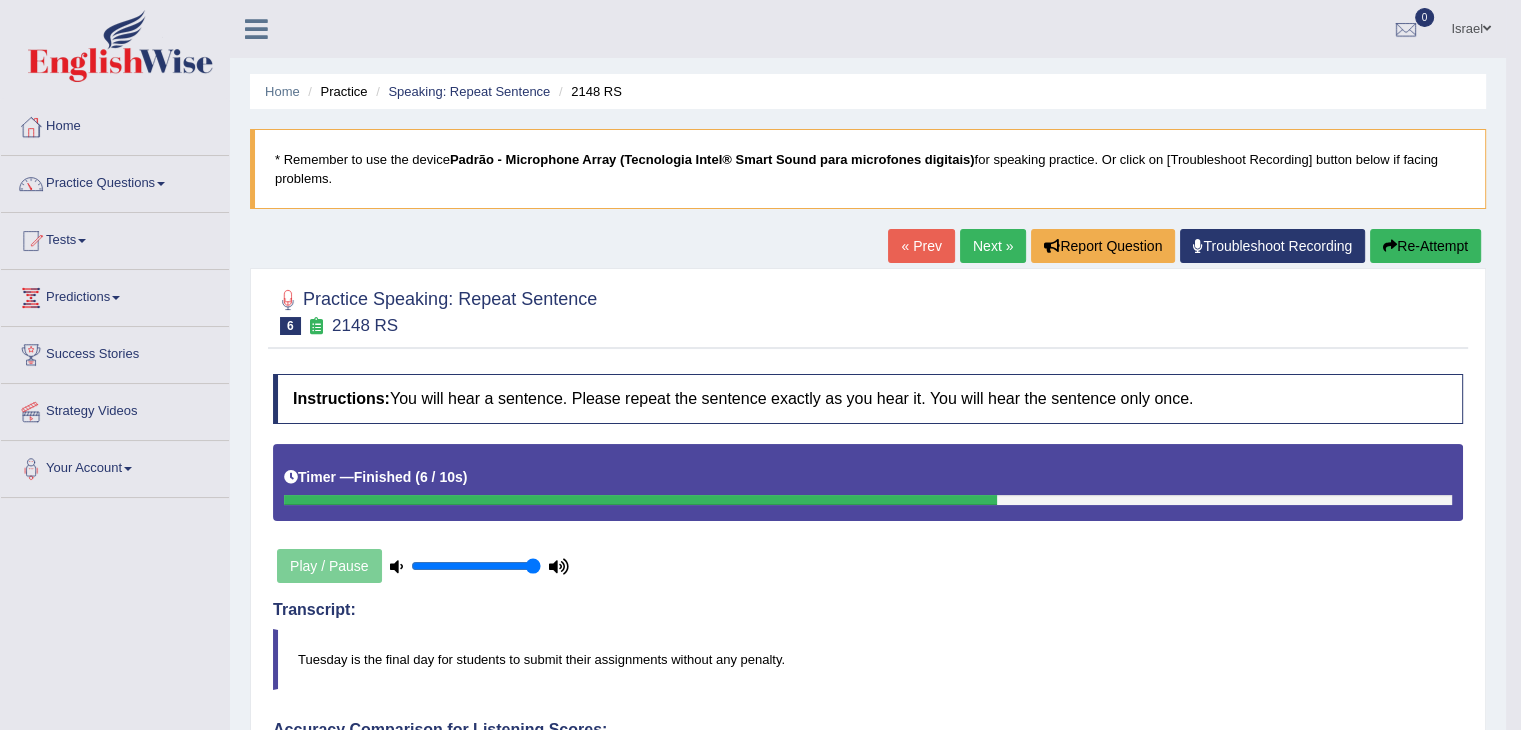 click on "Next »" at bounding box center (993, 246) 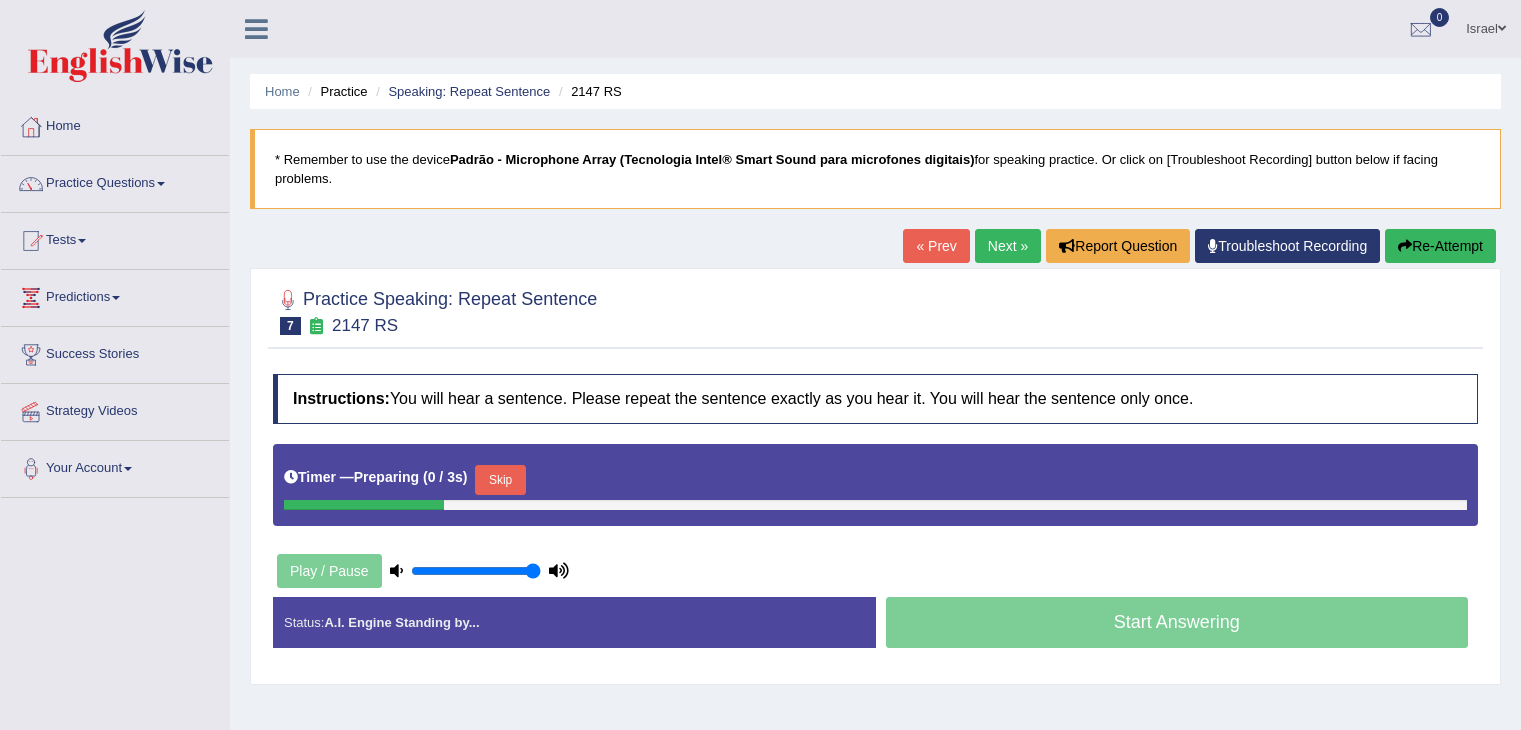 scroll, scrollTop: 0, scrollLeft: 0, axis: both 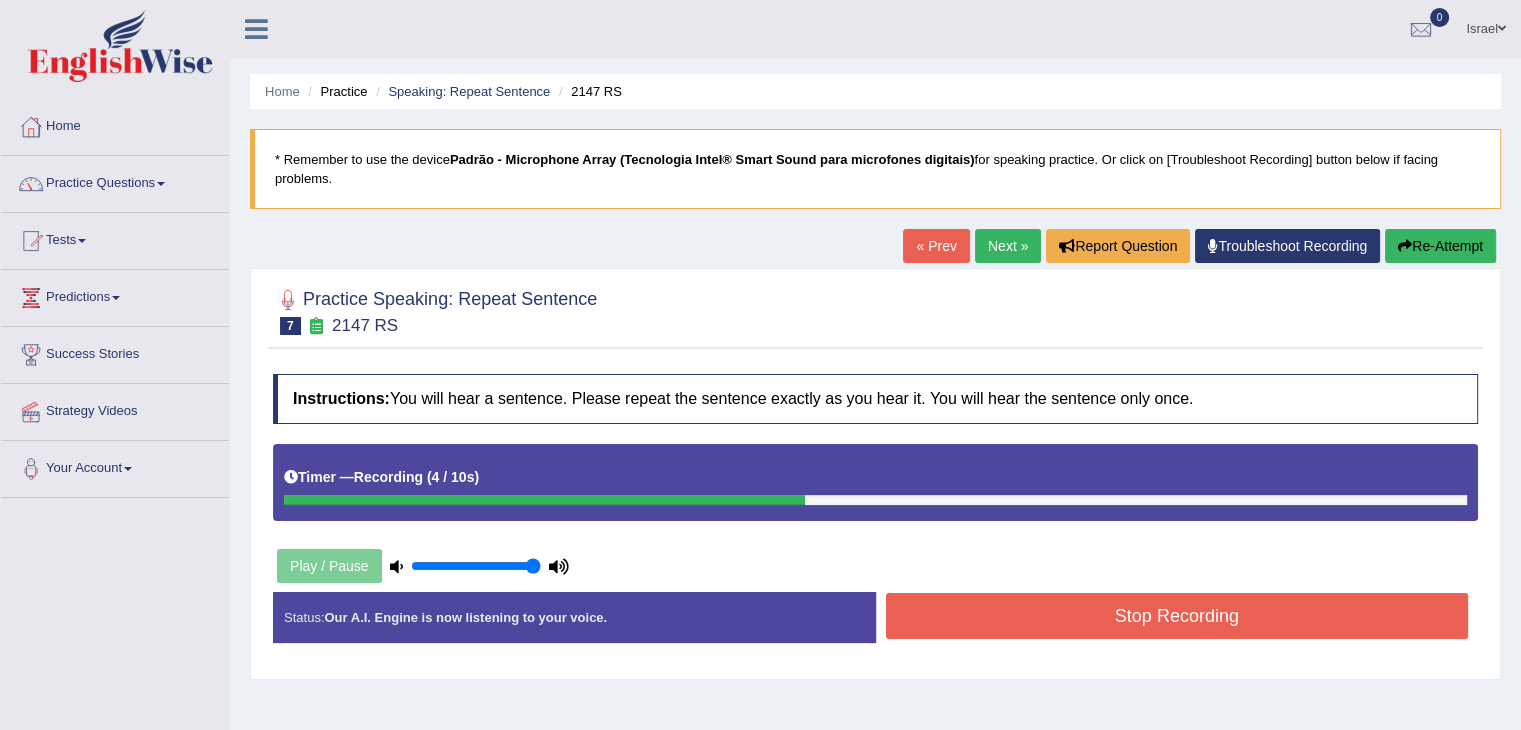 click on "Stop Recording" at bounding box center (1177, 616) 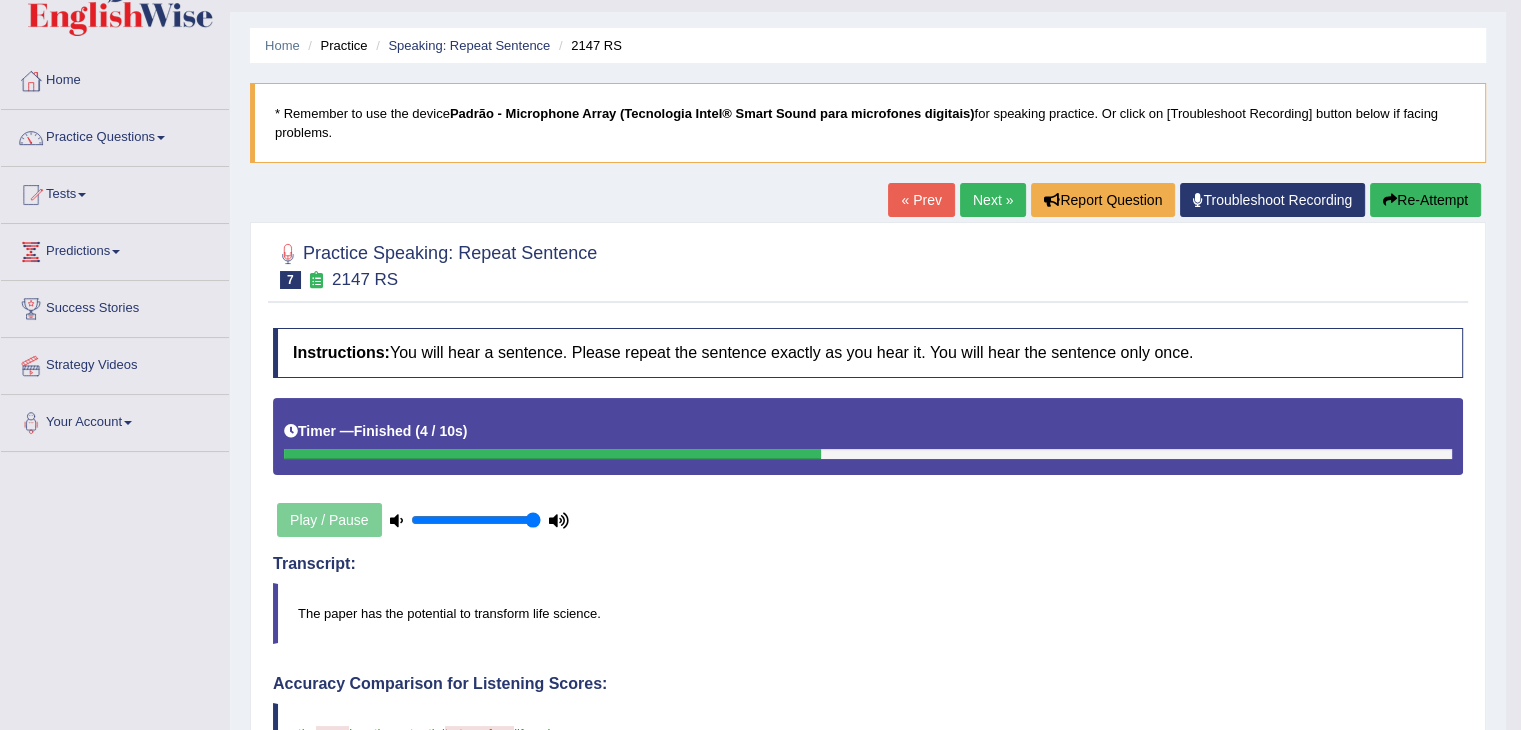 scroll, scrollTop: 21, scrollLeft: 0, axis: vertical 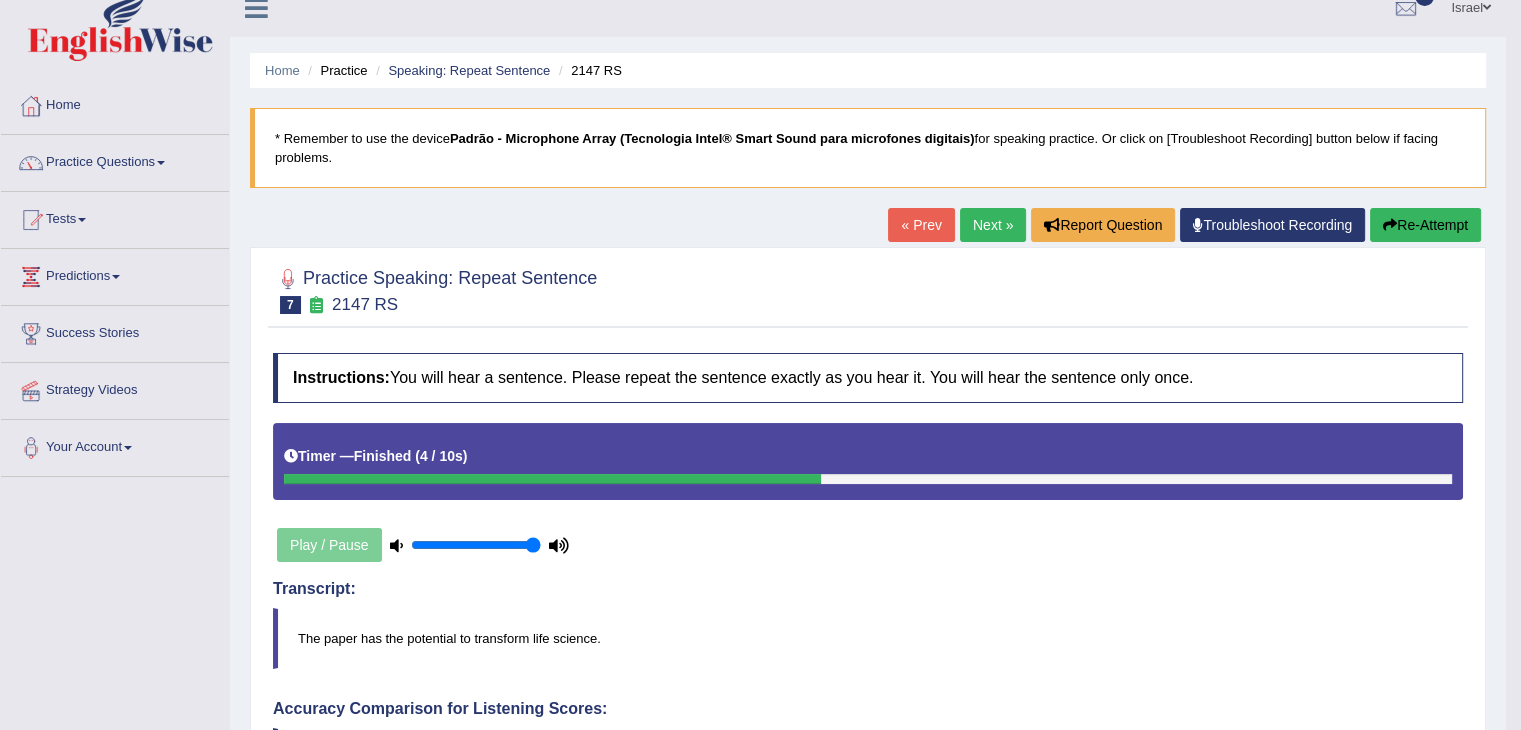click on "Next »" at bounding box center [993, 225] 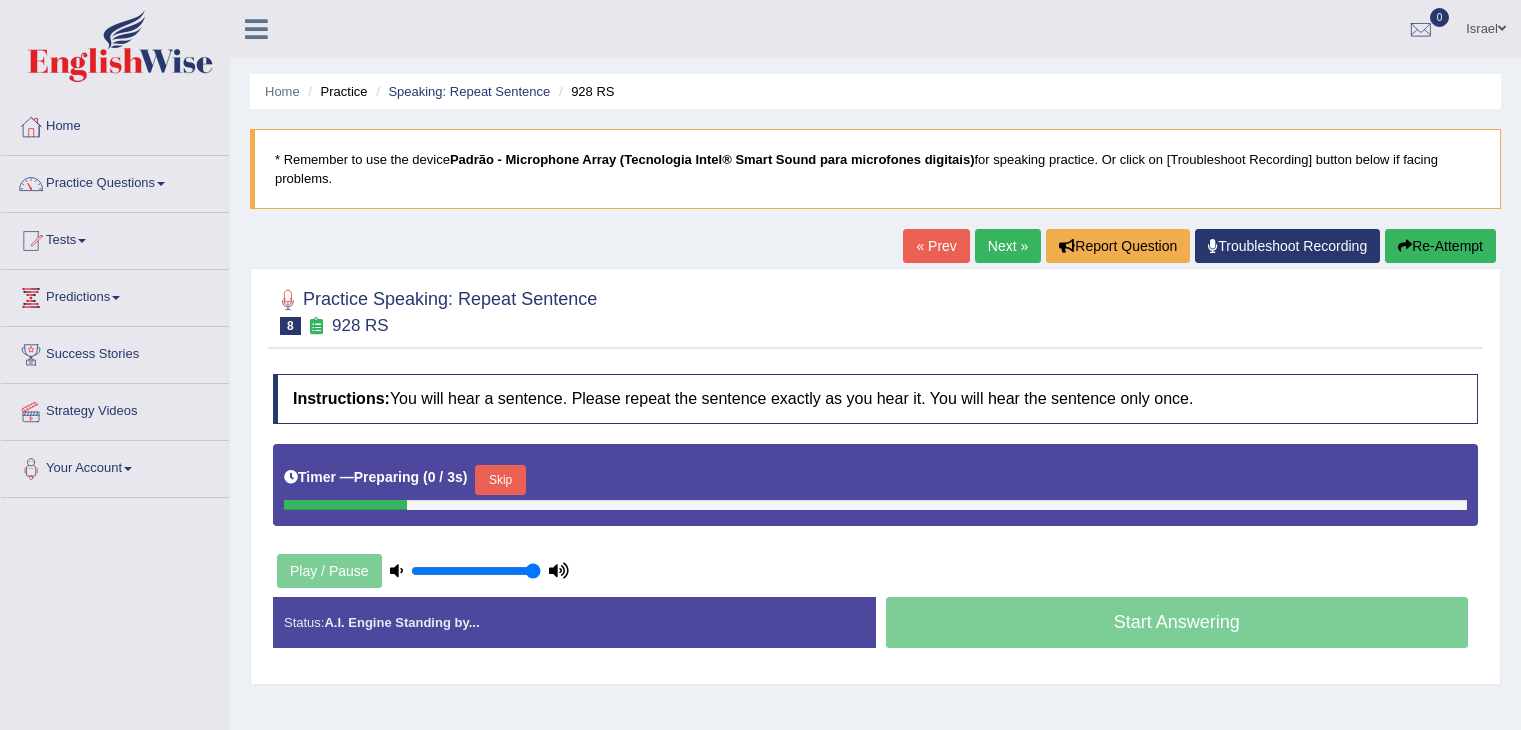 scroll, scrollTop: 0, scrollLeft: 0, axis: both 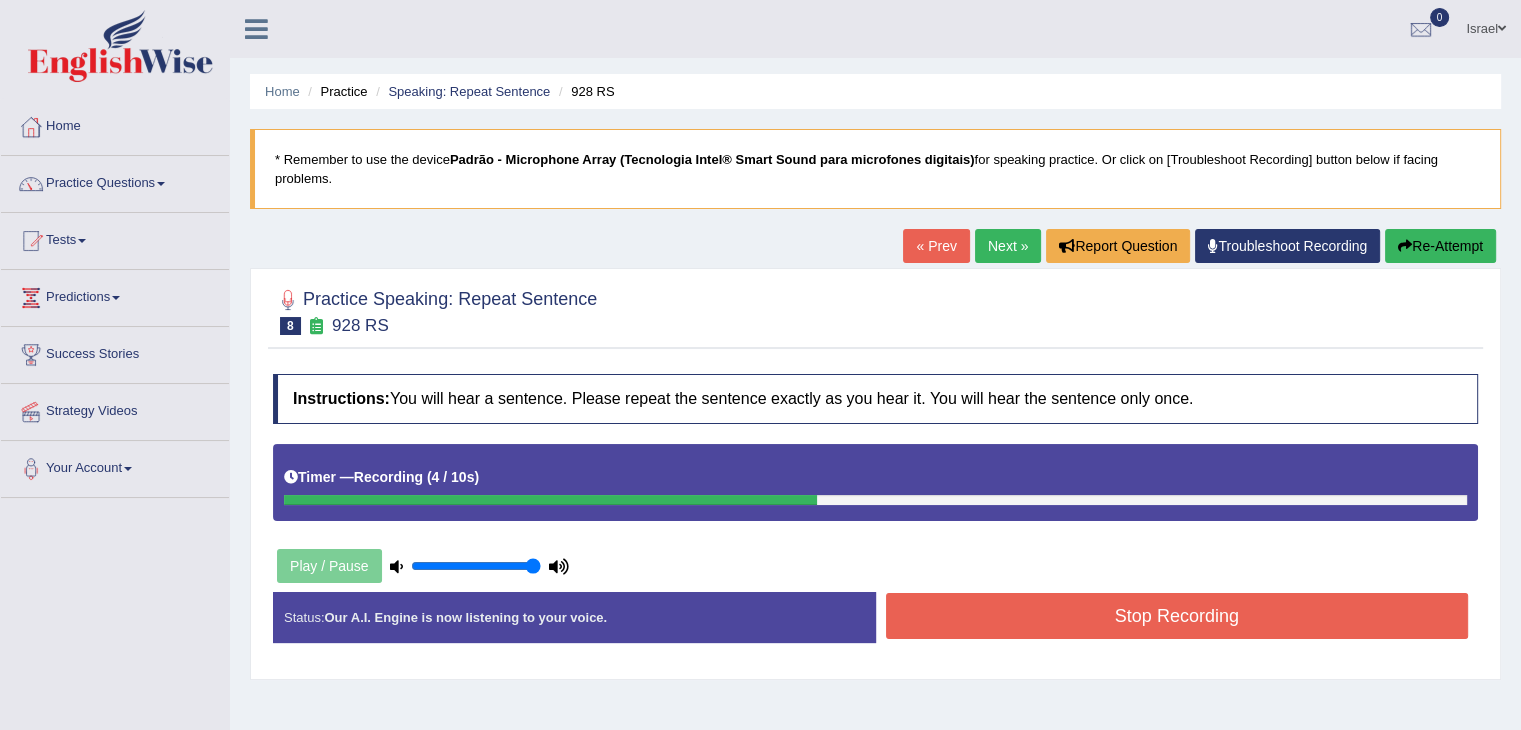 click on "Stop Recording" at bounding box center (1177, 616) 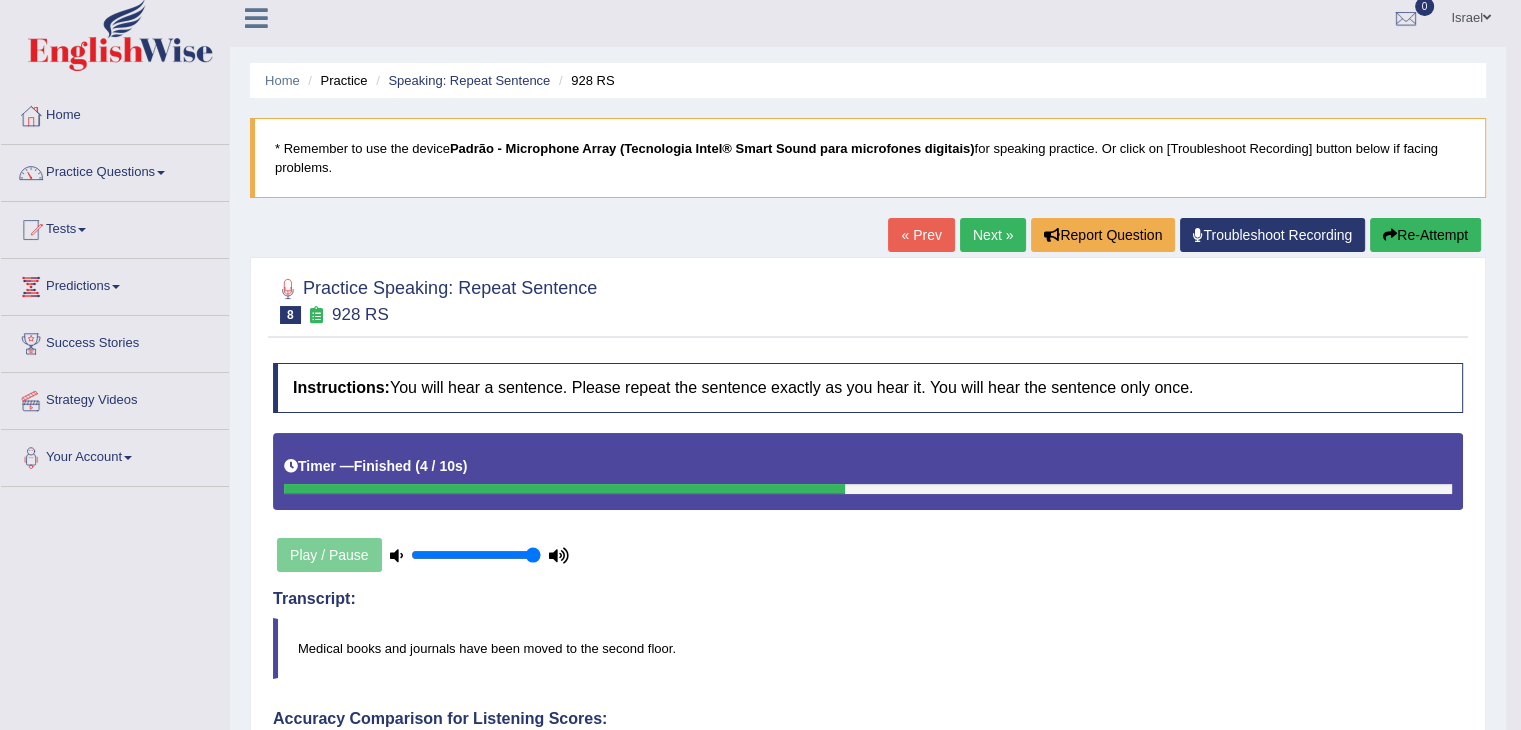 scroll, scrollTop: 0, scrollLeft: 0, axis: both 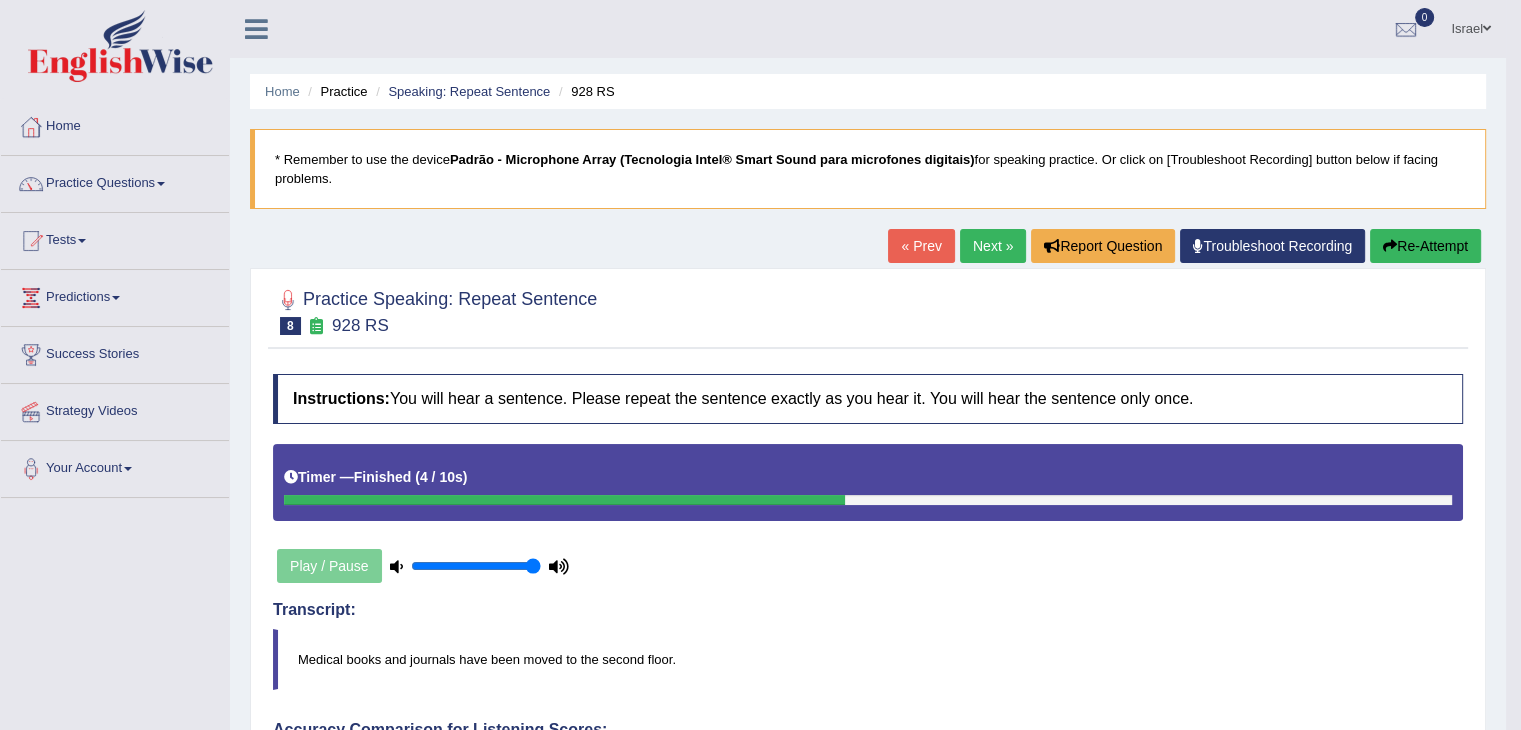 click on "Next »" at bounding box center [993, 246] 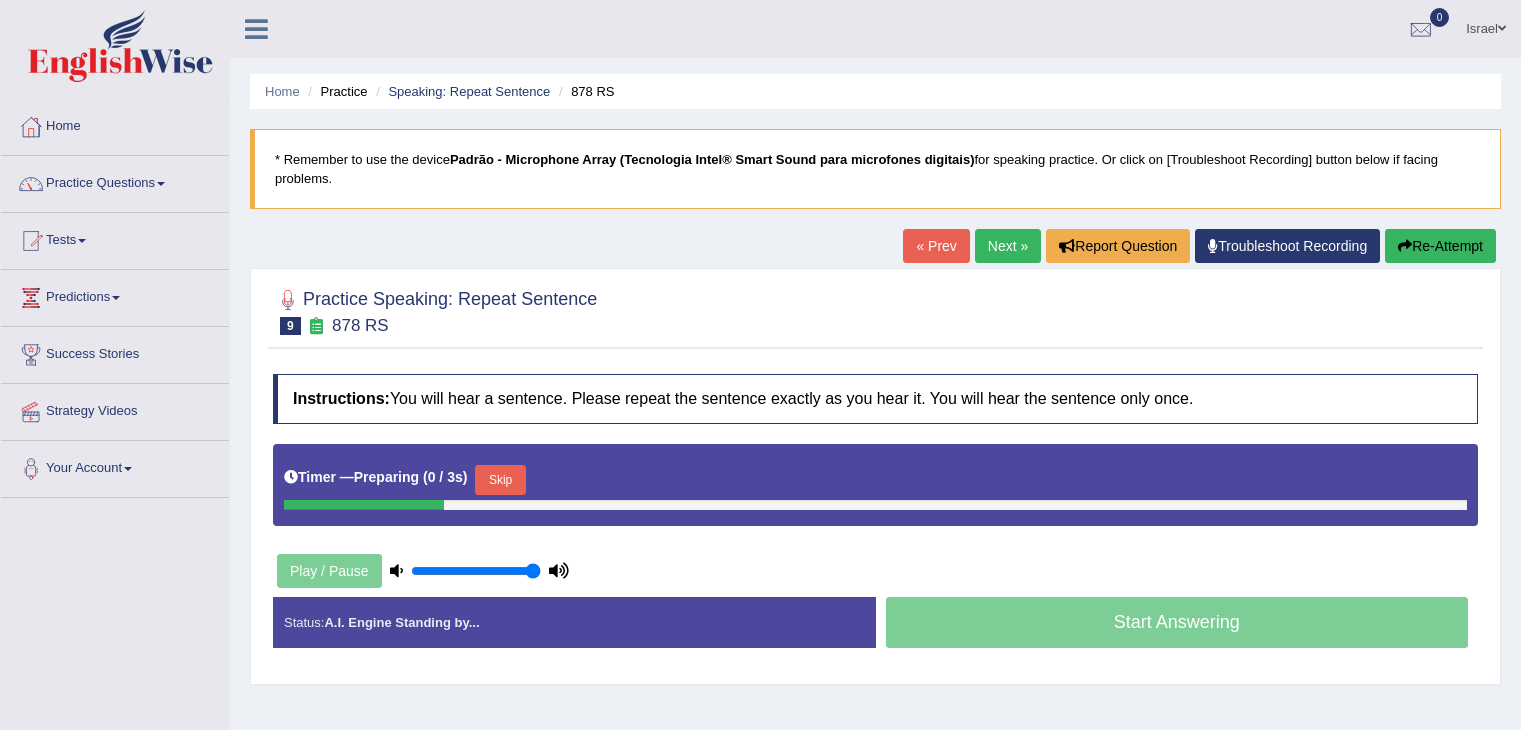 scroll, scrollTop: 0, scrollLeft: 0, axis: both 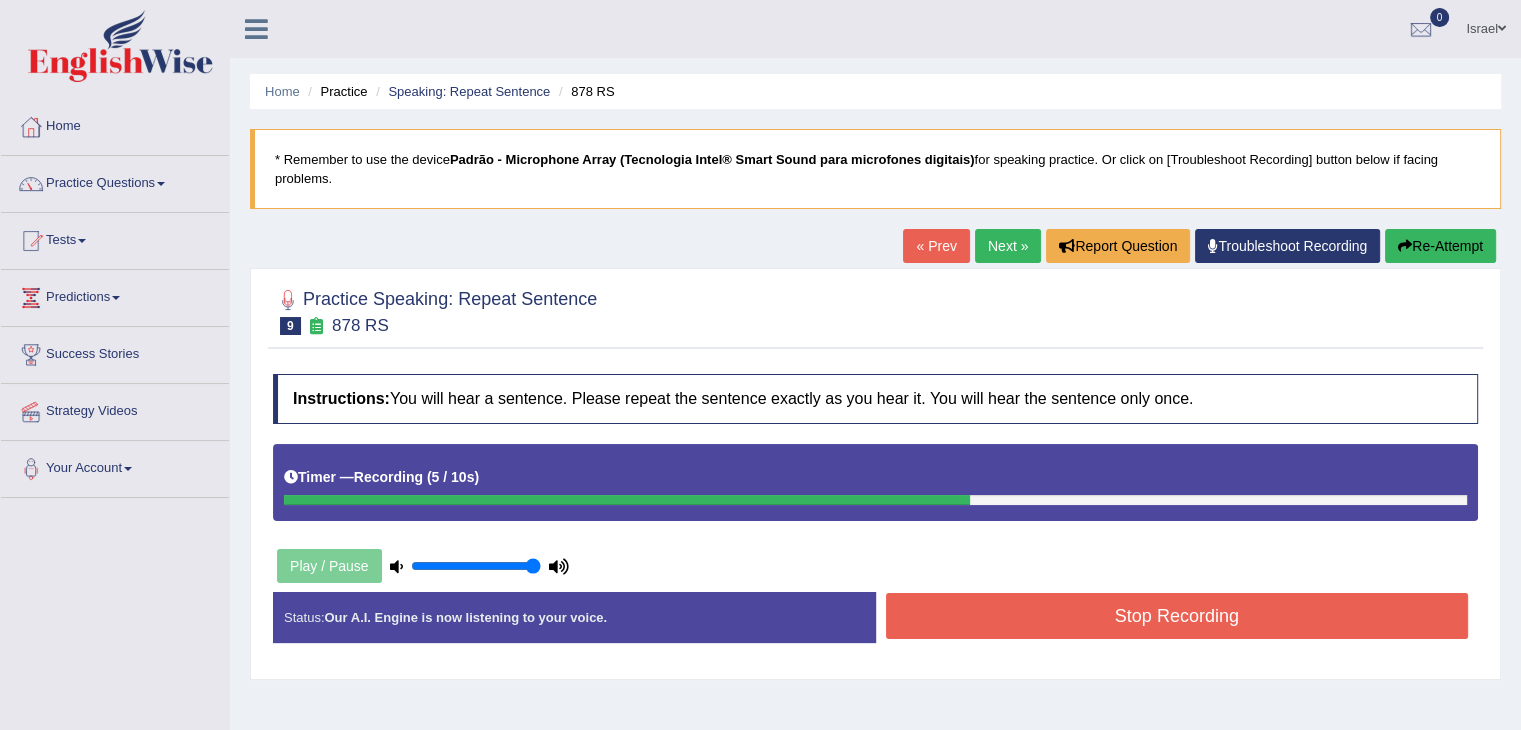 click on "Stop Recording" at bounding box center [1177, 616] 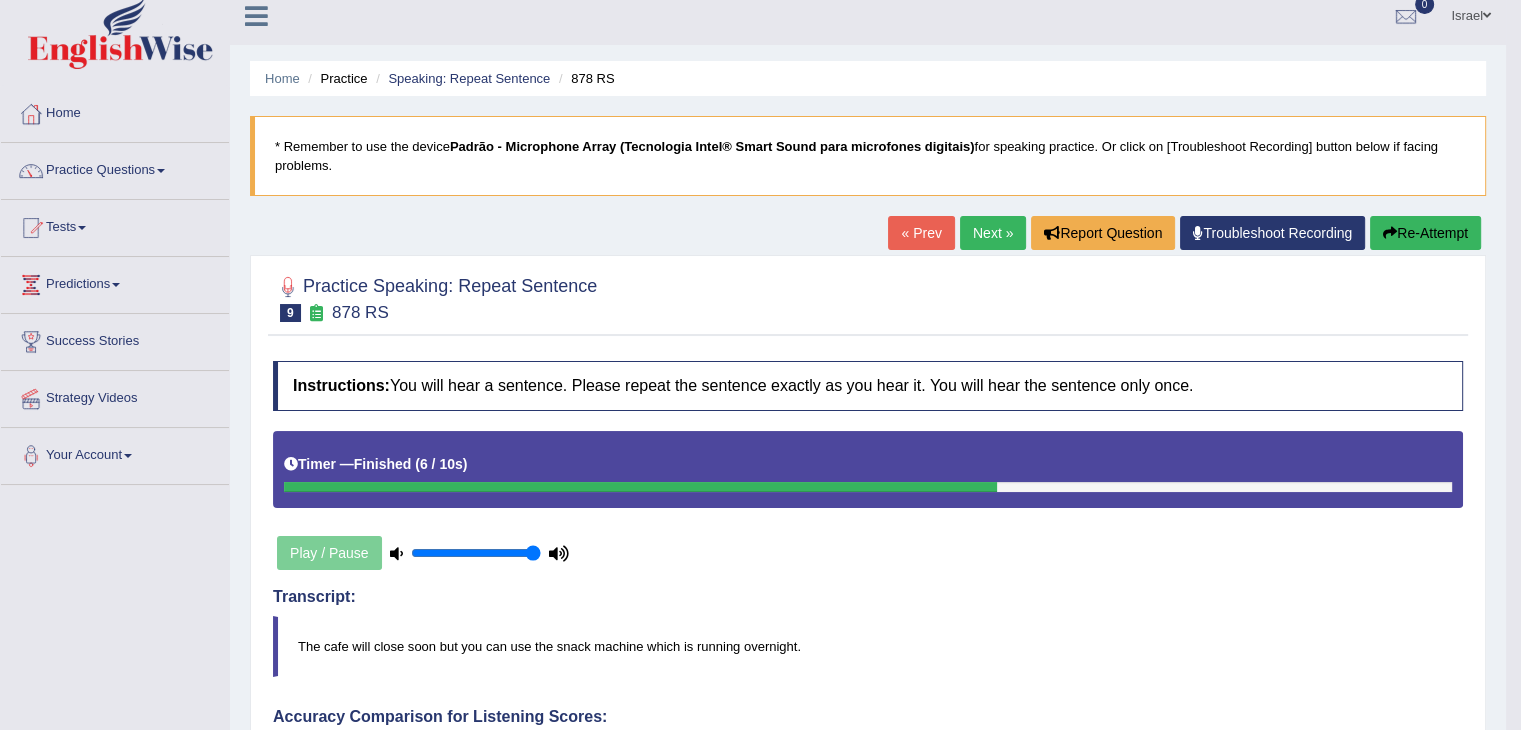scroll, scrollTop: 0, scrollLeft: 0, axis: both 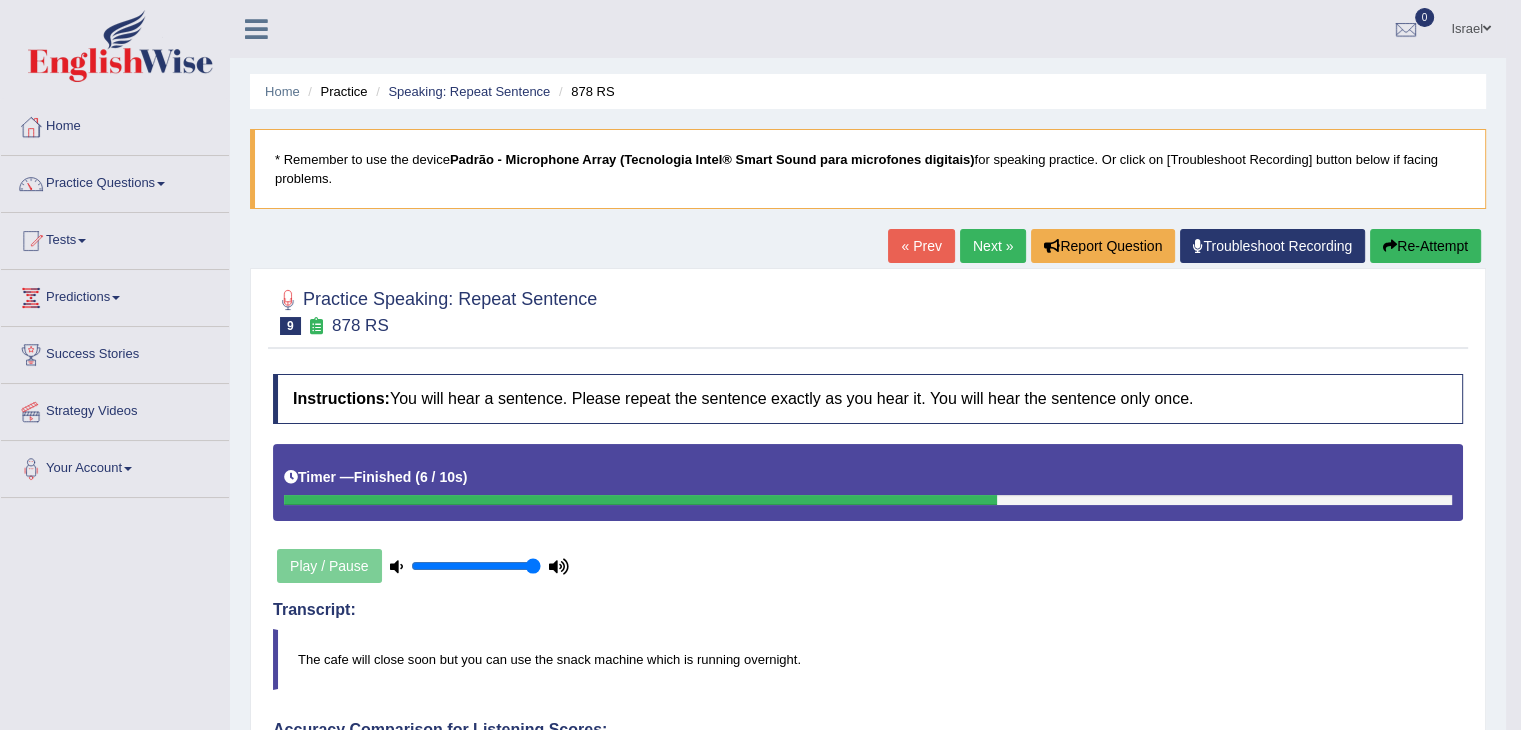 click on "Next »" at bounding box center (993, 246) 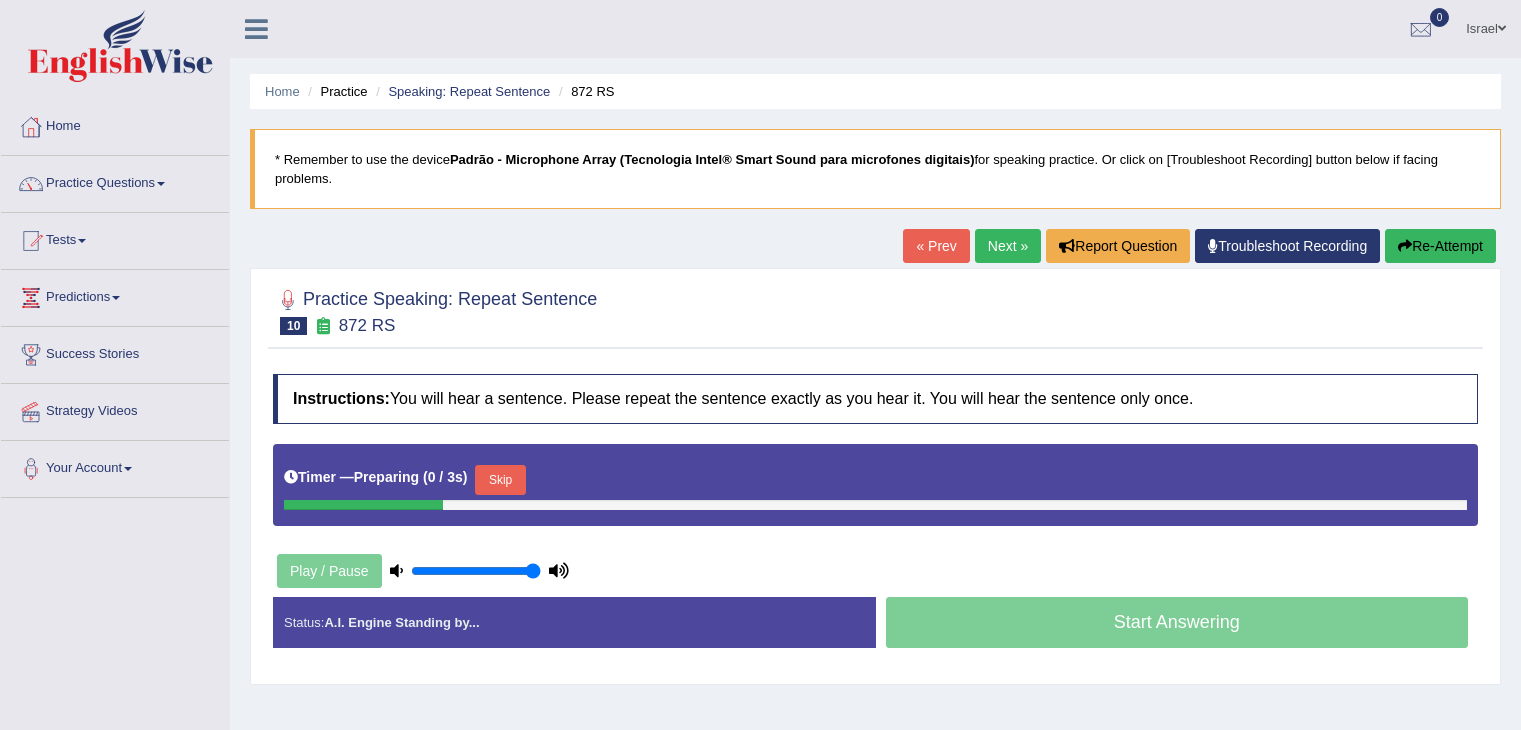 scroll, scrollTop: 0, scrollLeft: 0, axis: both 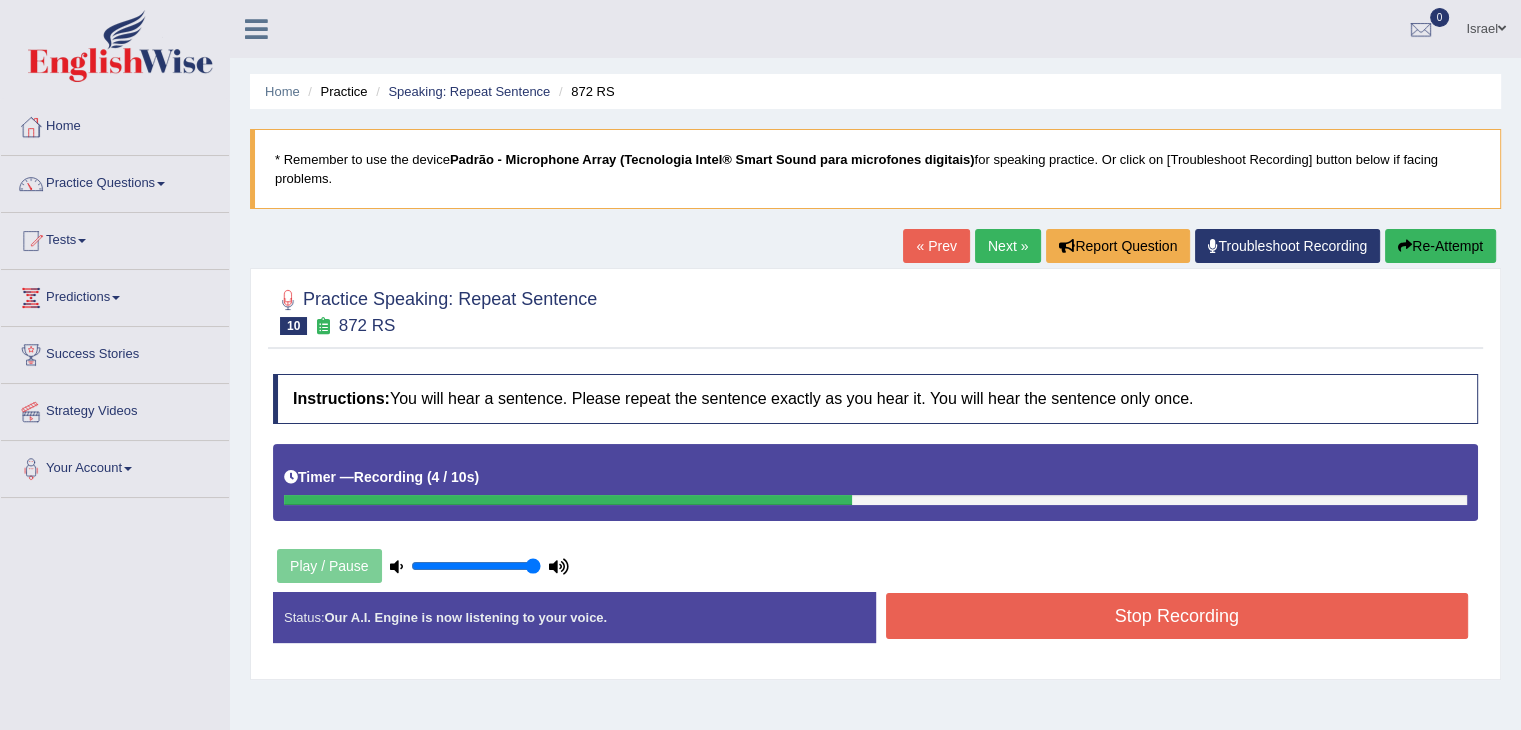 click on "Stop Recording" at bounding box center (1177, 616) 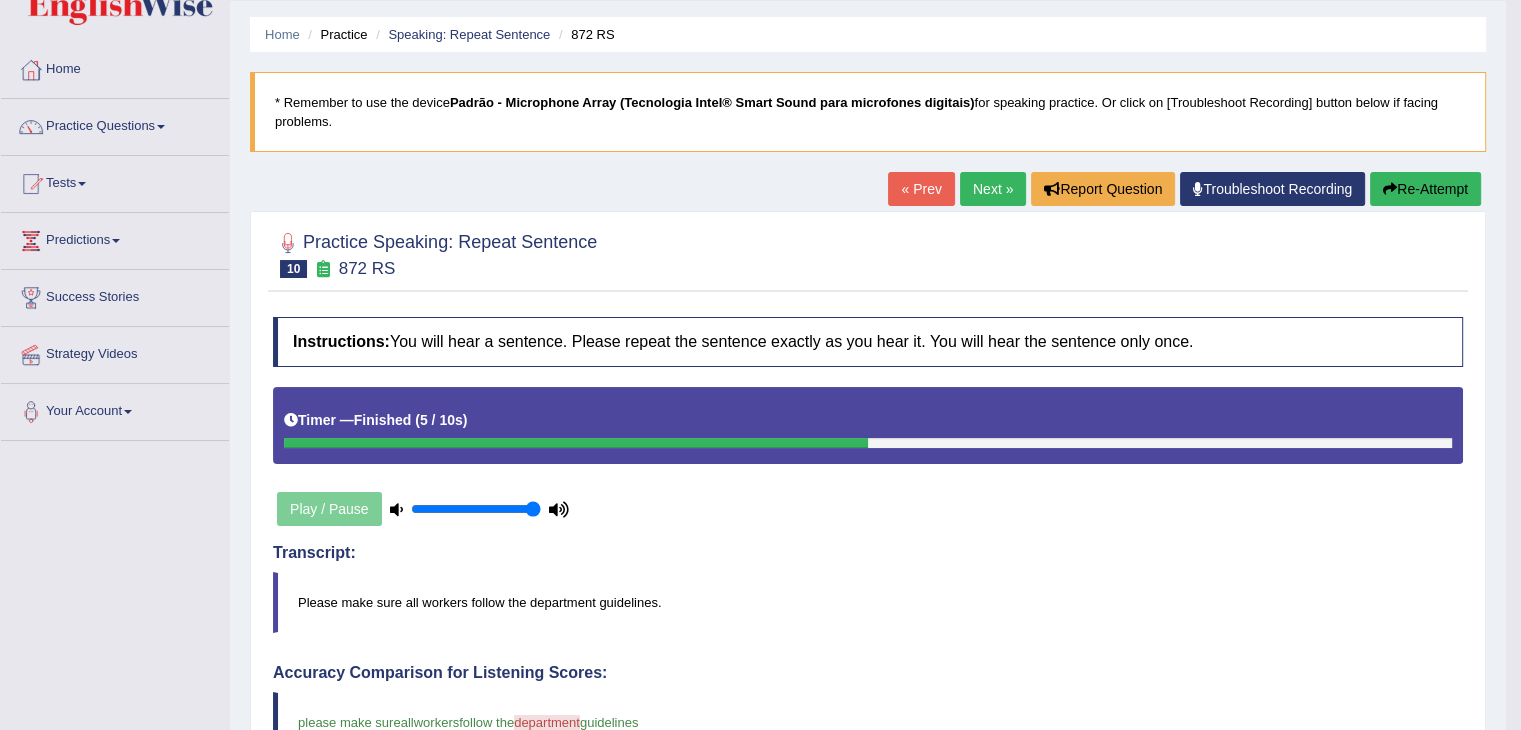 scroll, scrollTop: 0, scrollLeft: 0, axis: both 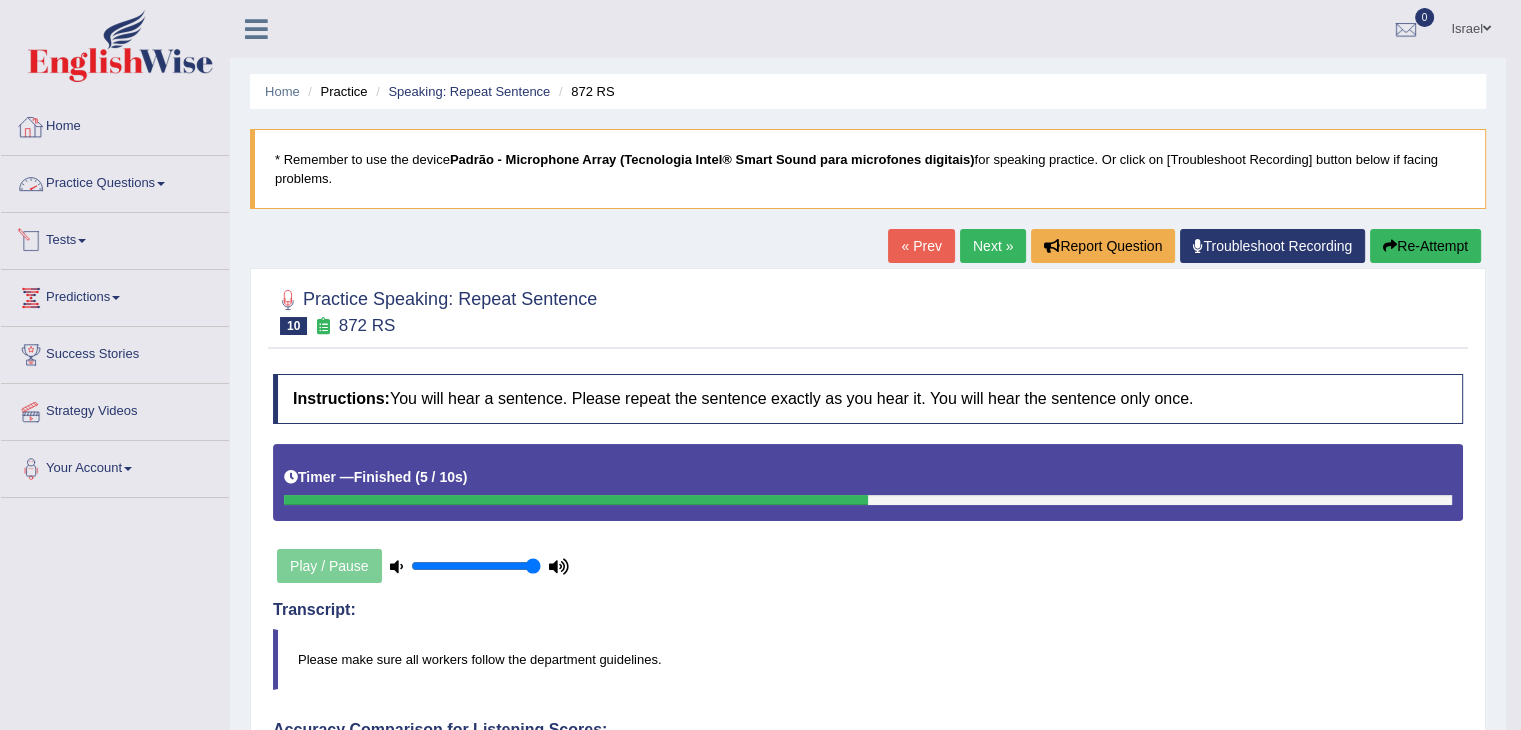 click on "Practice Questions" at bounding box center [115, 181] 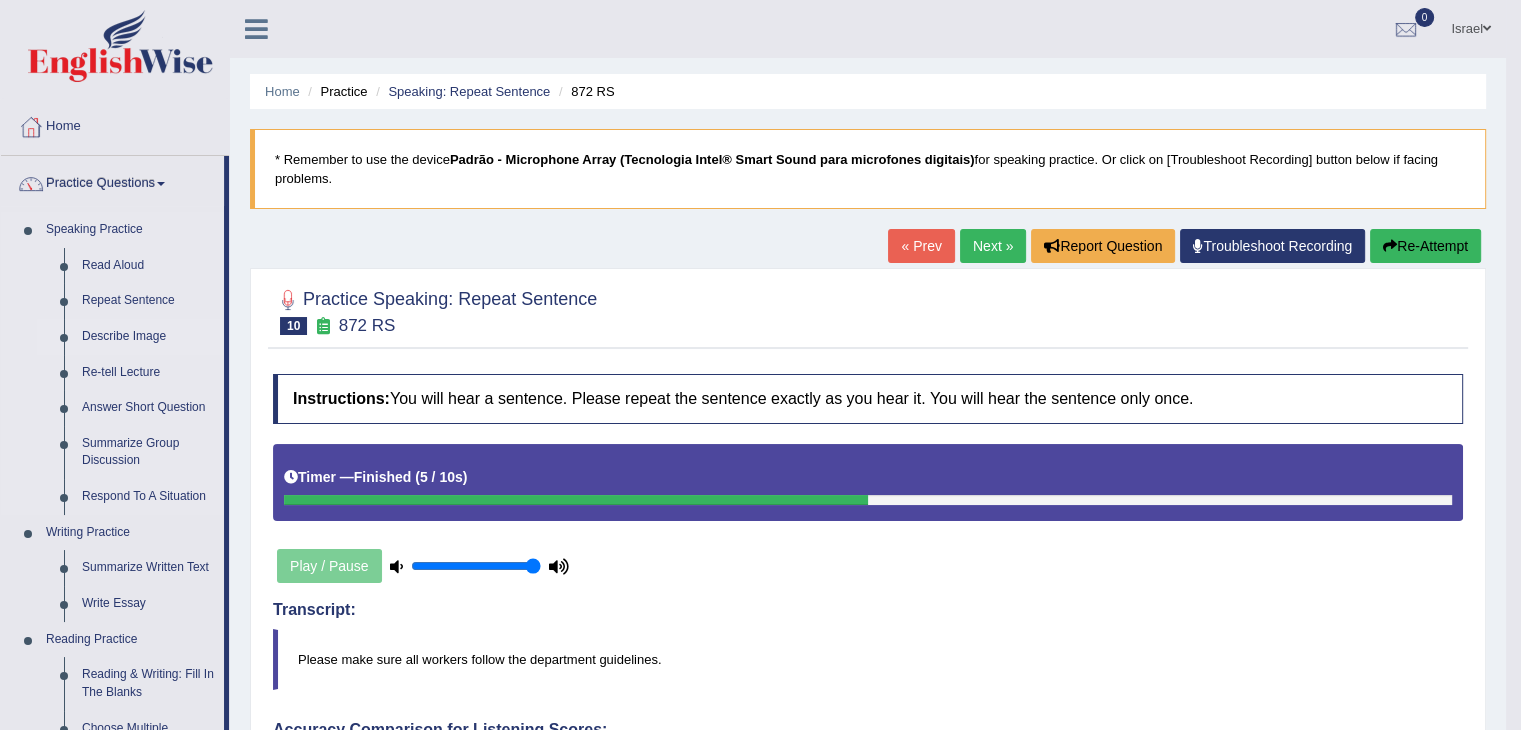 click on "Describe Image" at bounding box center (148, 337) 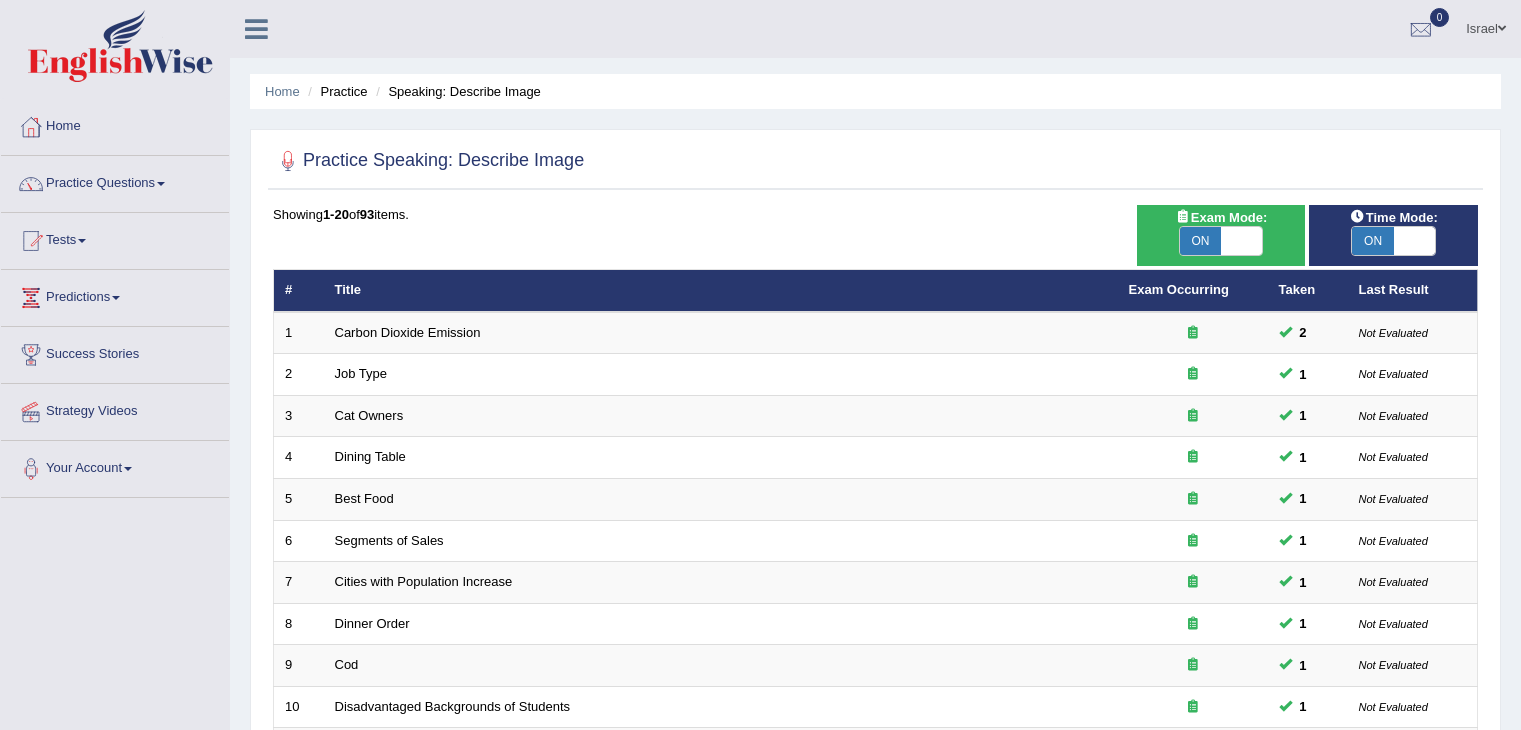 scroll, scrollTop: 0, scrollLeft: 0, axis: both 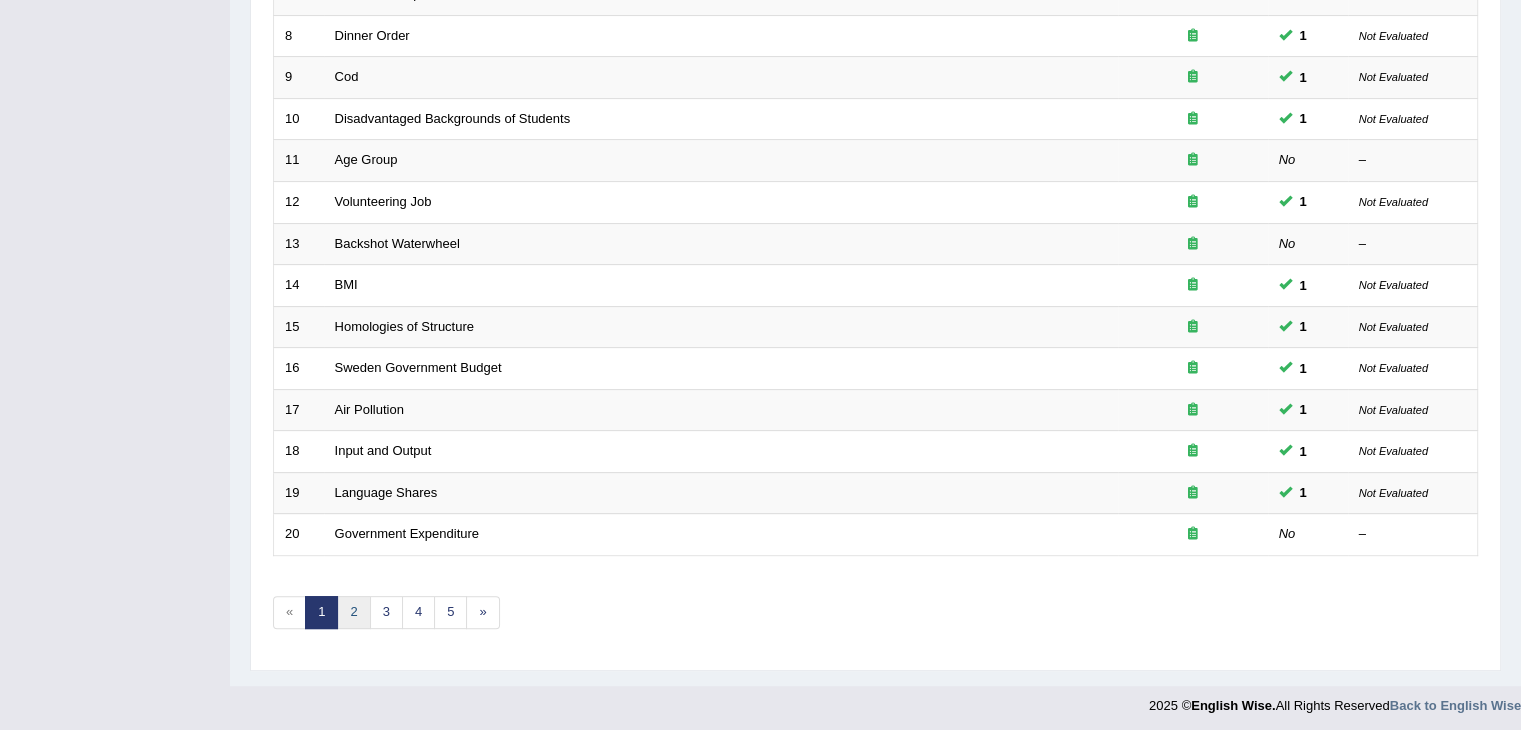 click on "2" at bounding box center (353, 612) 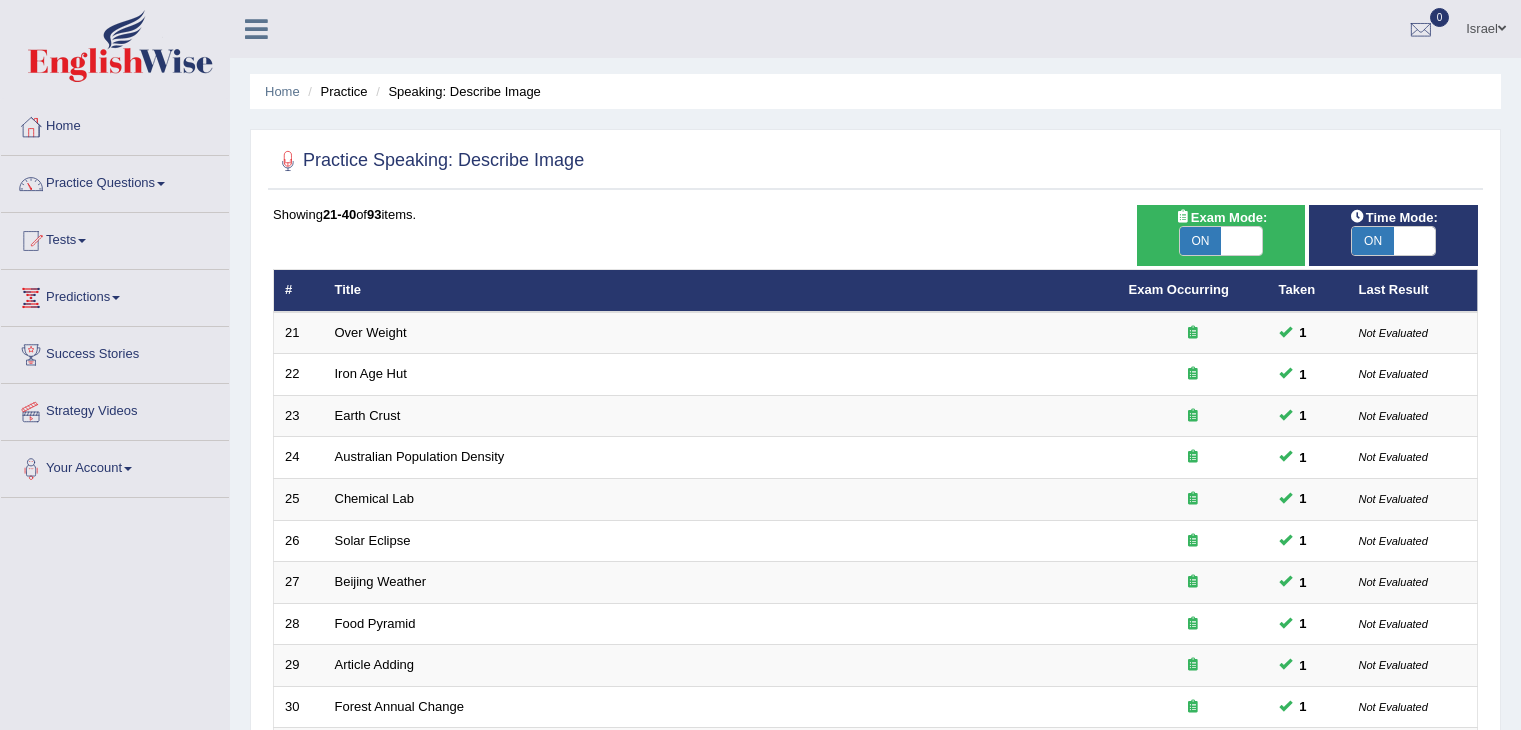 scroll, scrollTop: 0, scrollLeft: 0, axis: both 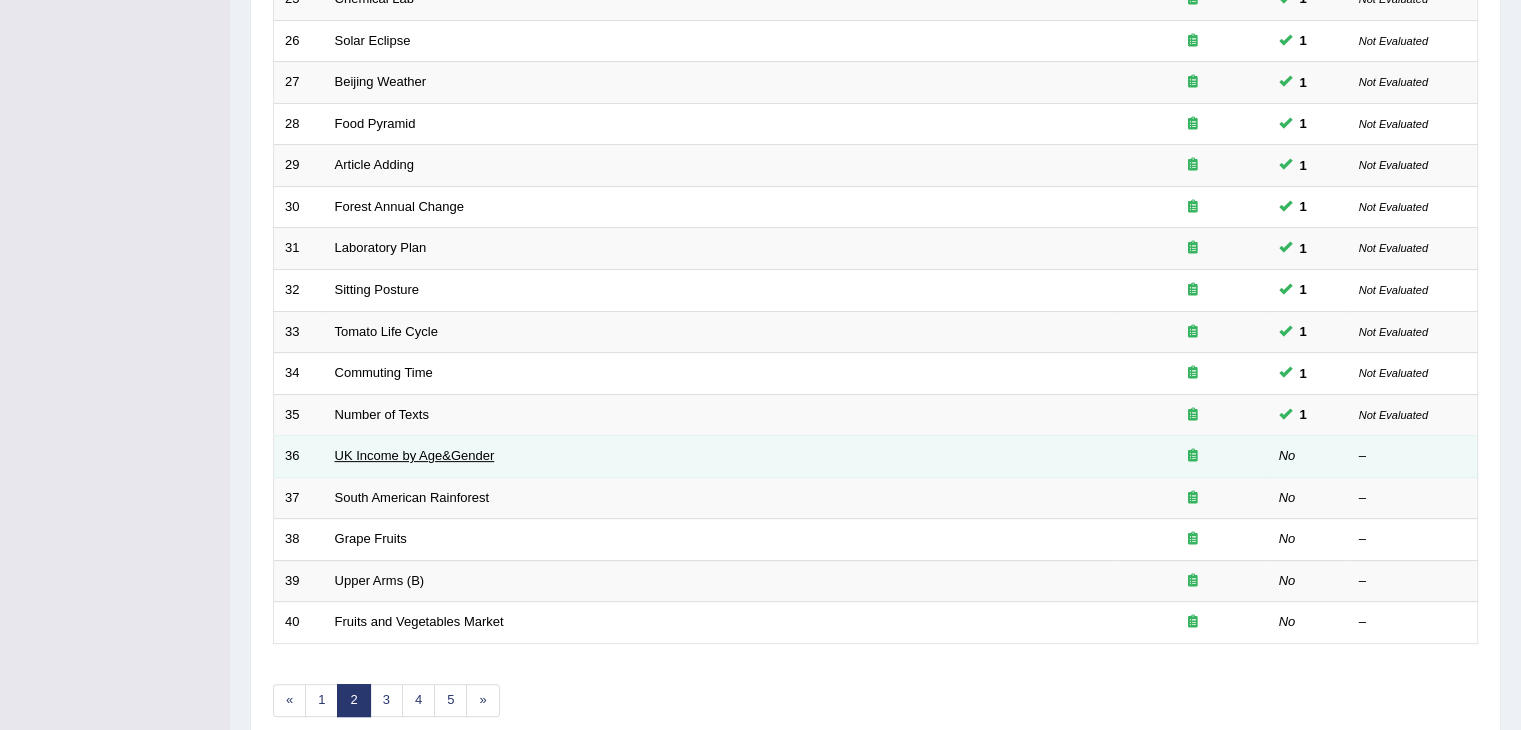 click on "UK Income by Age&Gender" at bounding box center [415, 455] 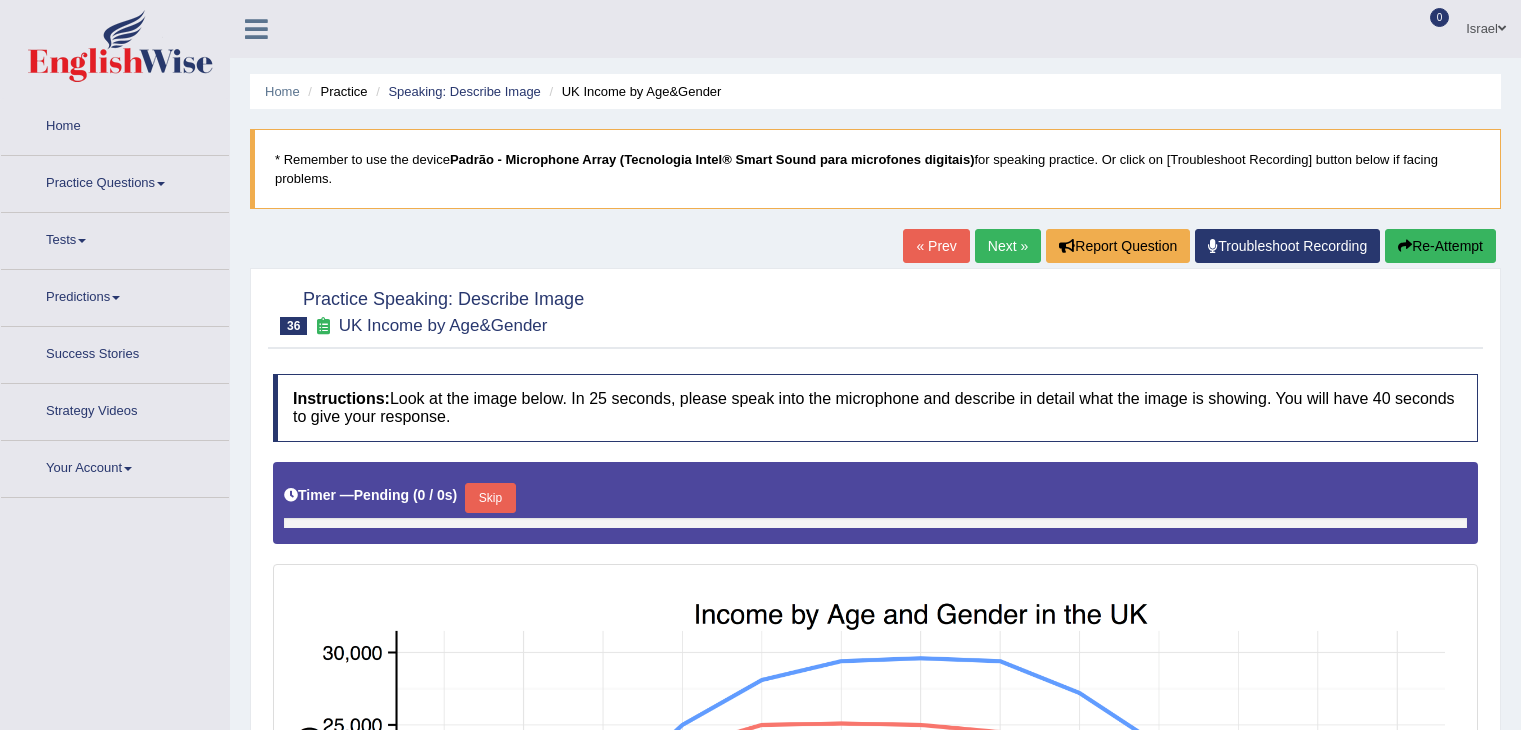 scroll, scrollTop: 0, scrollLeft: 0, axis: both 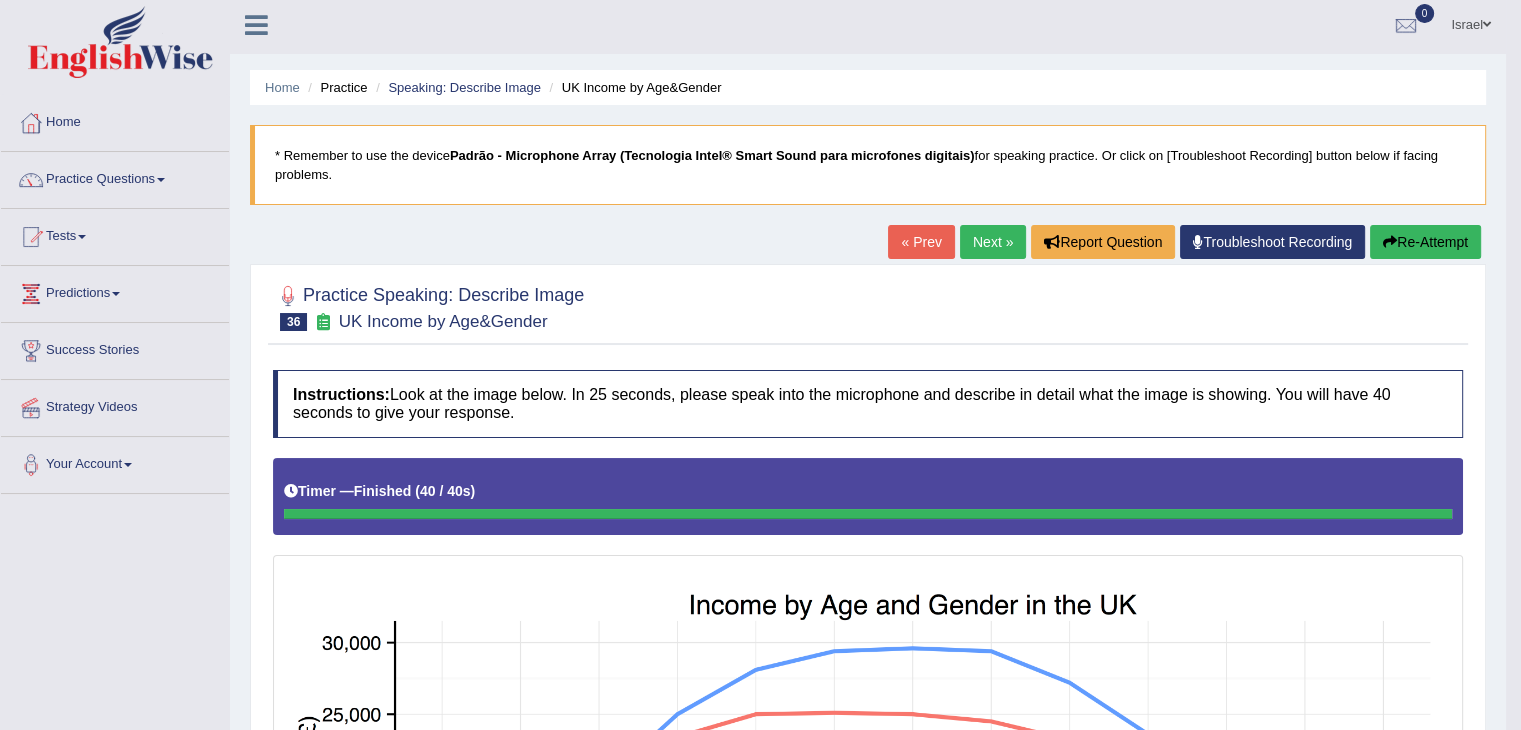 click on "Next »" at bounding box center (993, 242) 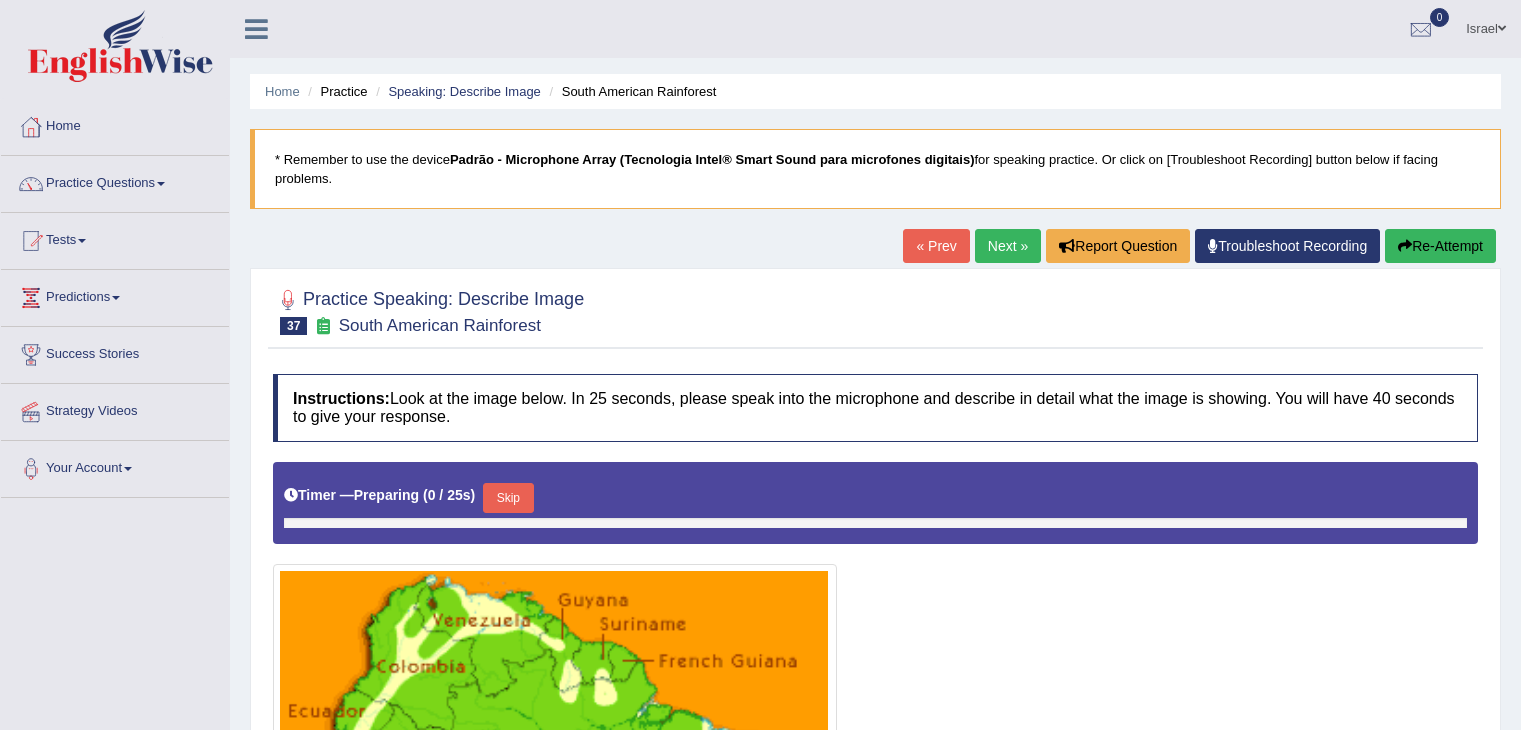 scroll, scrollTop: 94, scrollLeft: 0, axis: vertical 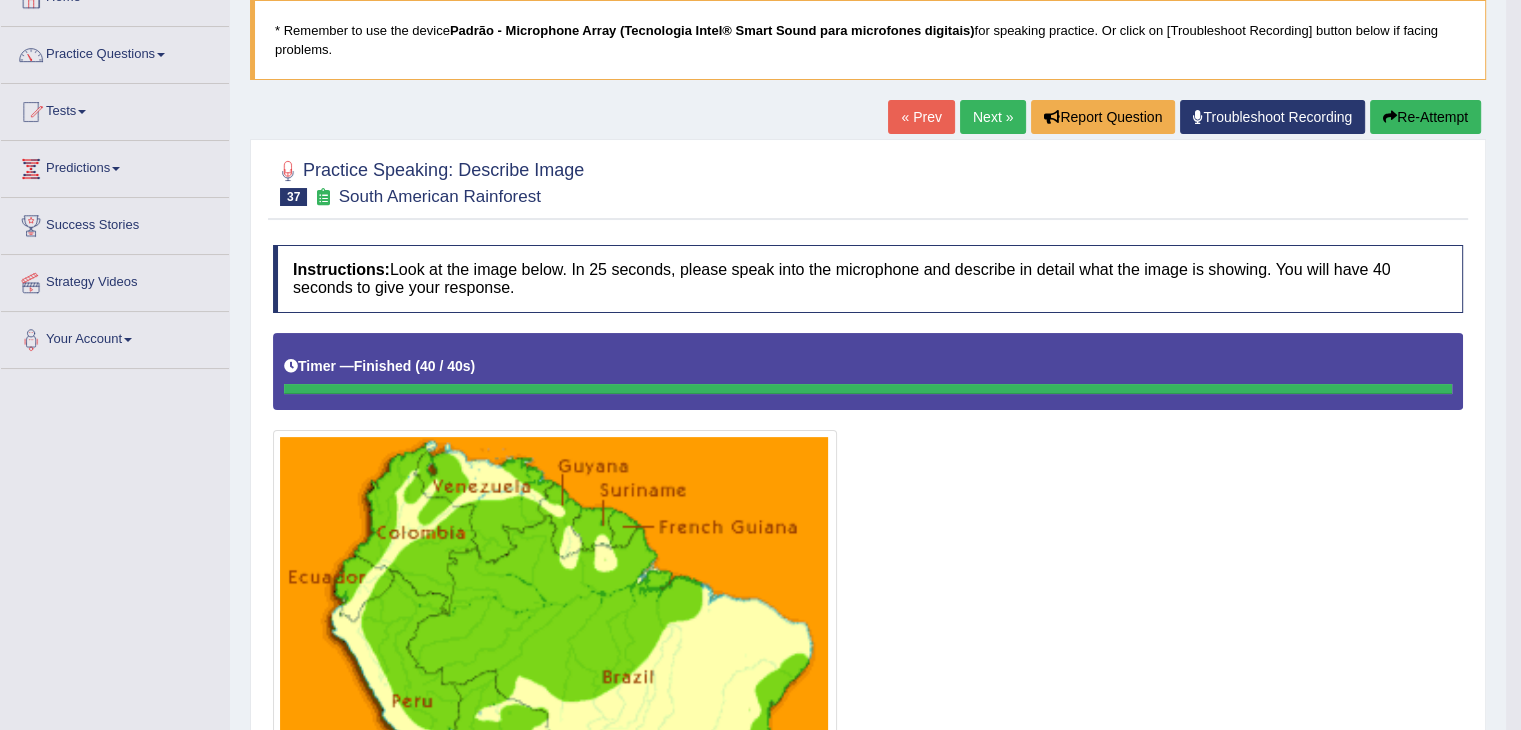 click on "Next »" at bounding box center [993, 117] 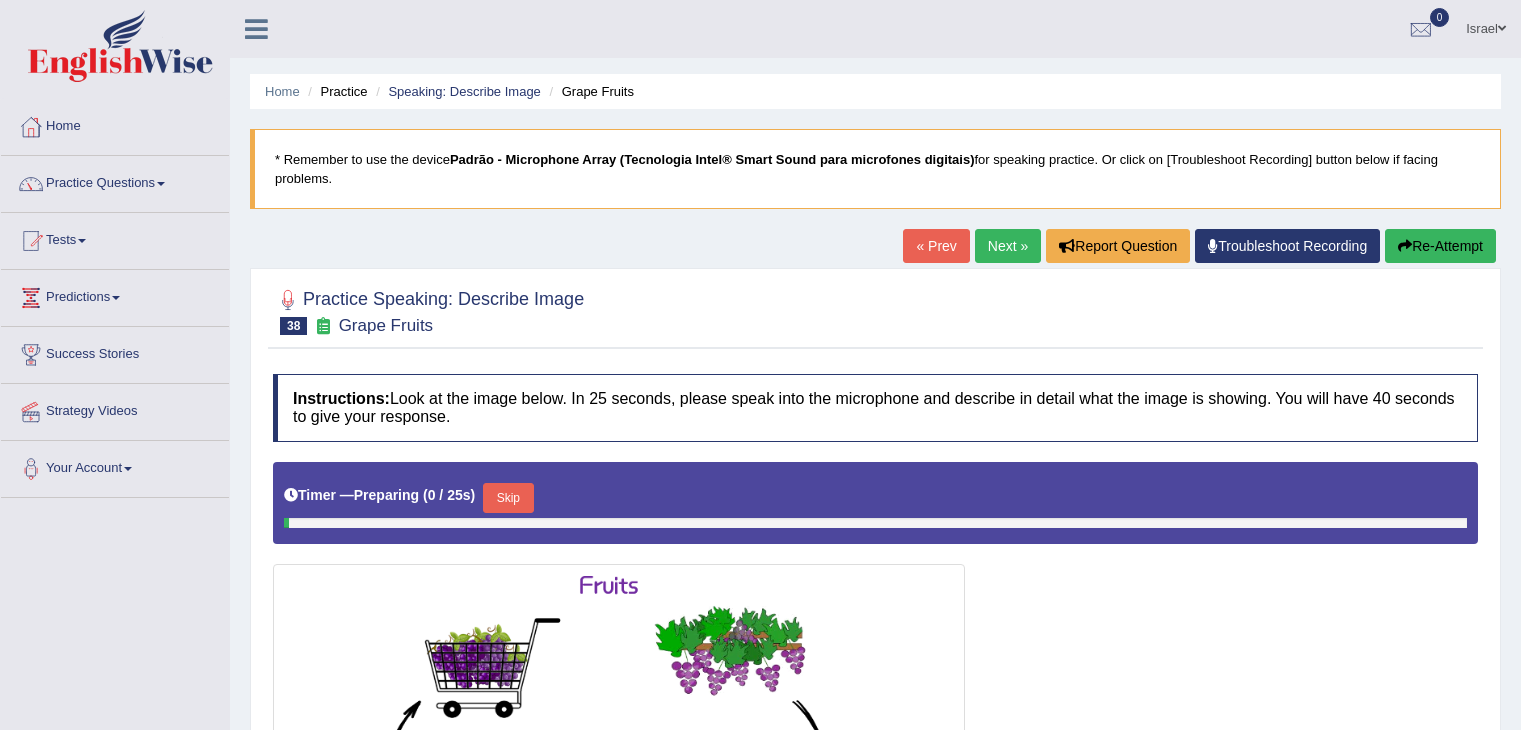 scroll, scrollTop: 132, scrollLeft: 0, axis: vertical 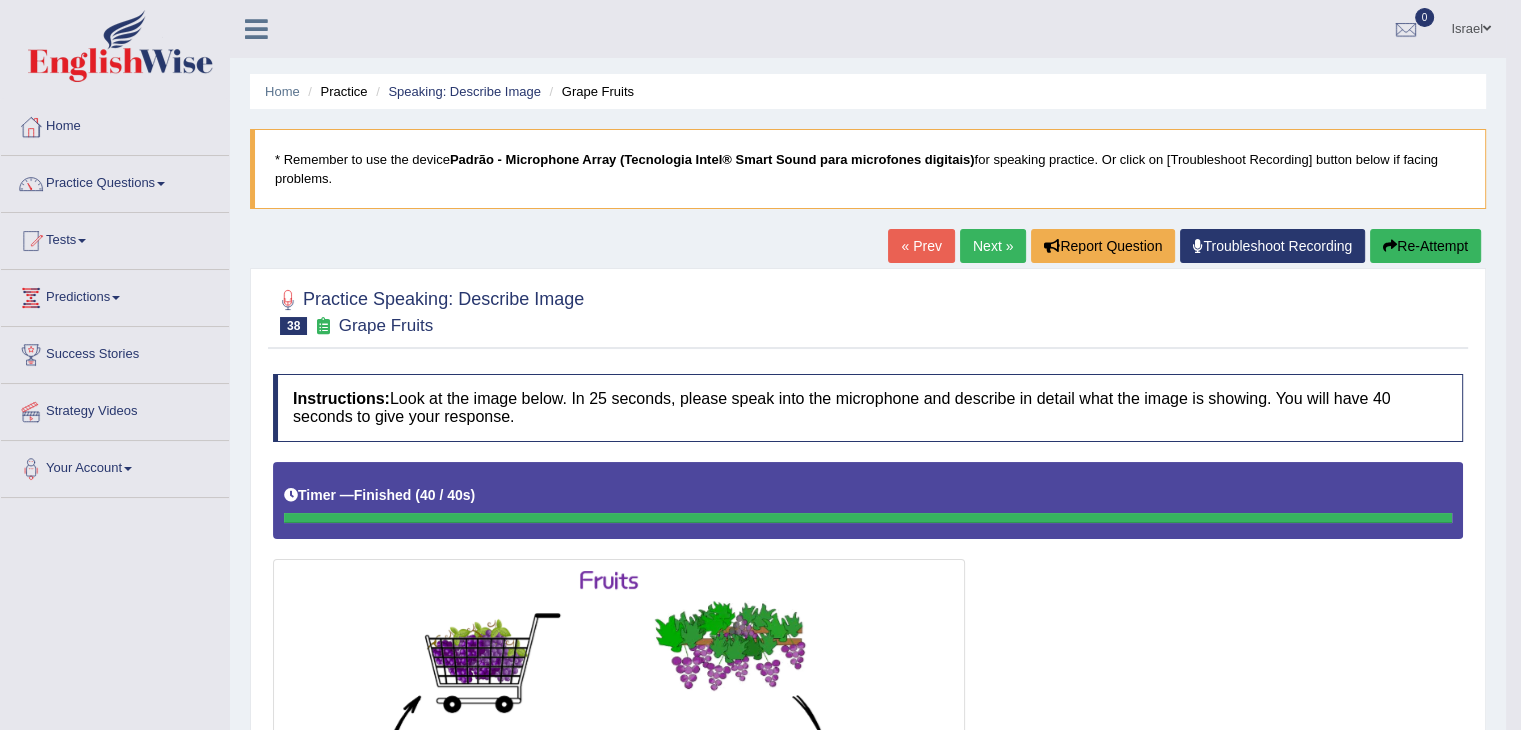 click on "Next »" at bounding box center [993, 246] 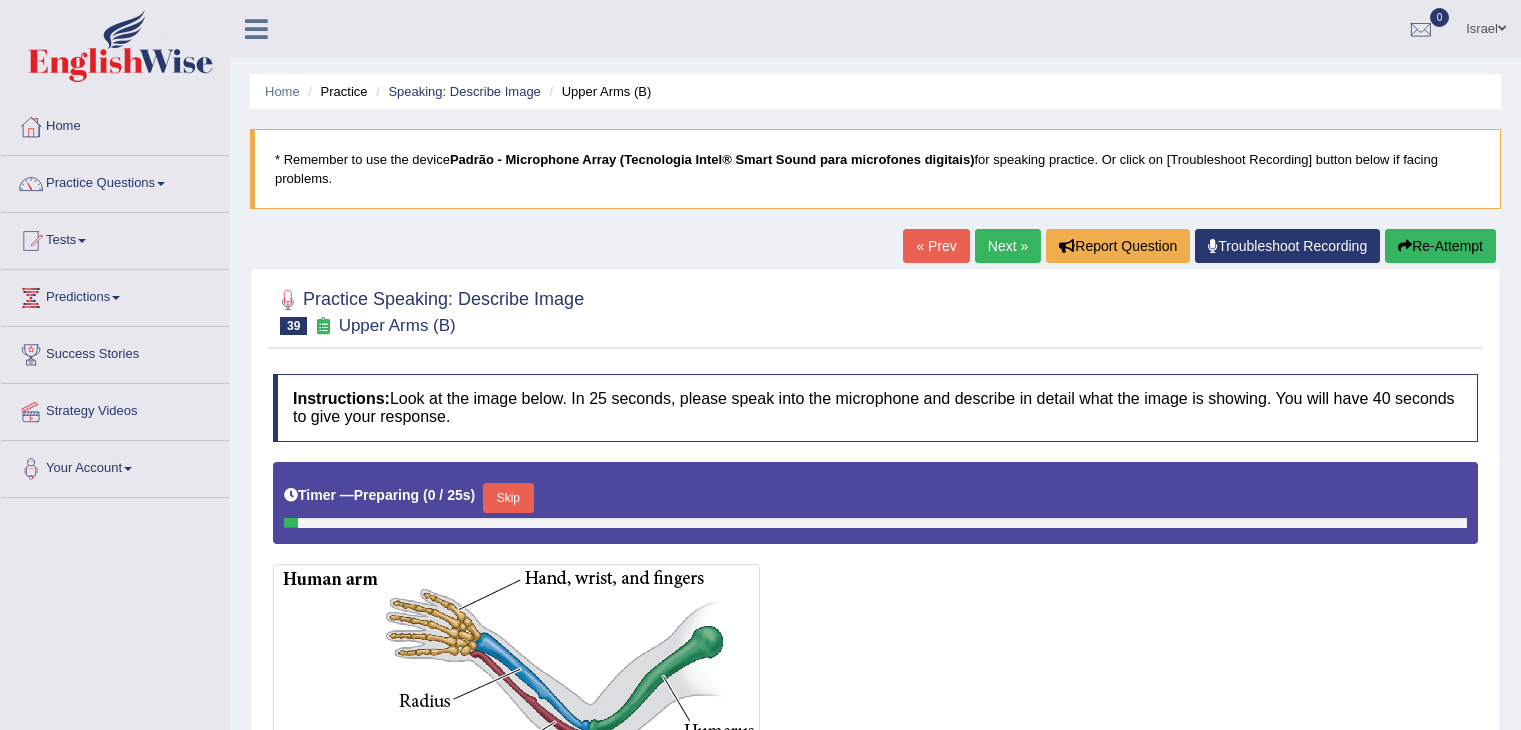 scroll, scrollTop: 200, scrollLeft: 0, axis: vertical 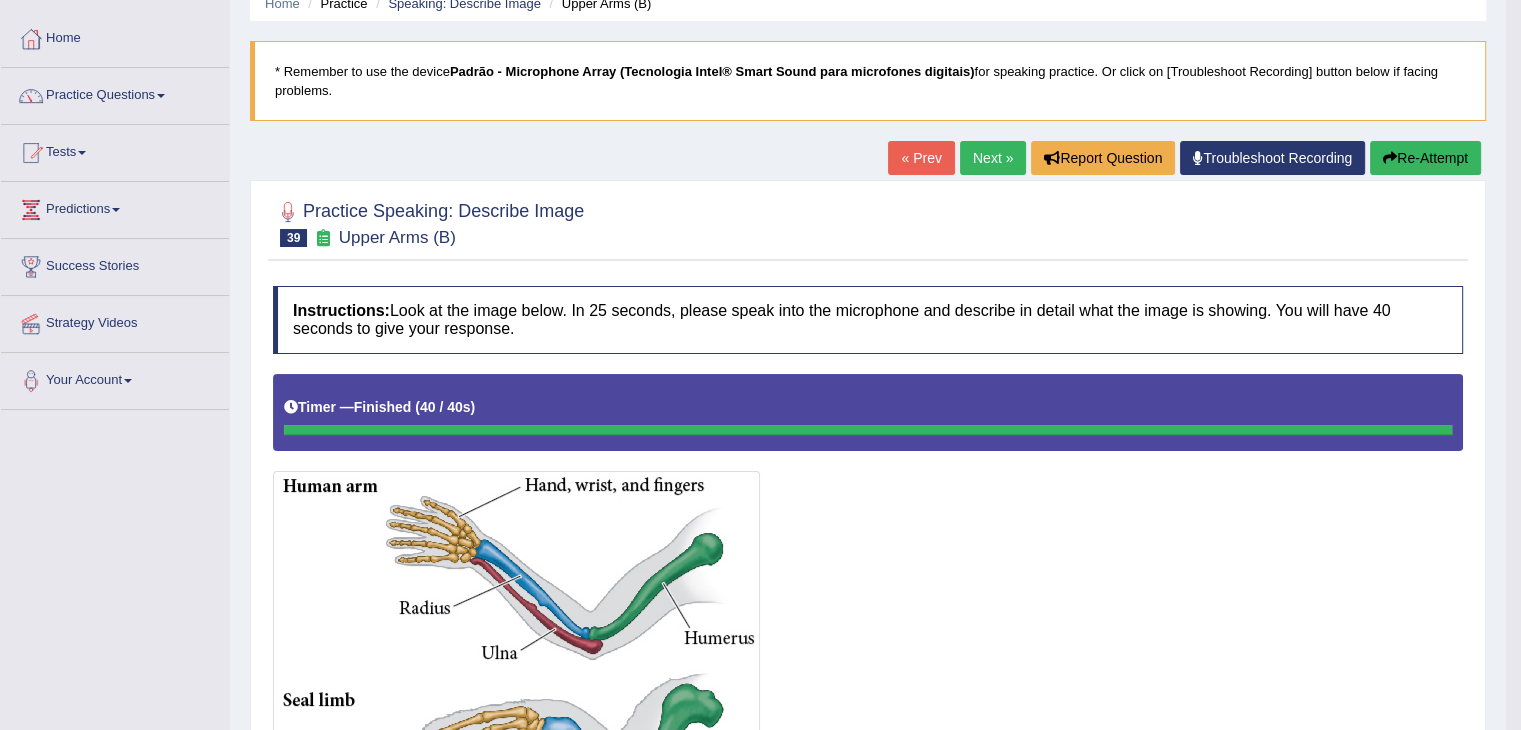 click on "Next »" at bounding box center [993, 158] 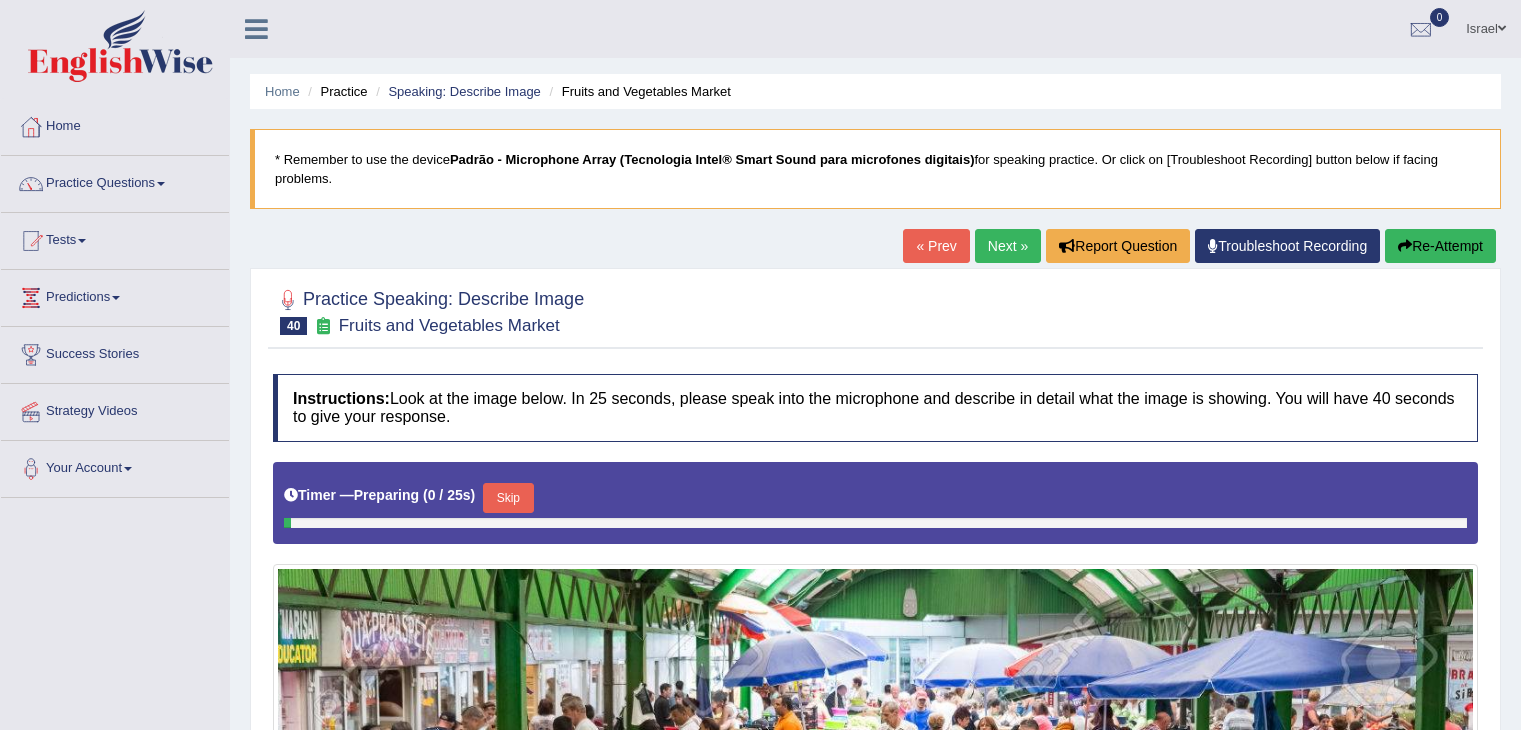 scroll, scrollTop: 200, scrollLeft: 0, axis: vertical 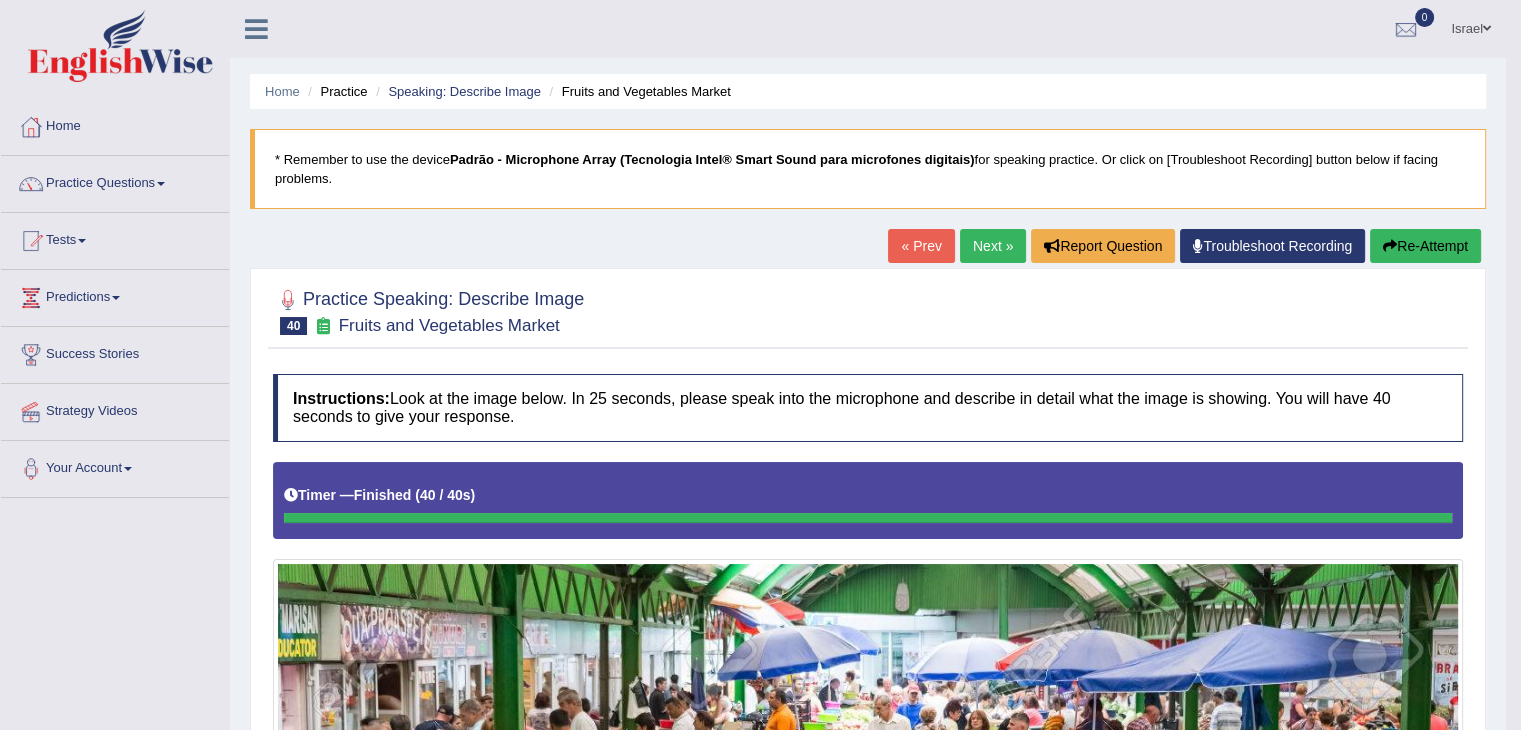 click on "Next »" at bounding box center (993, 246) 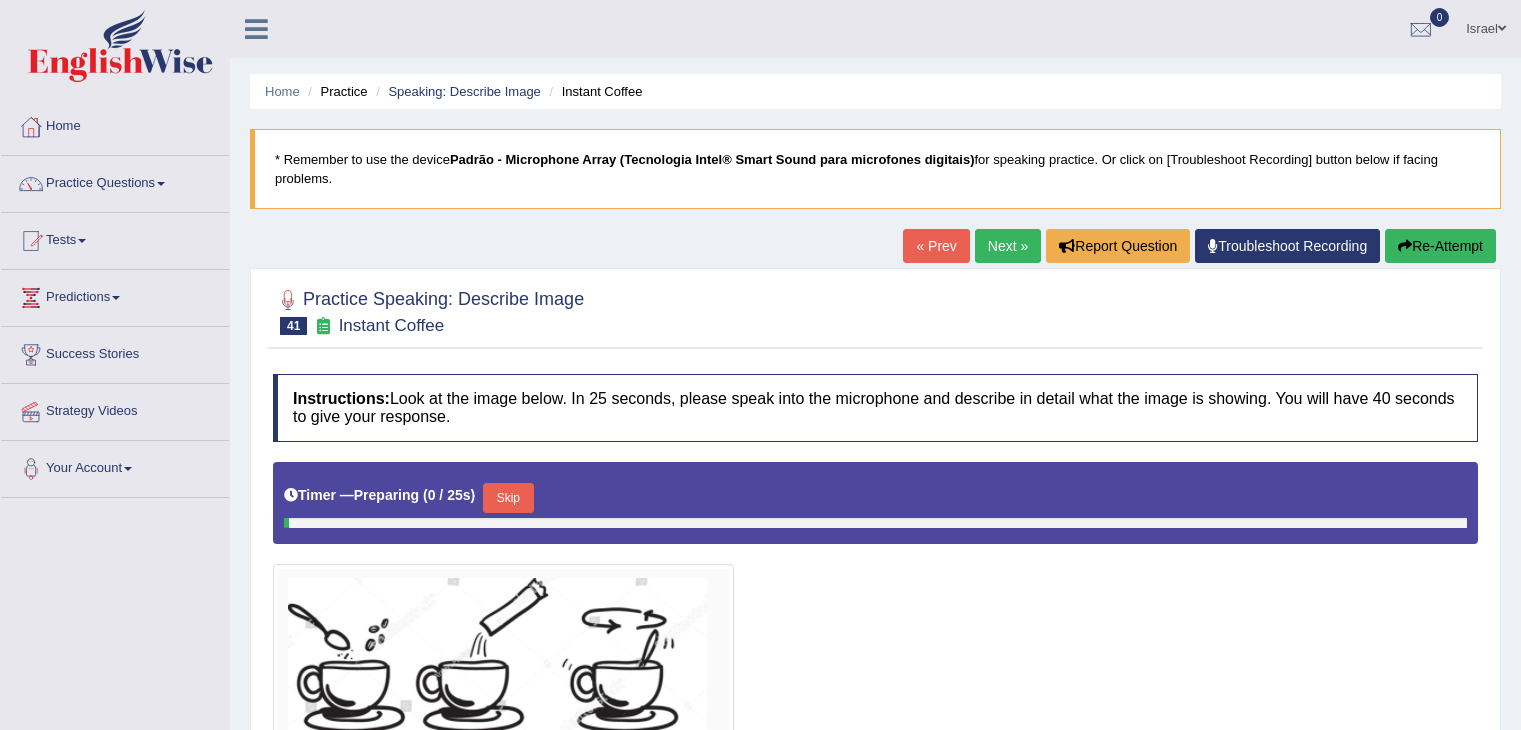 scroll, scrollTop: 0, scrollLeft: 0, axis: both 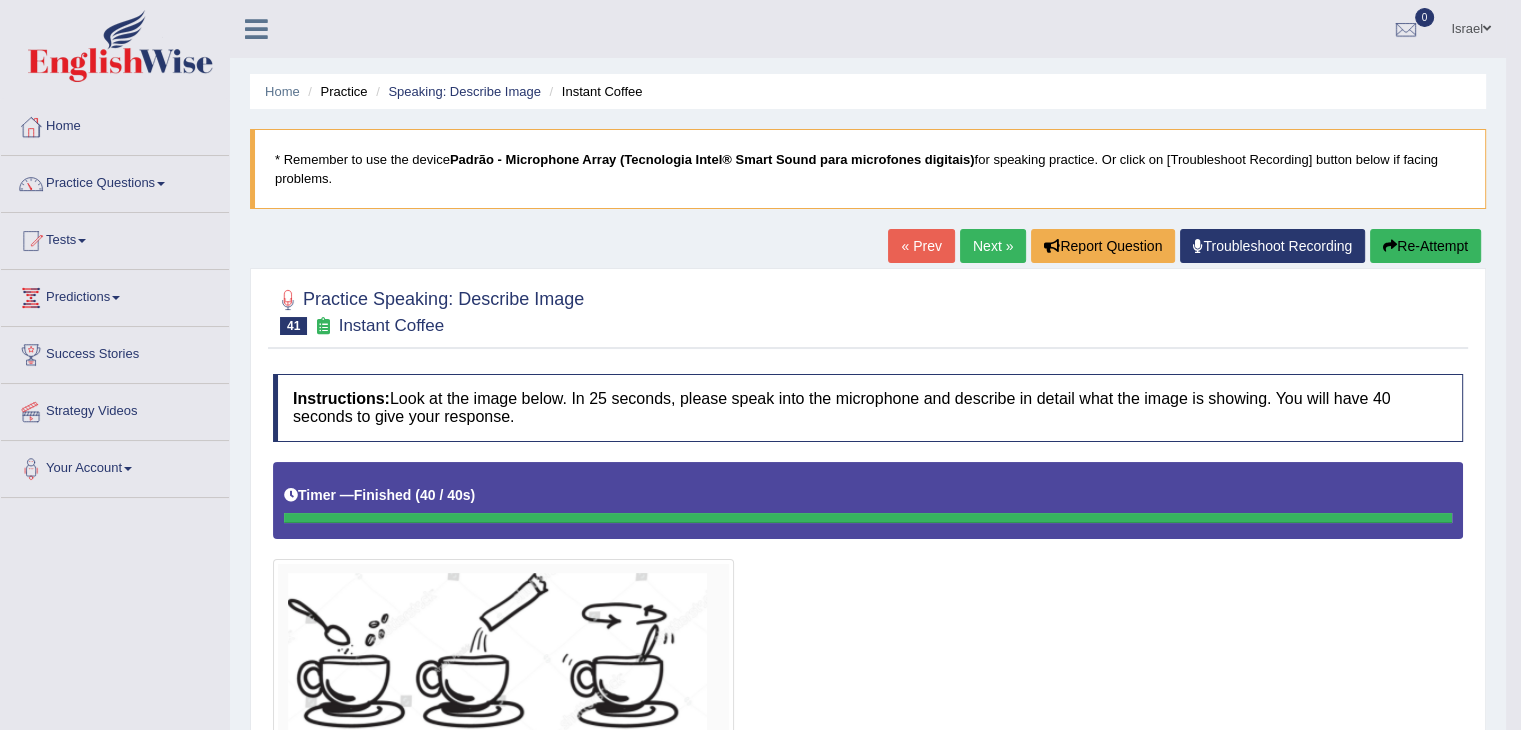 click at bounding box center (868, 310) 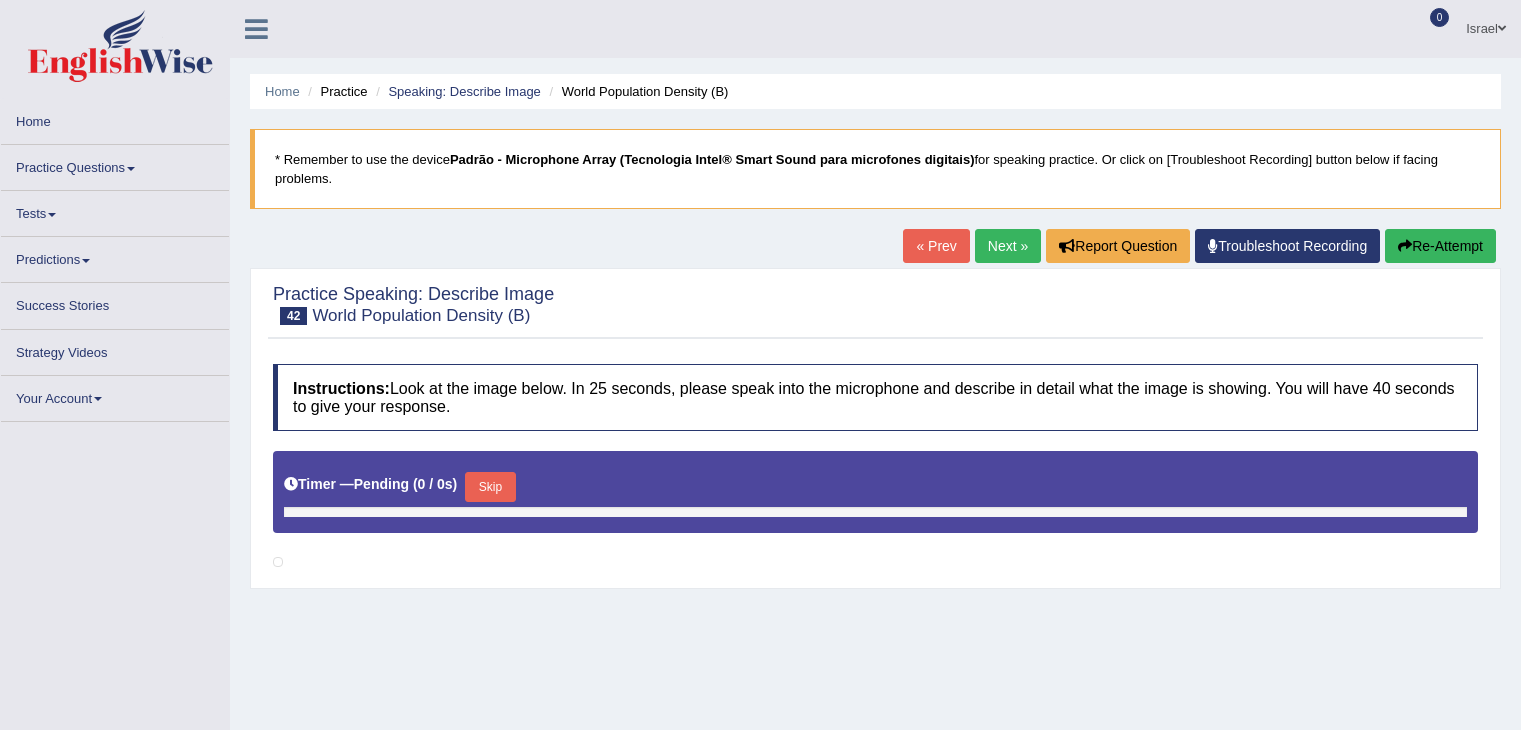 scroll, scrollTop: 0, scrollLeft: 0, axis: both 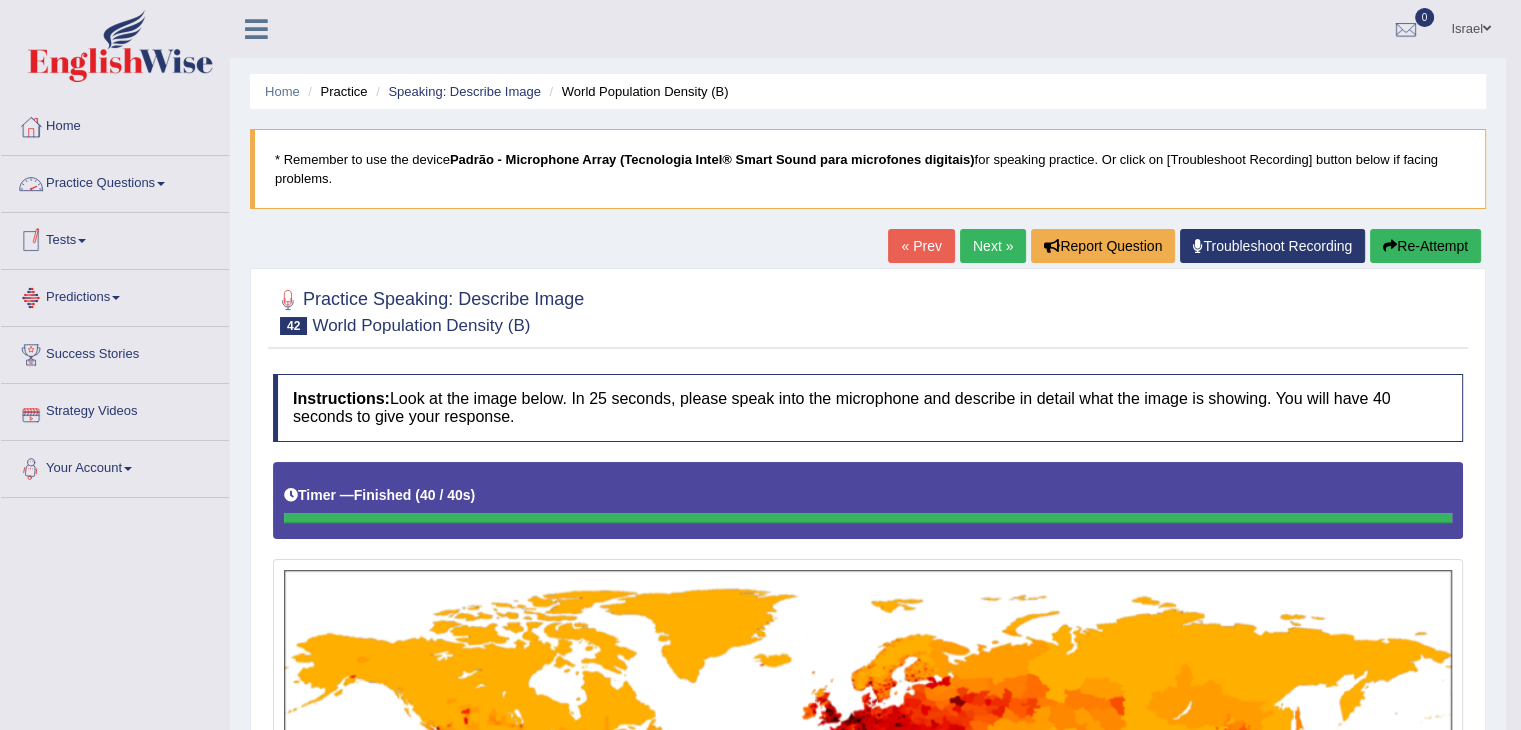 click on "Practice Questions" at bounding box center (115, 181) 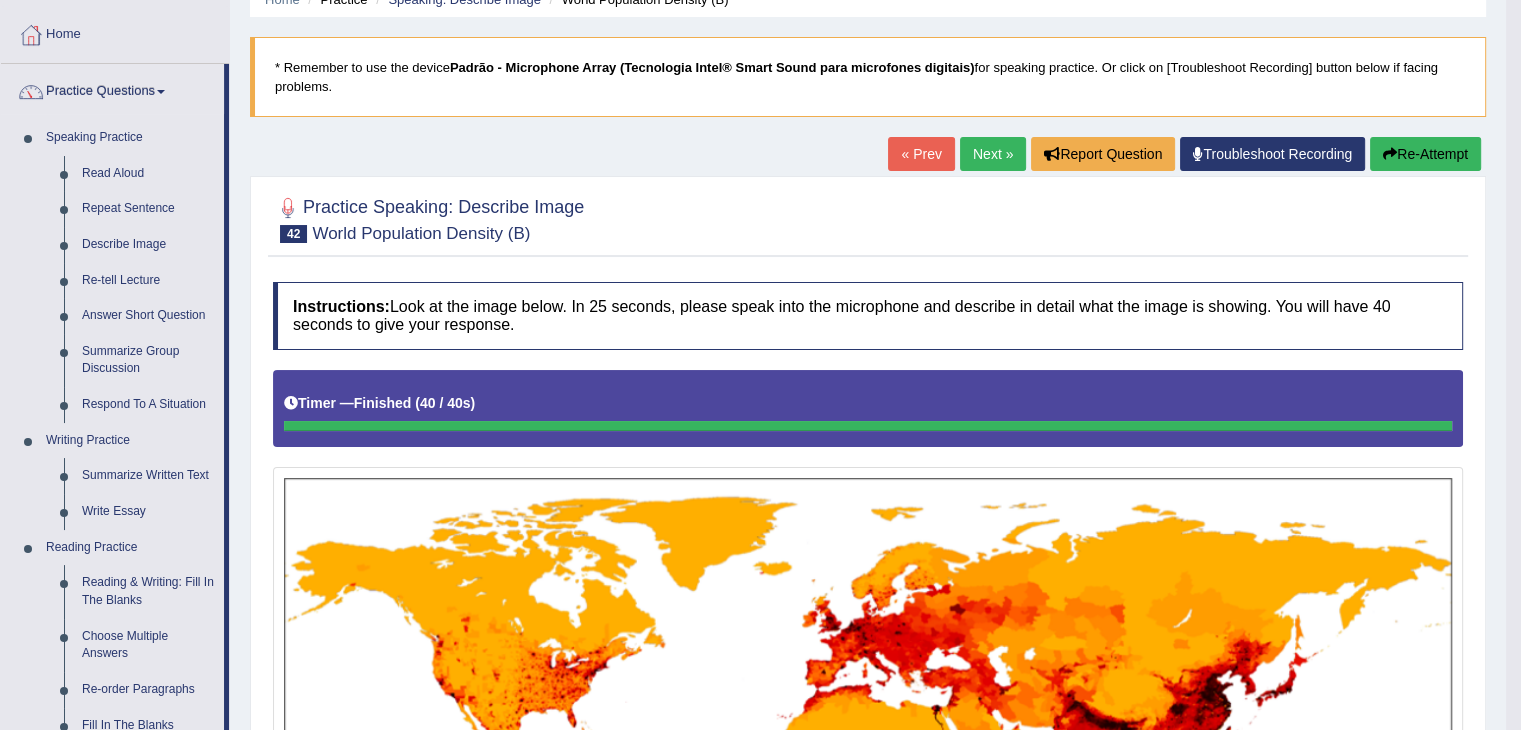 scroll, scrollTop: 100, scrollLeft: 0, axis: vertical 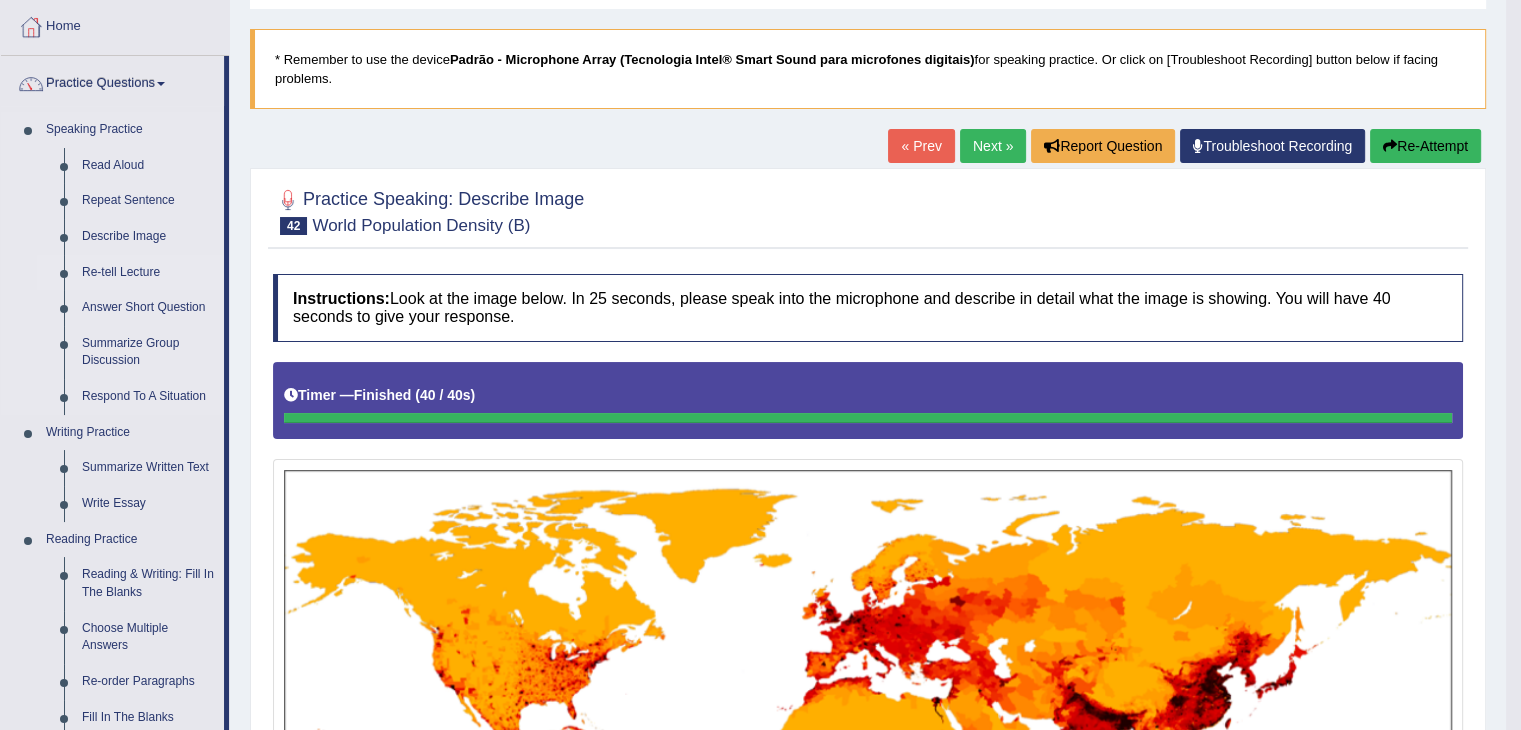 click on "Re-tell Lecture" at bounding box center (148, 273) 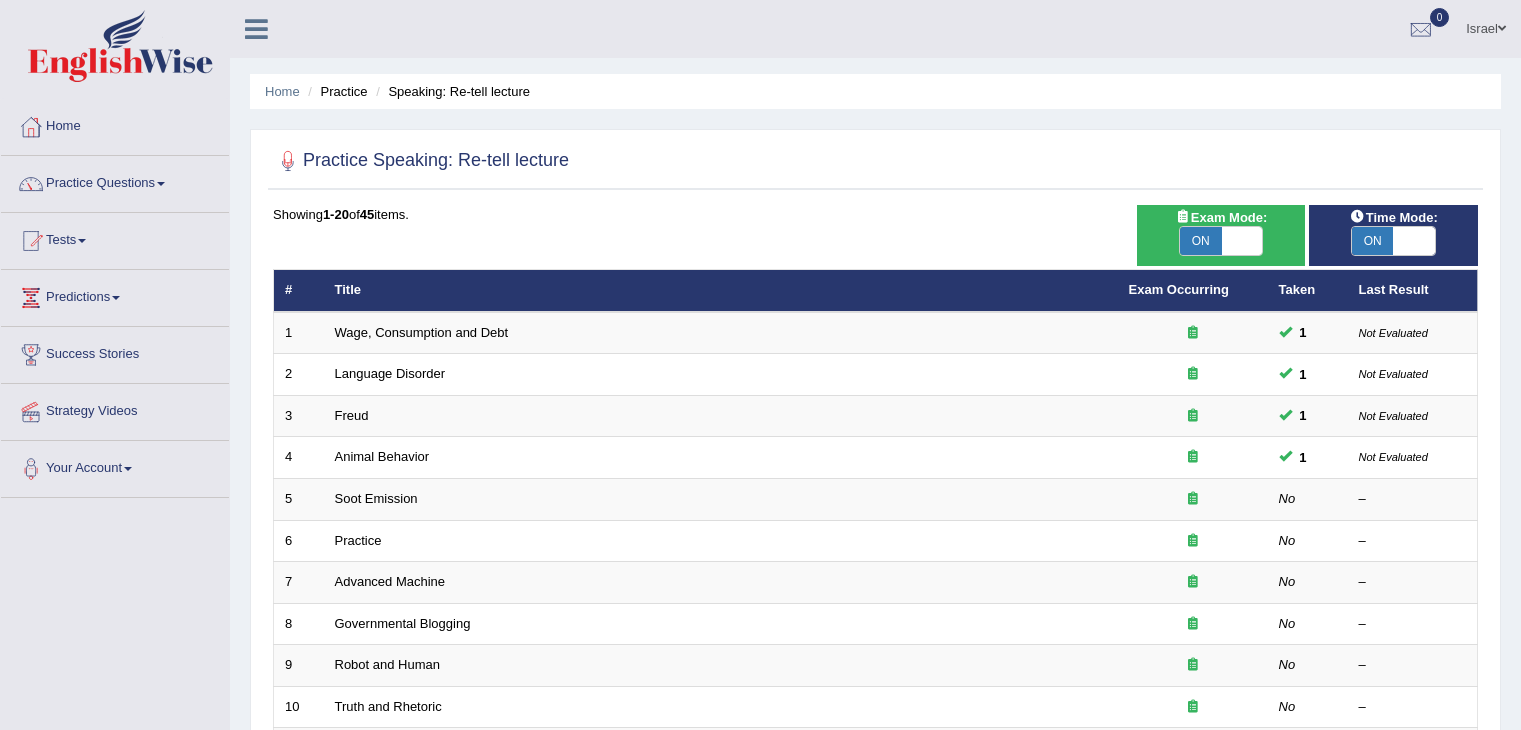 scroll, scrollTop: 0, scrollLeft: 0, axis: both 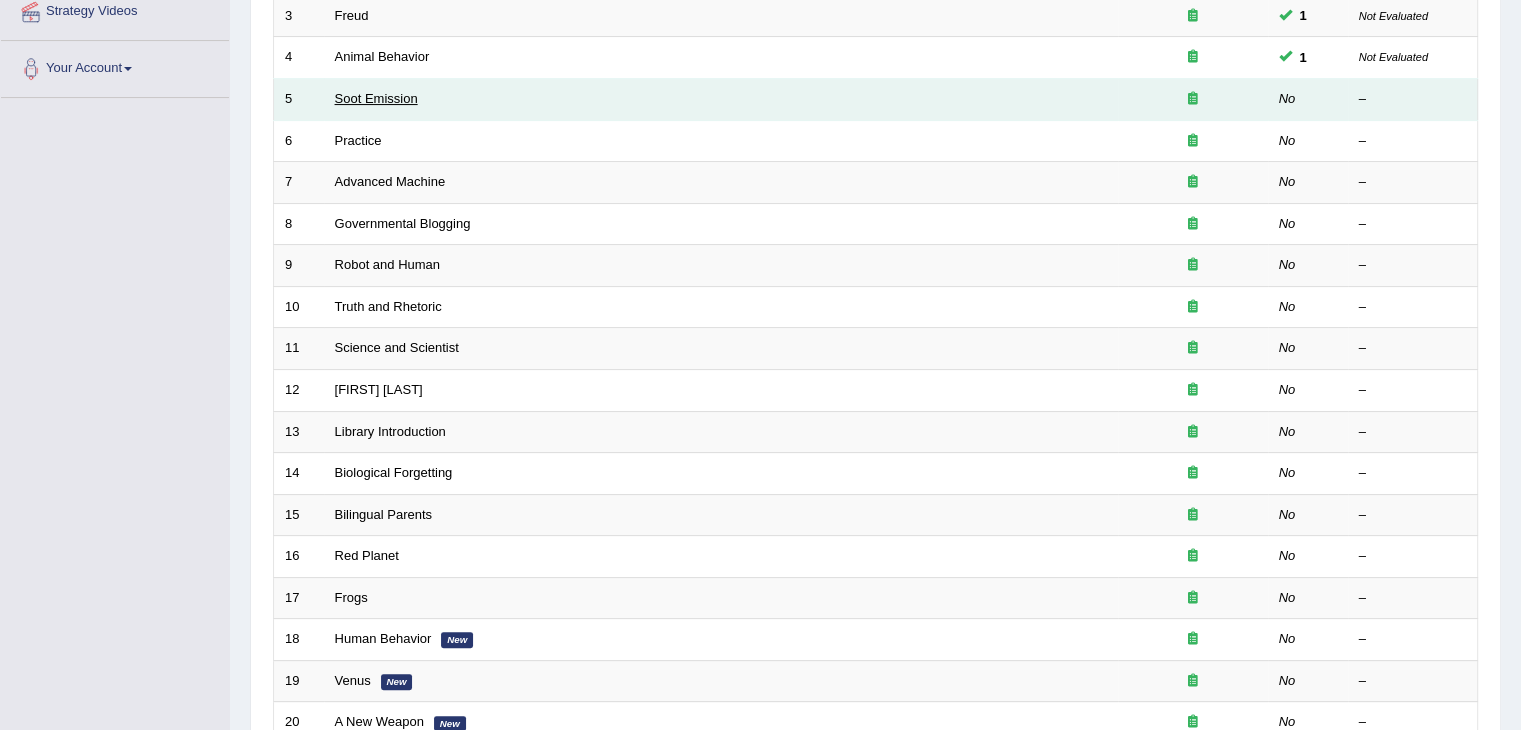 click on "Soot Emission" at bounding box center (376, 98) 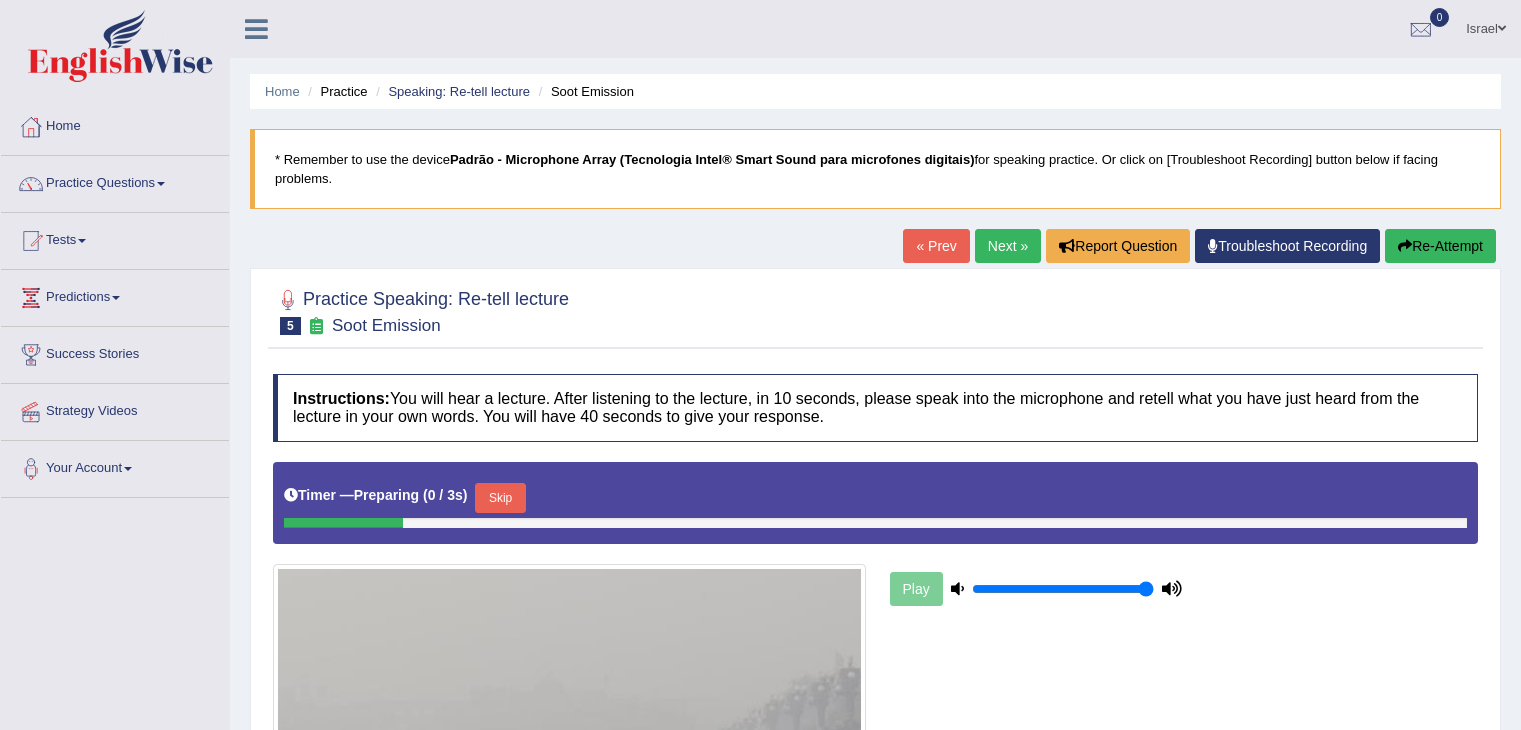 scroll, scrollTop: 0, scrollLeft: 0, axis: both 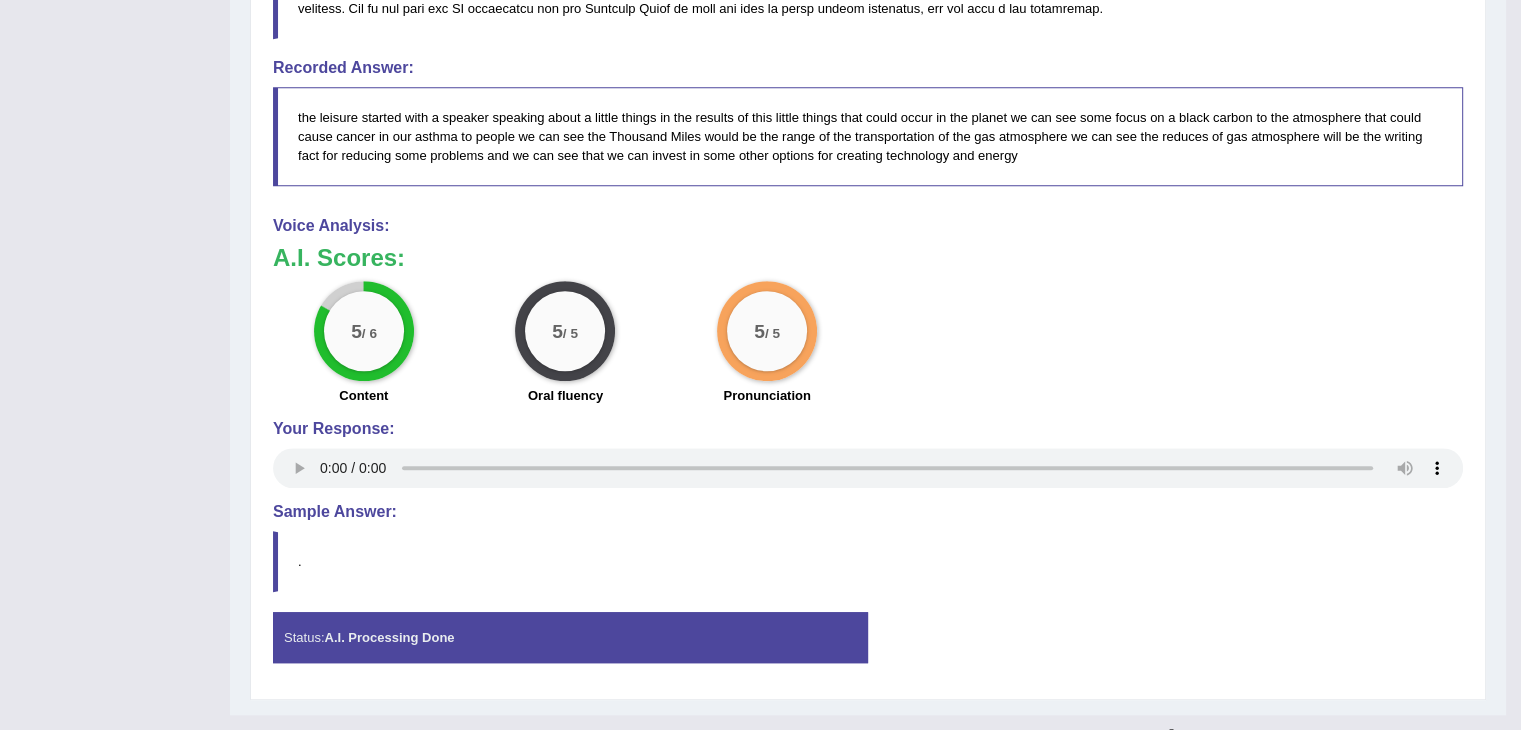 click on "Voice Analysis:" at bounding box center (868, 226) 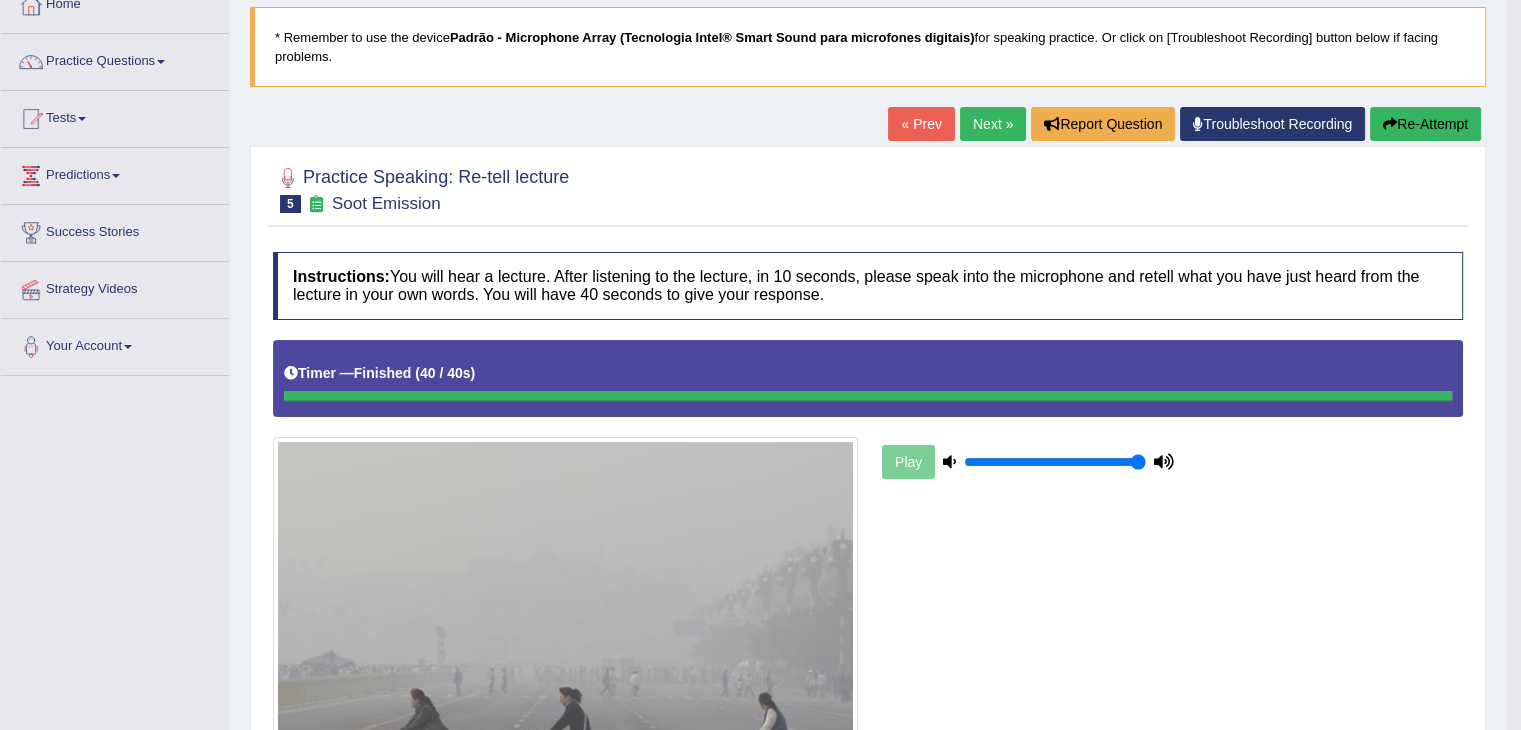 scroll, scrollTop: 100, scrollLeft: 0, axis: vertical 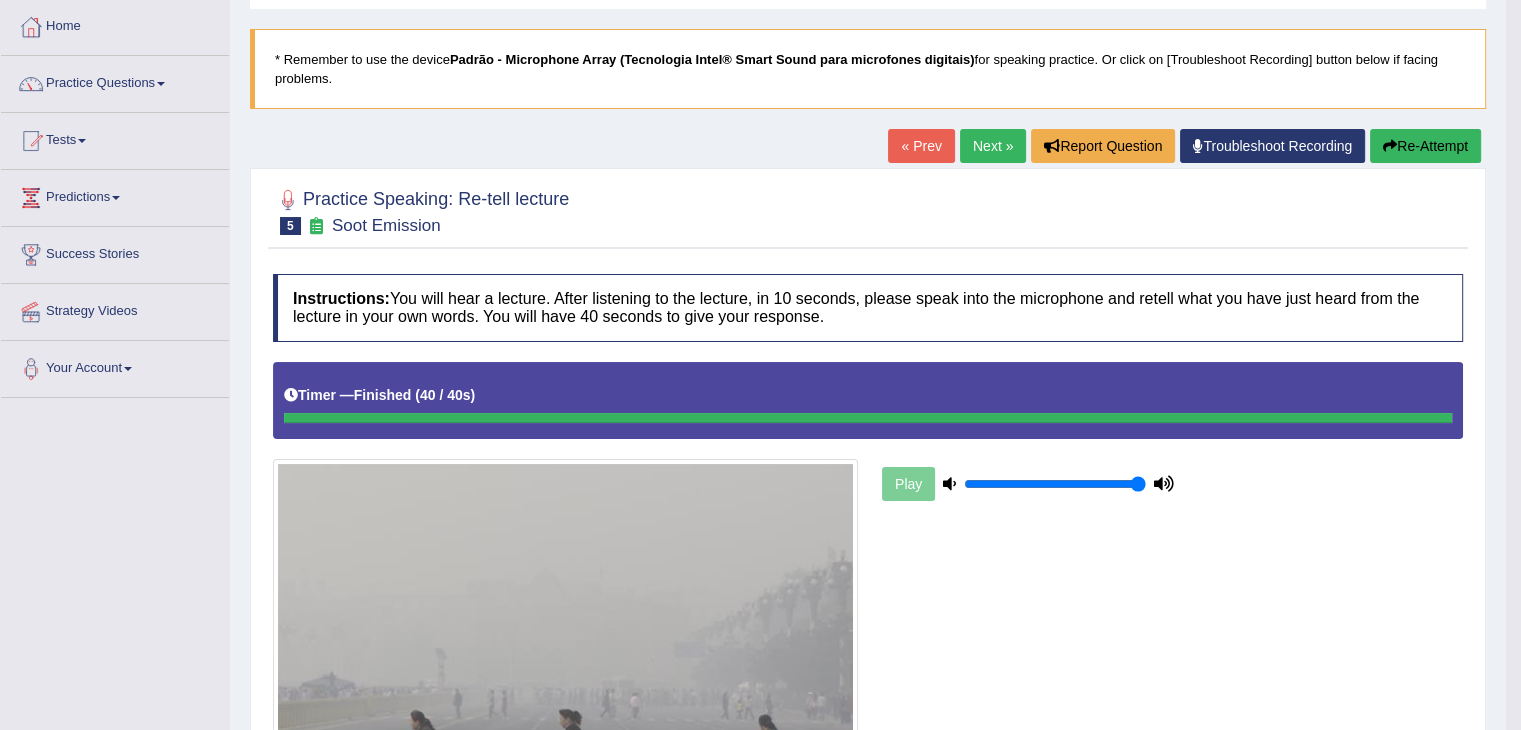 click on "Next »" at bounding box center (993, 146) 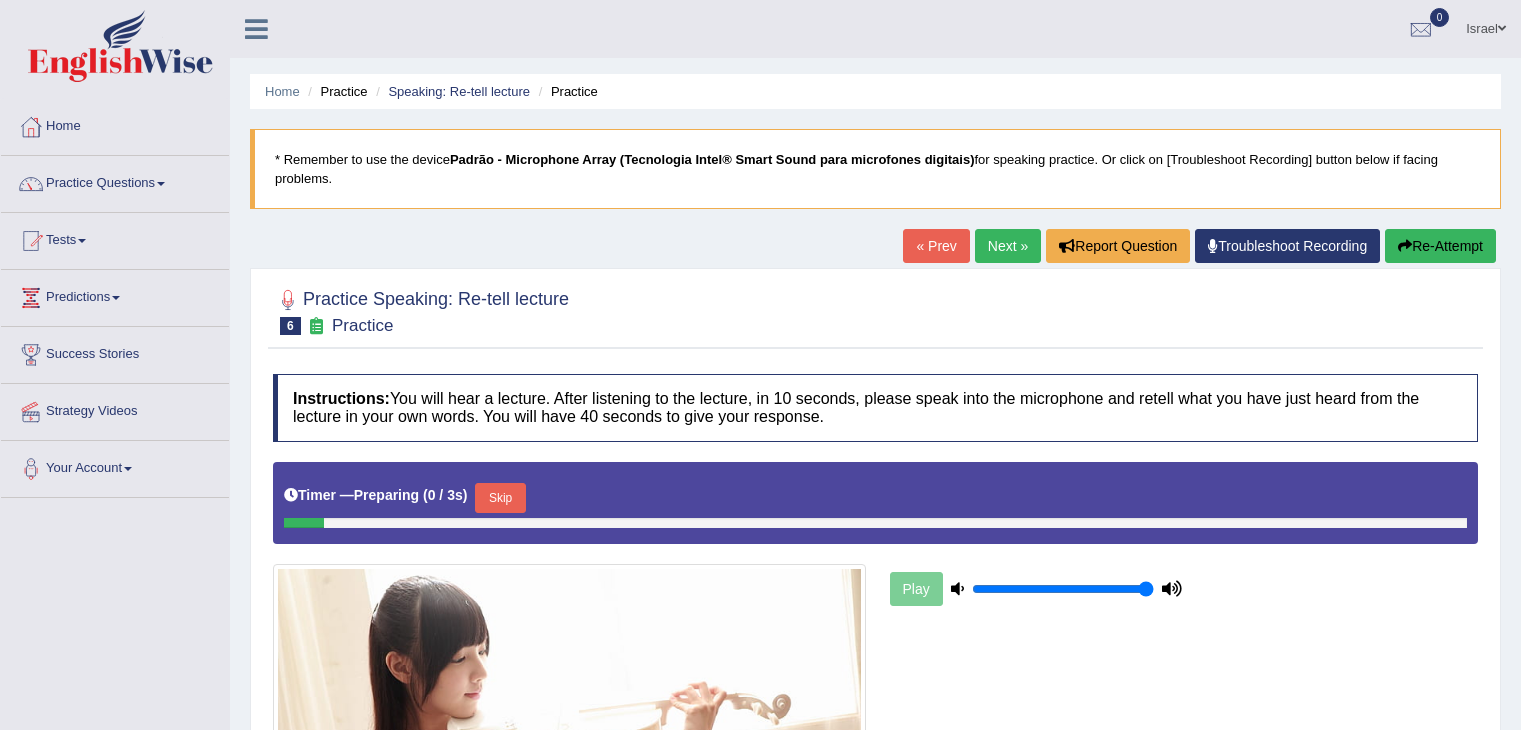 scroll, scrollTop: 0, scrollLeft: 0, axis: both 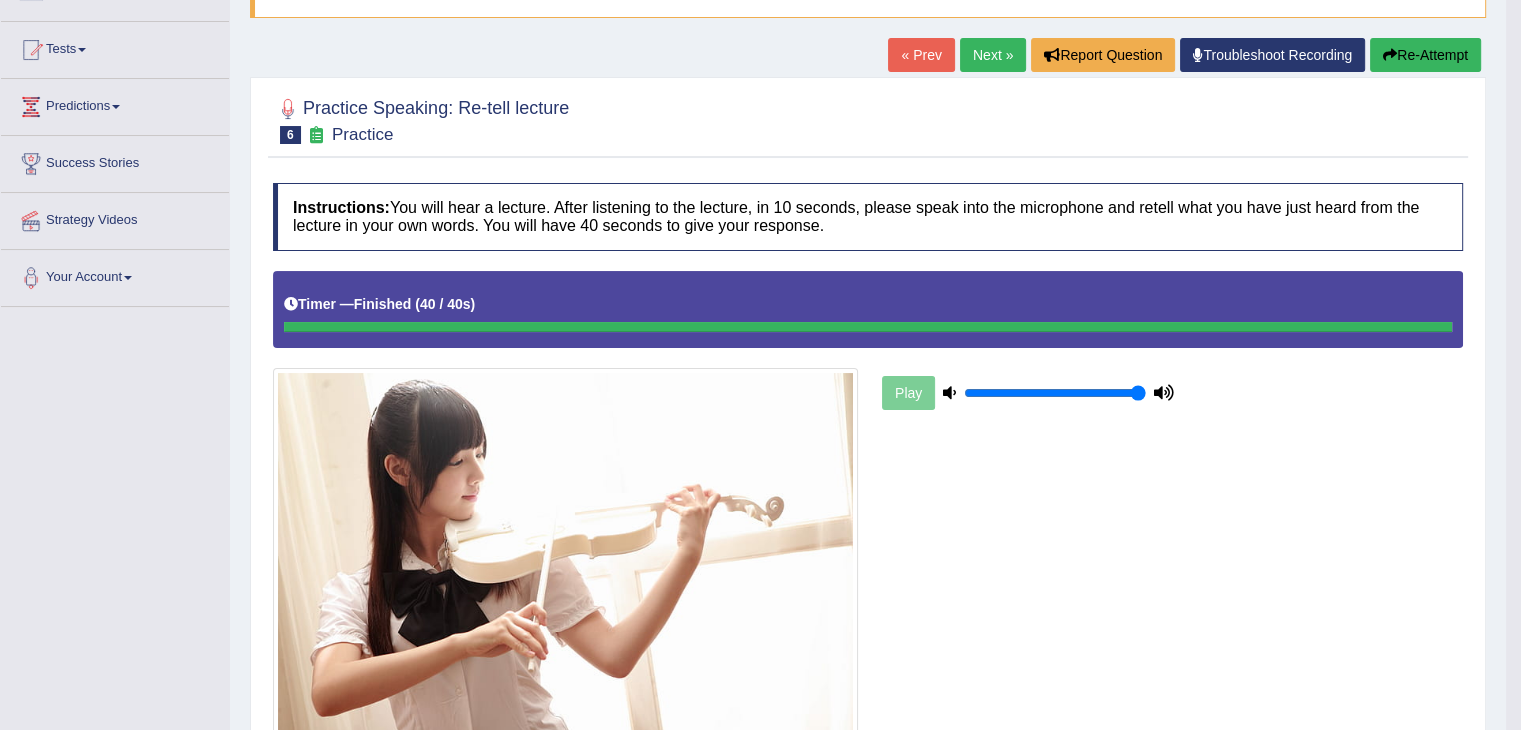 click on "Next »" at bounding box center [993, 55] 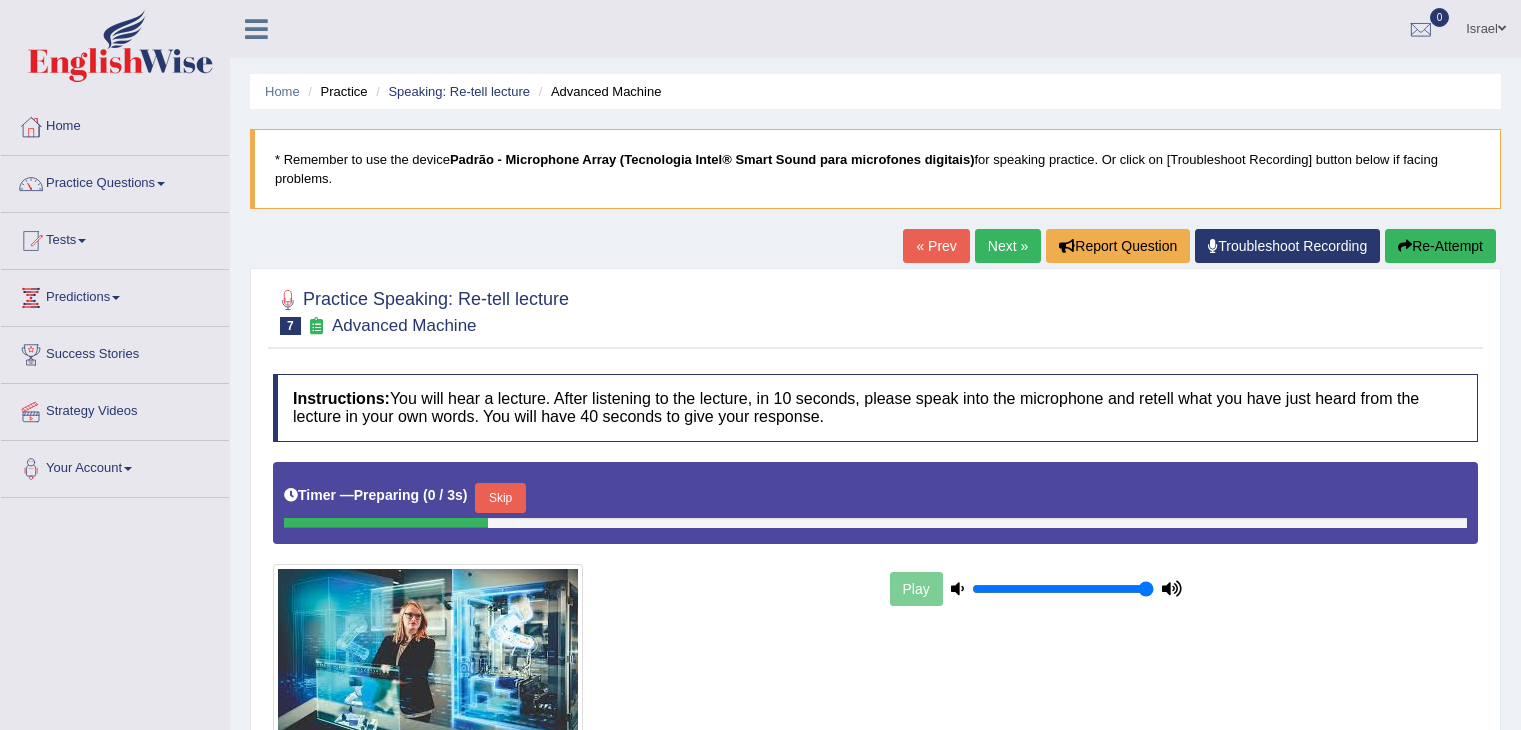 scroll, scrollTop: 0, scrollLeft: 0, axis: both 